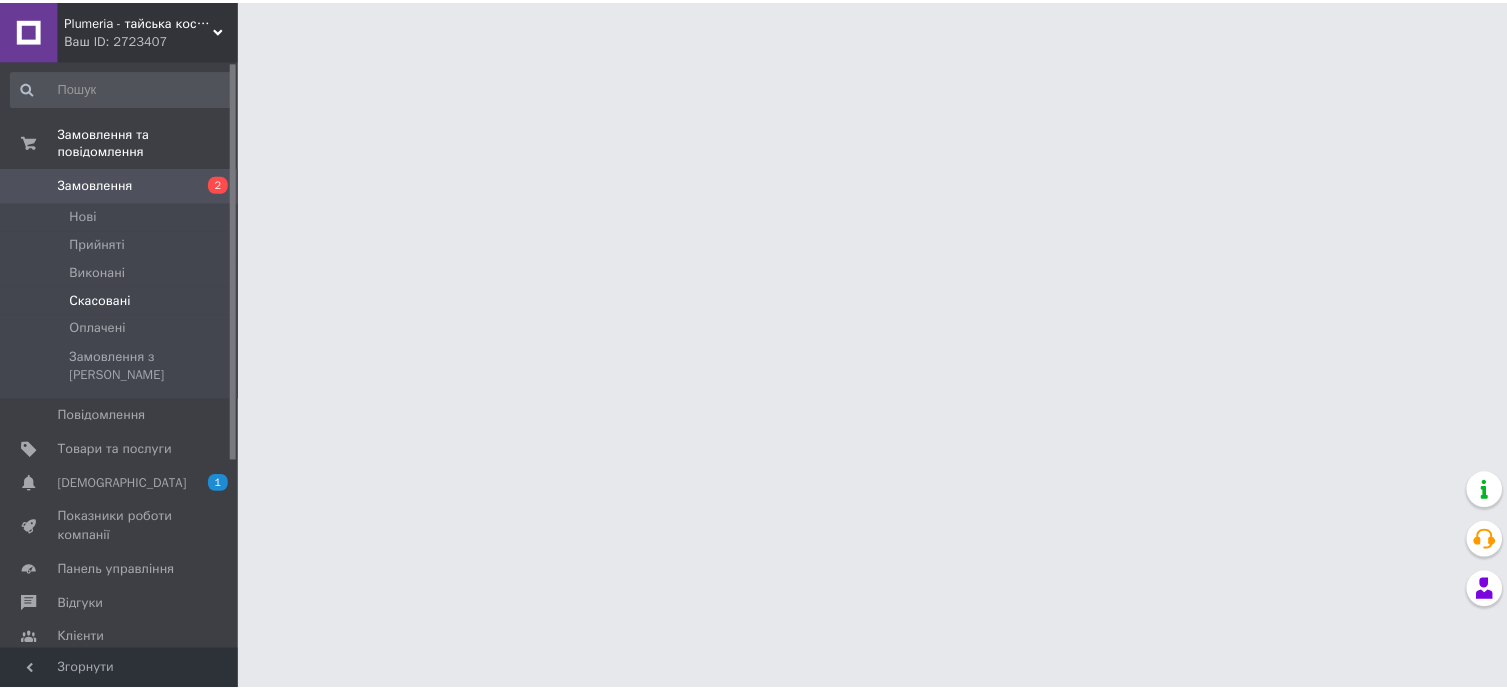 scroll, scrollTop: 0, scrollLeft: 0, axis: both 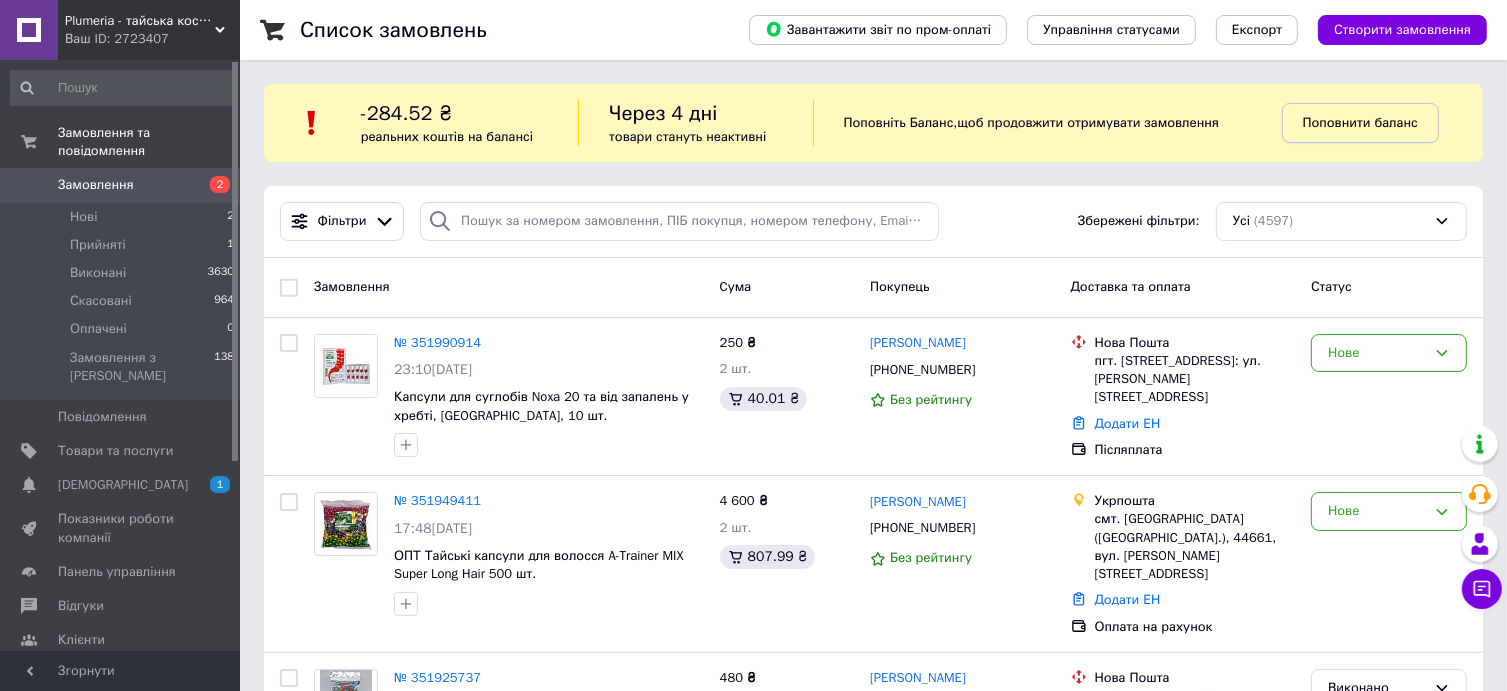 click on "Поповнити баланс" at bounding box center (1360, 122) 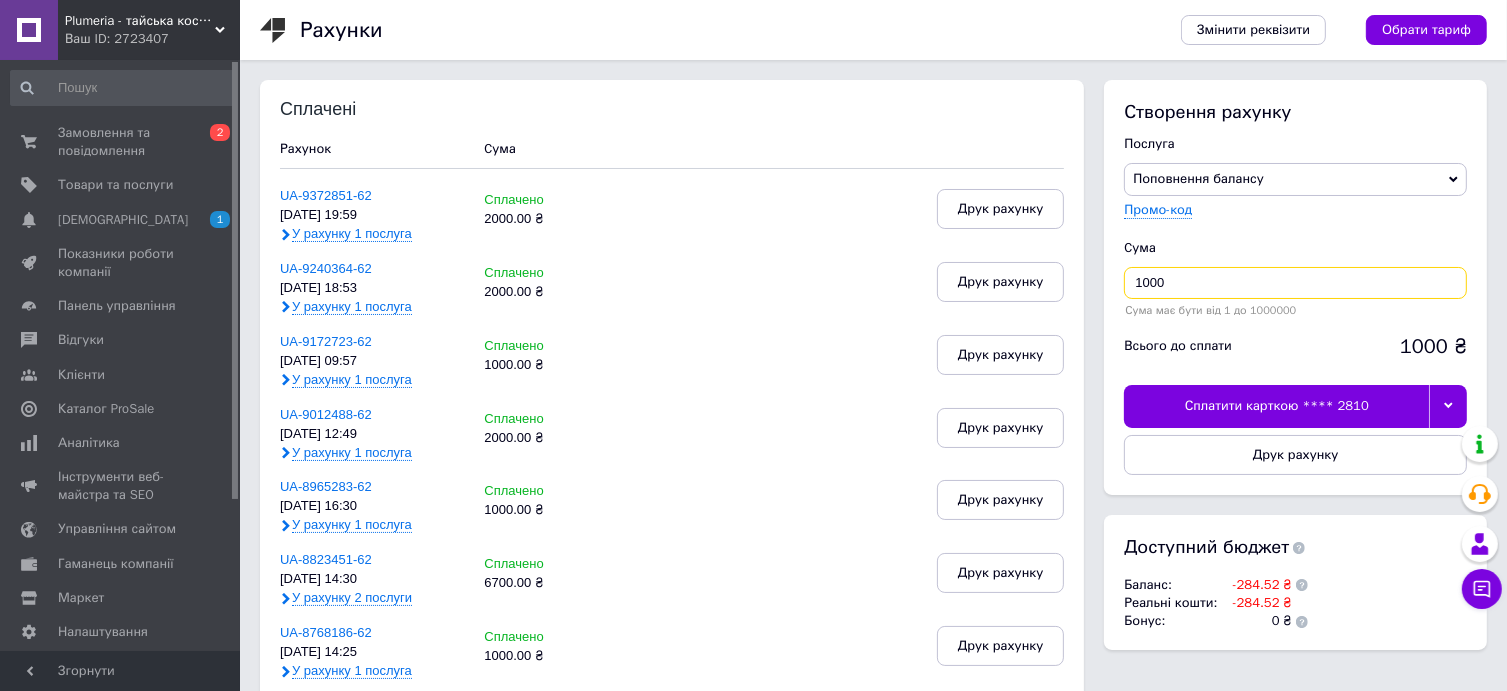 drag, startPoint x: 1182, startPoint y: 271, endPoint x: 1065, endPoint y: 276, distance: 117.10679 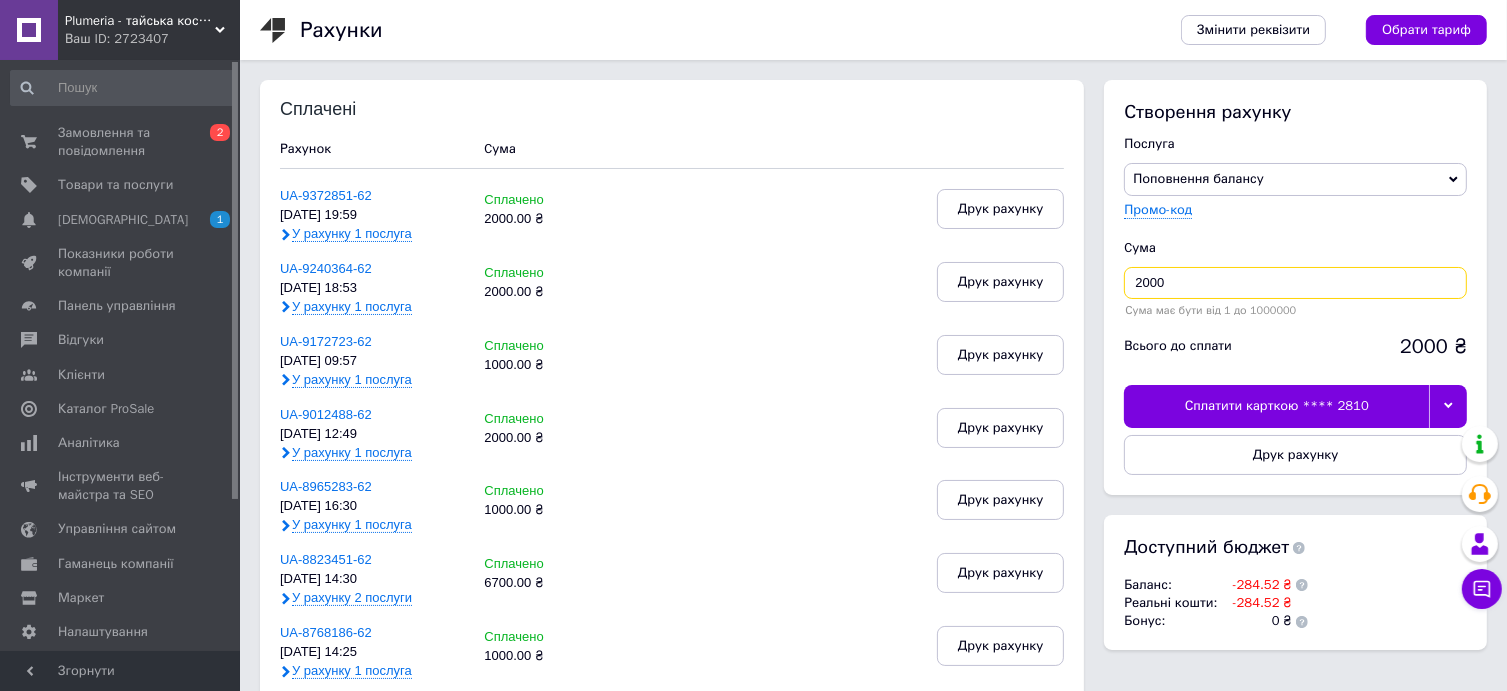 type on "2000" 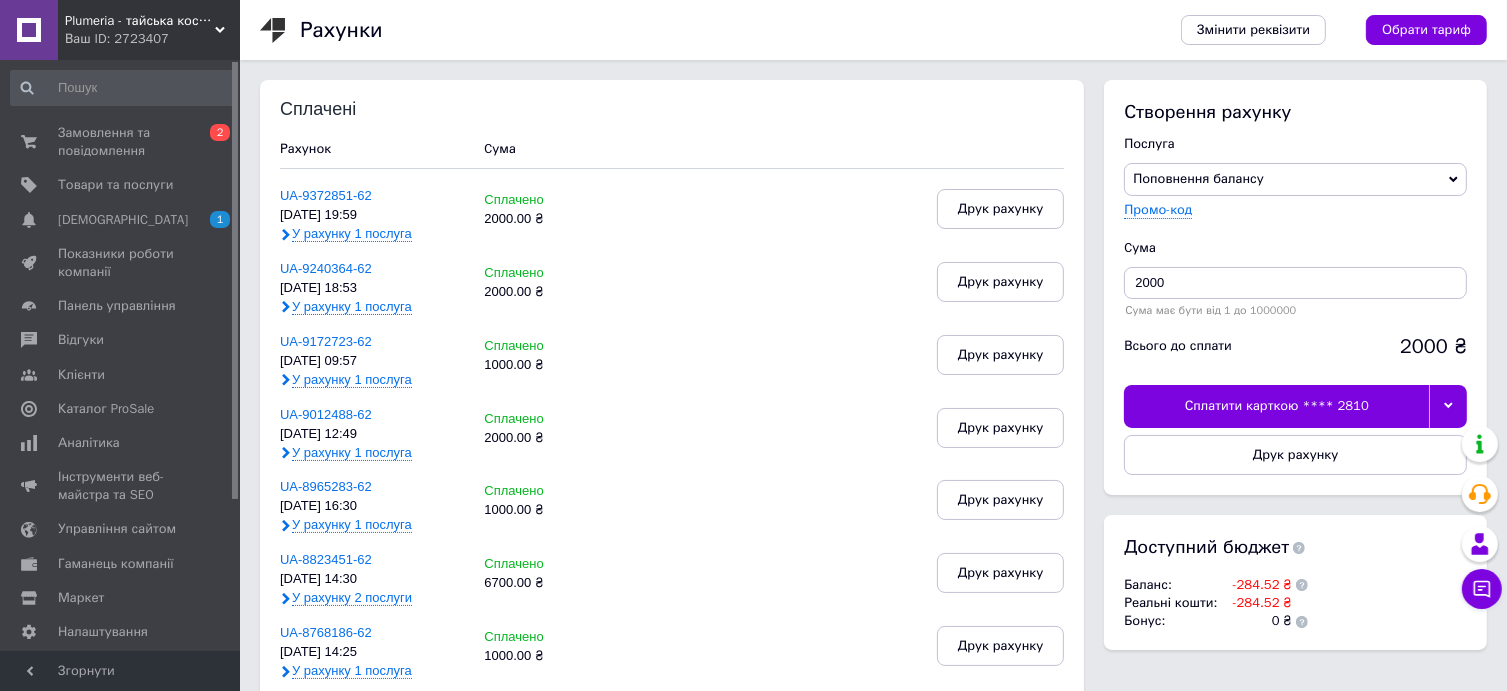 click at bounding box center (1448, 406) 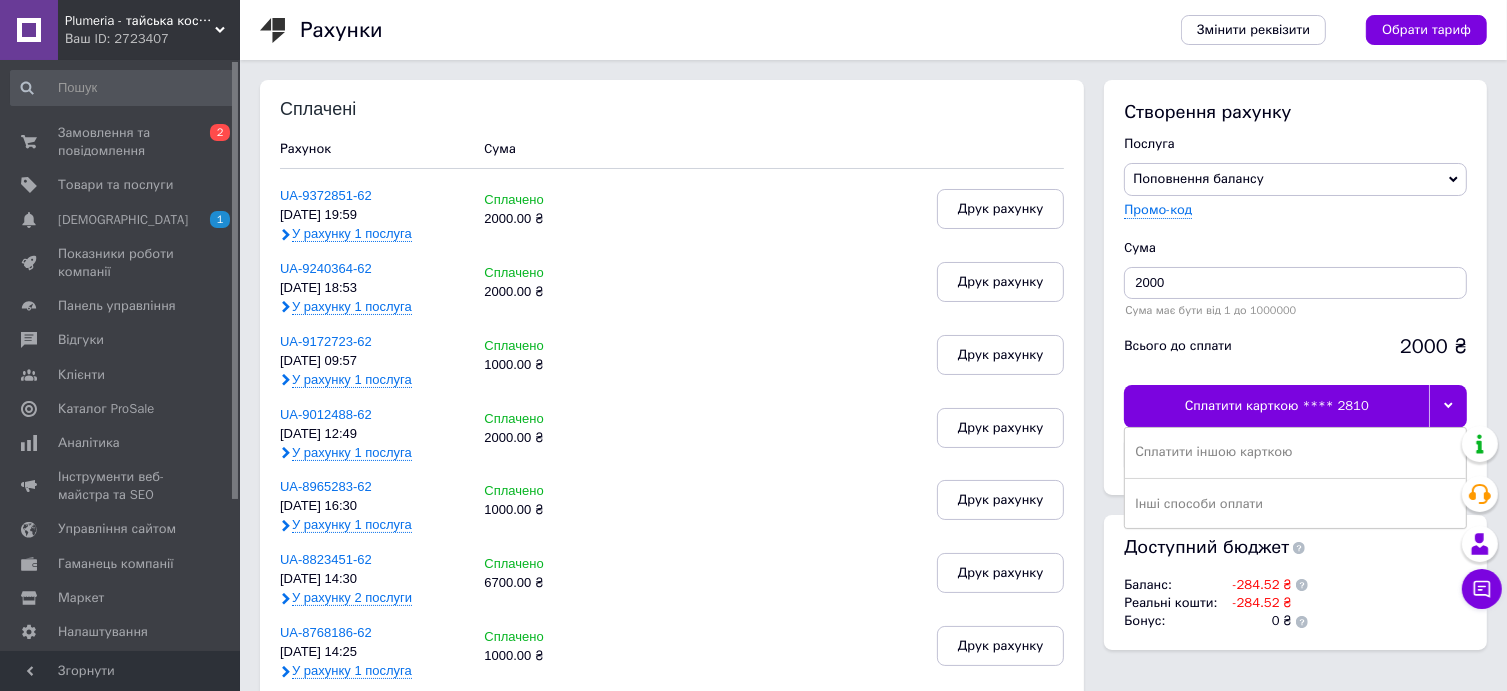 click on "Сплатити карткою  **** 2810" at bounding box center [1276, 406] 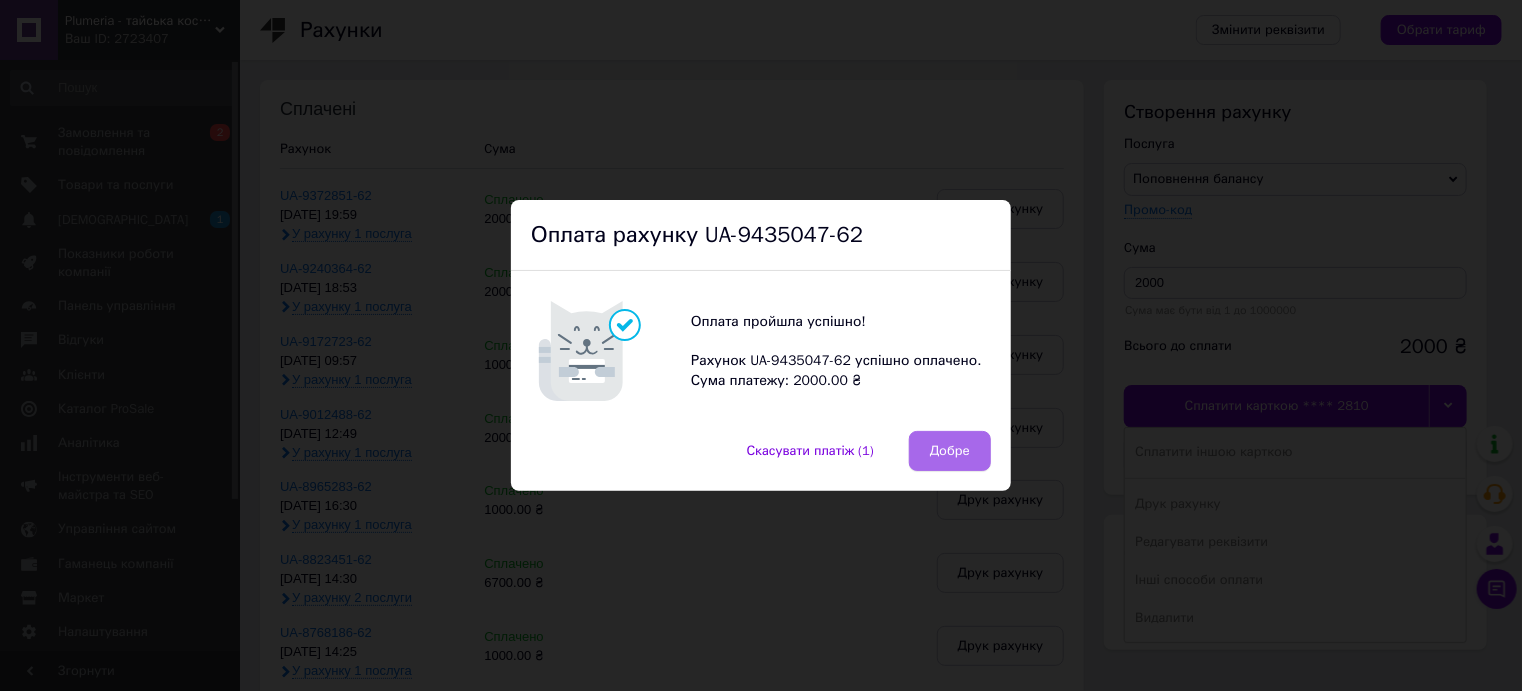 click on "Добре" at bounding box center (950, 451) 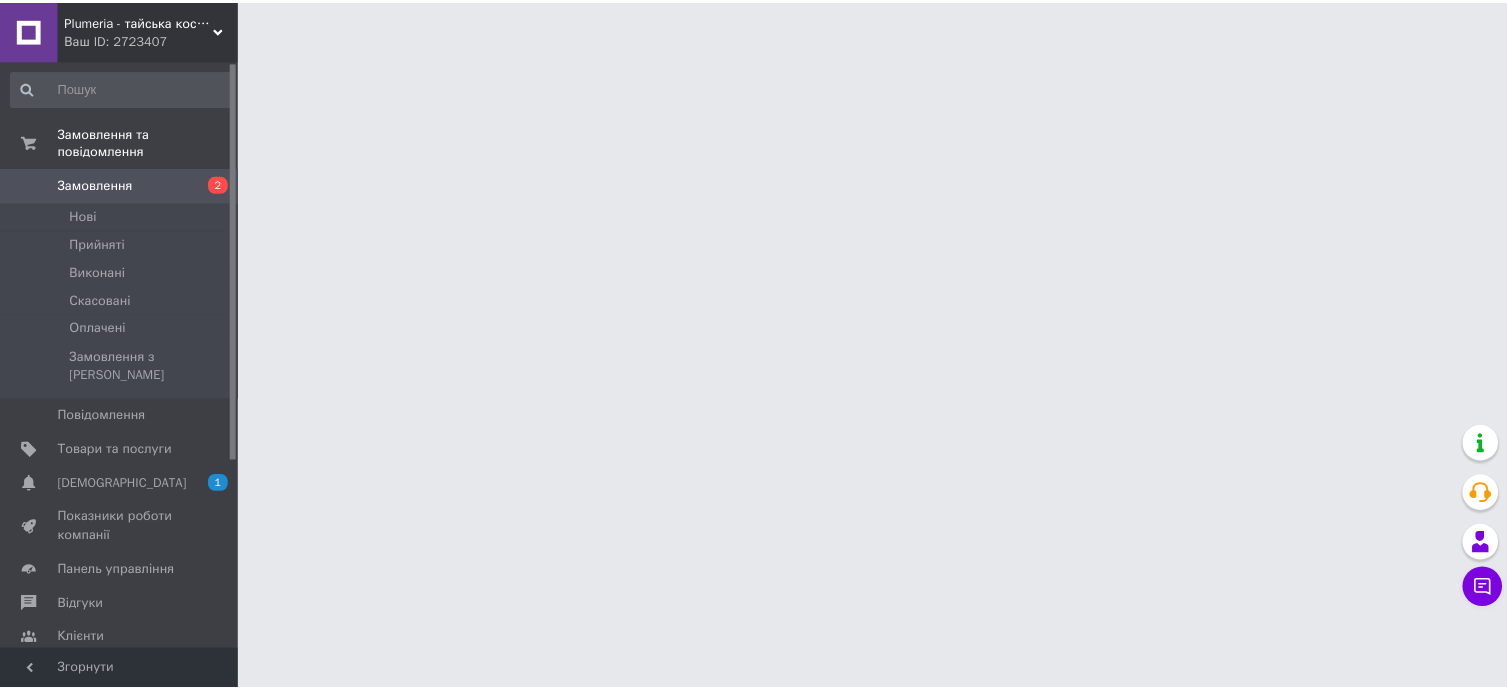 scroll, scrollTop: 0, scrollLeft: 0, axis: both 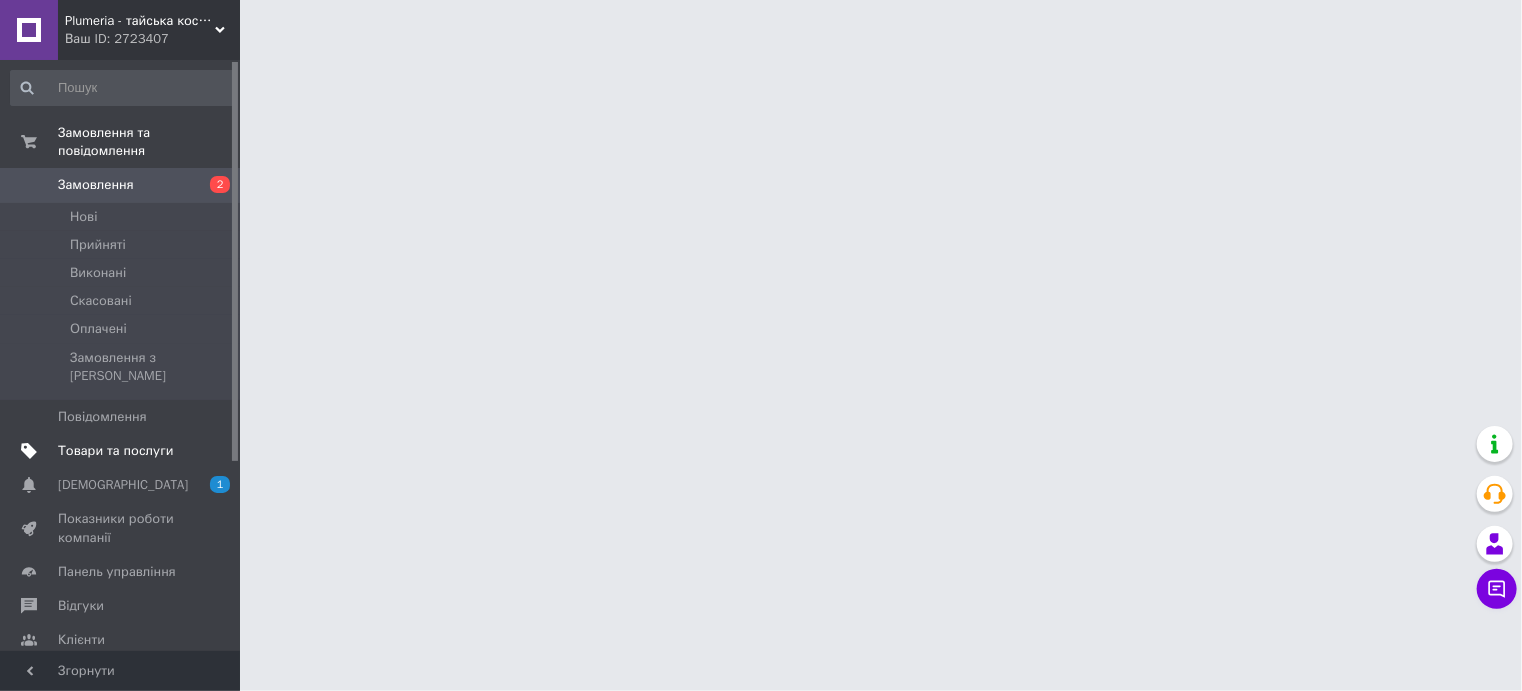 click on "Товари та послуги" at bounding box center (115, 451) 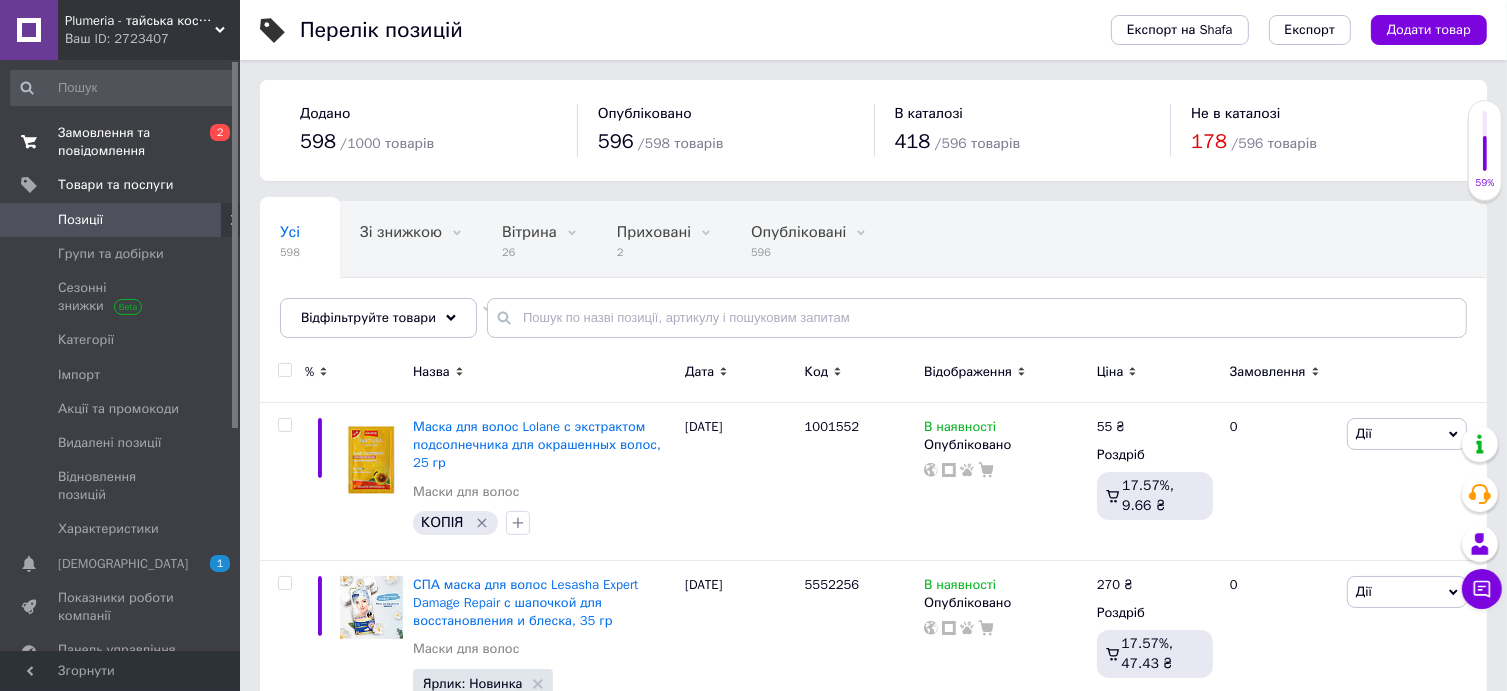 click on "Замовлення та повідомлення" at bounding box center (121, 142) 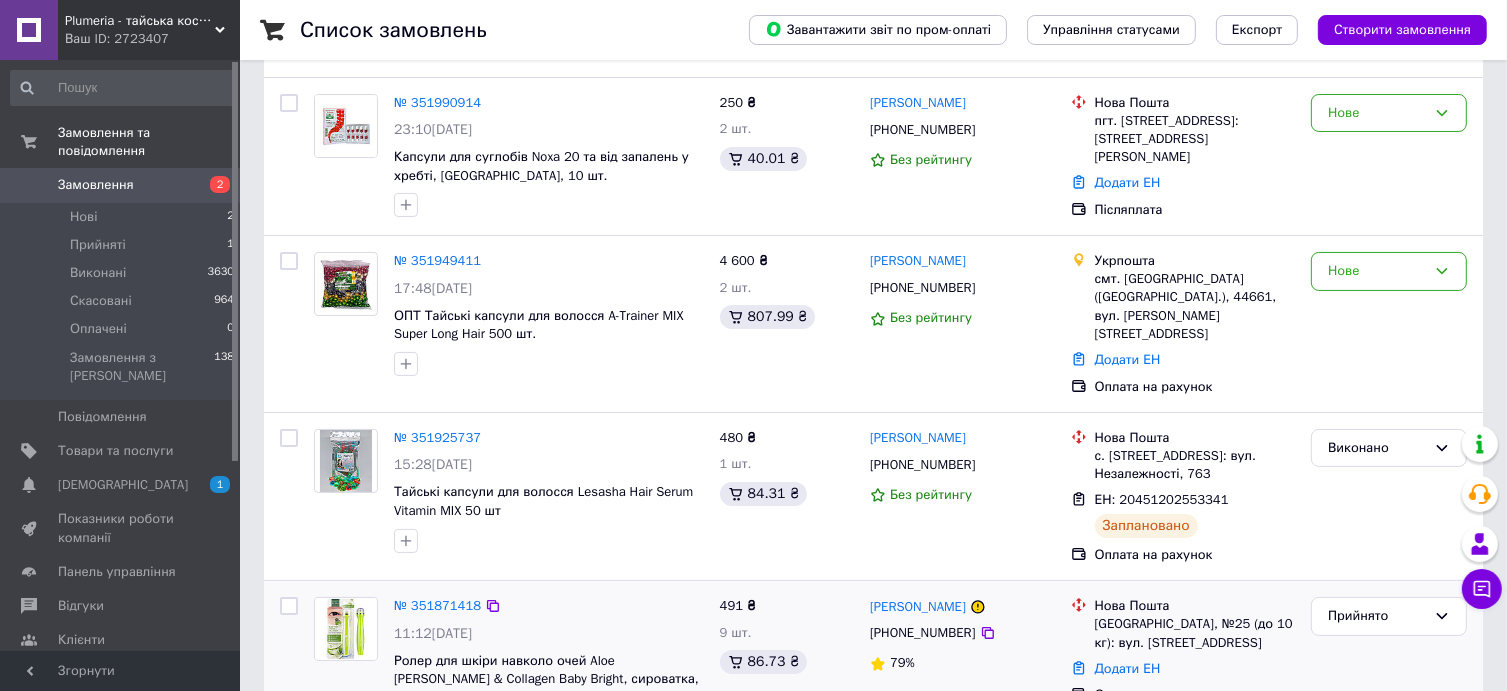 scroll, scrollTop: 300, scrollLeft: 0, axis: vertical 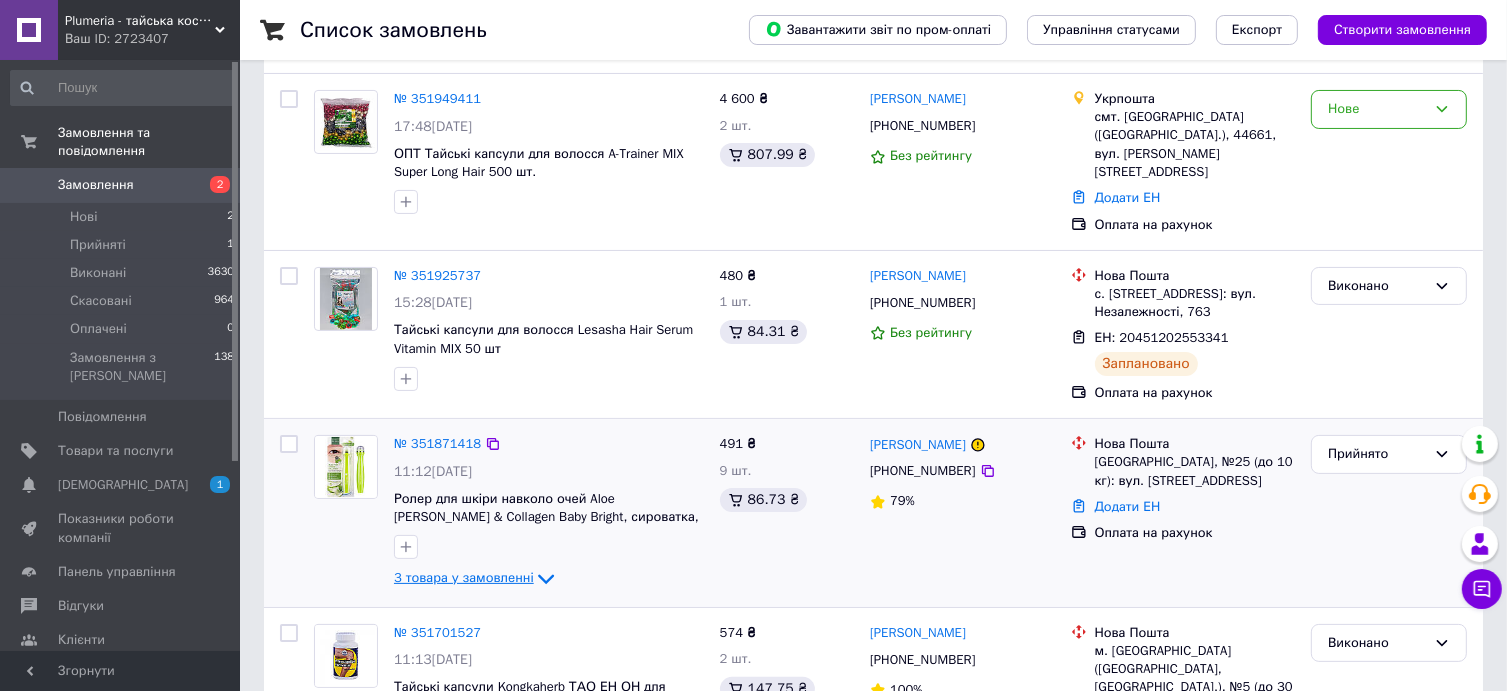 click on "3 товара у замовленні" at bounding box center (464, 578) 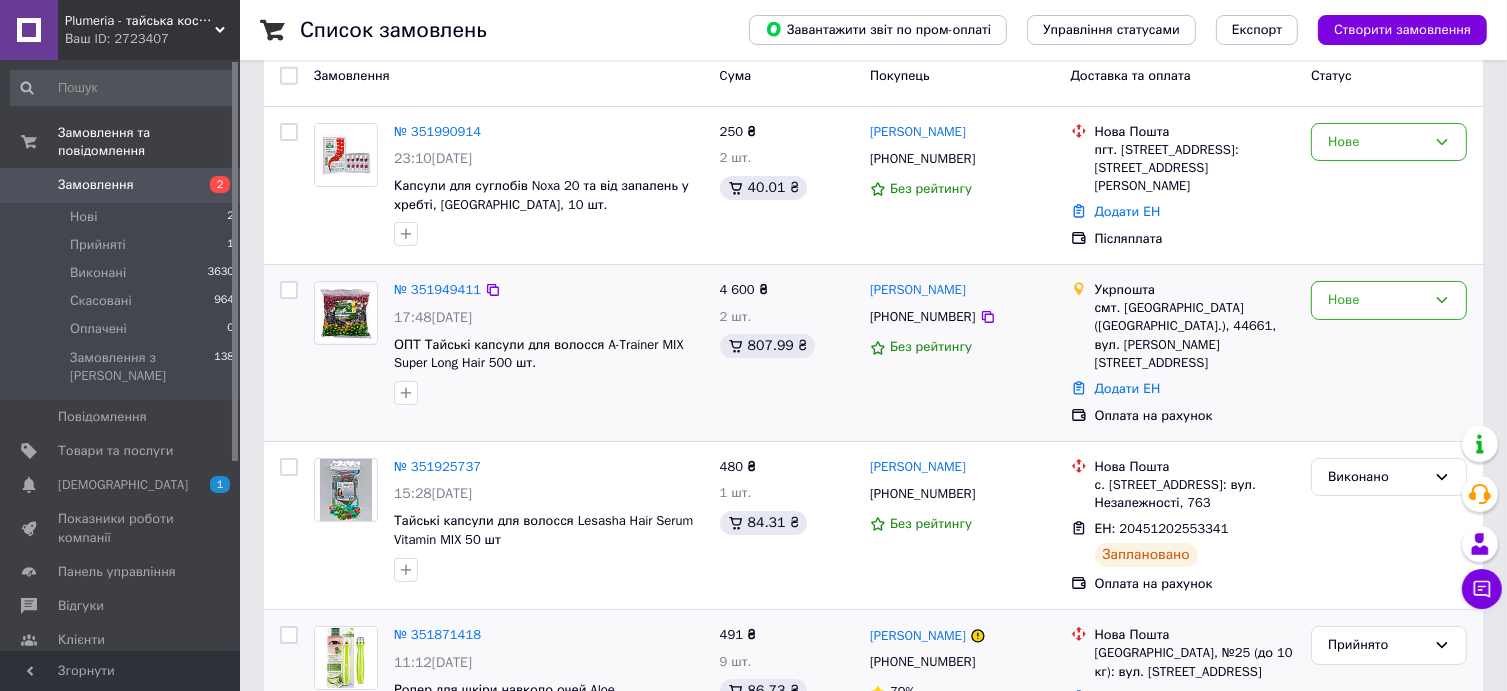 scroll, scrollTop: 0, scrollLeft: 0, axis: both 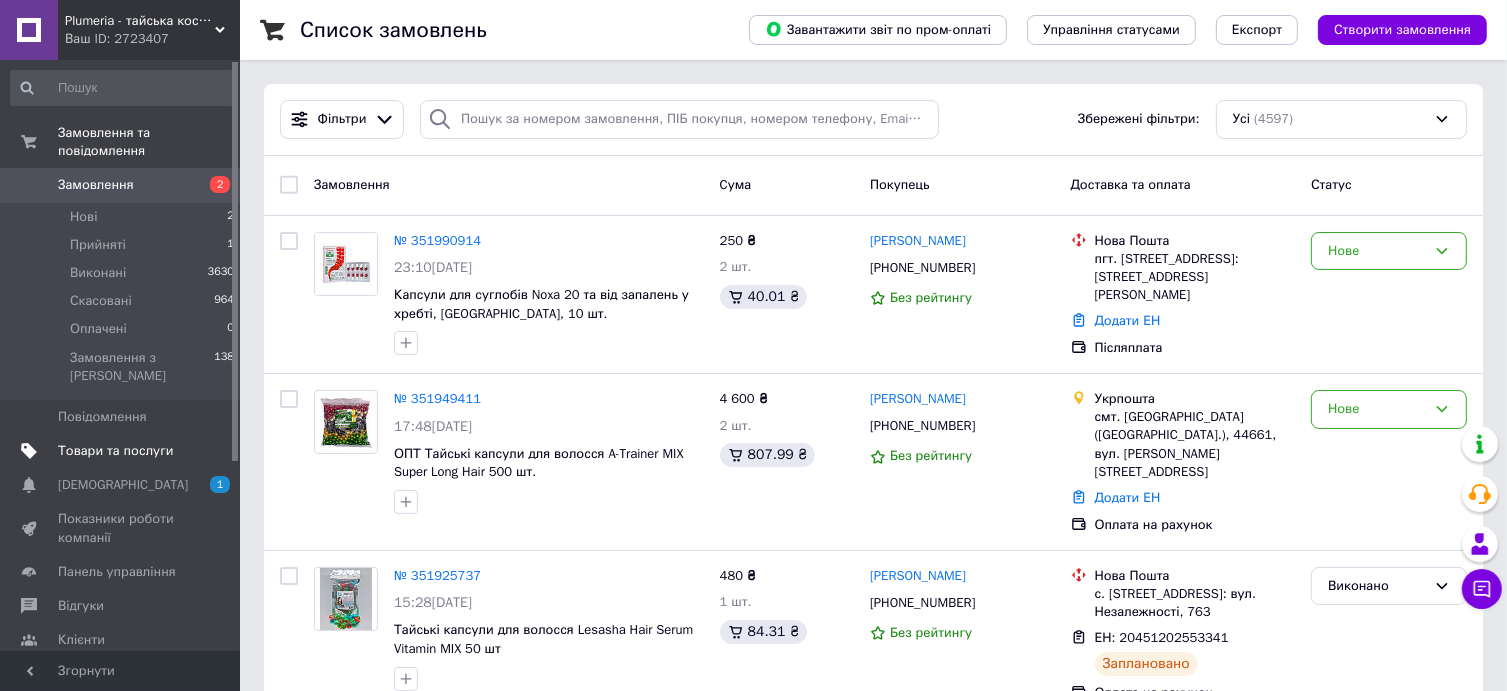 click on "Товари та послуги" at bounding box center (115, 451) 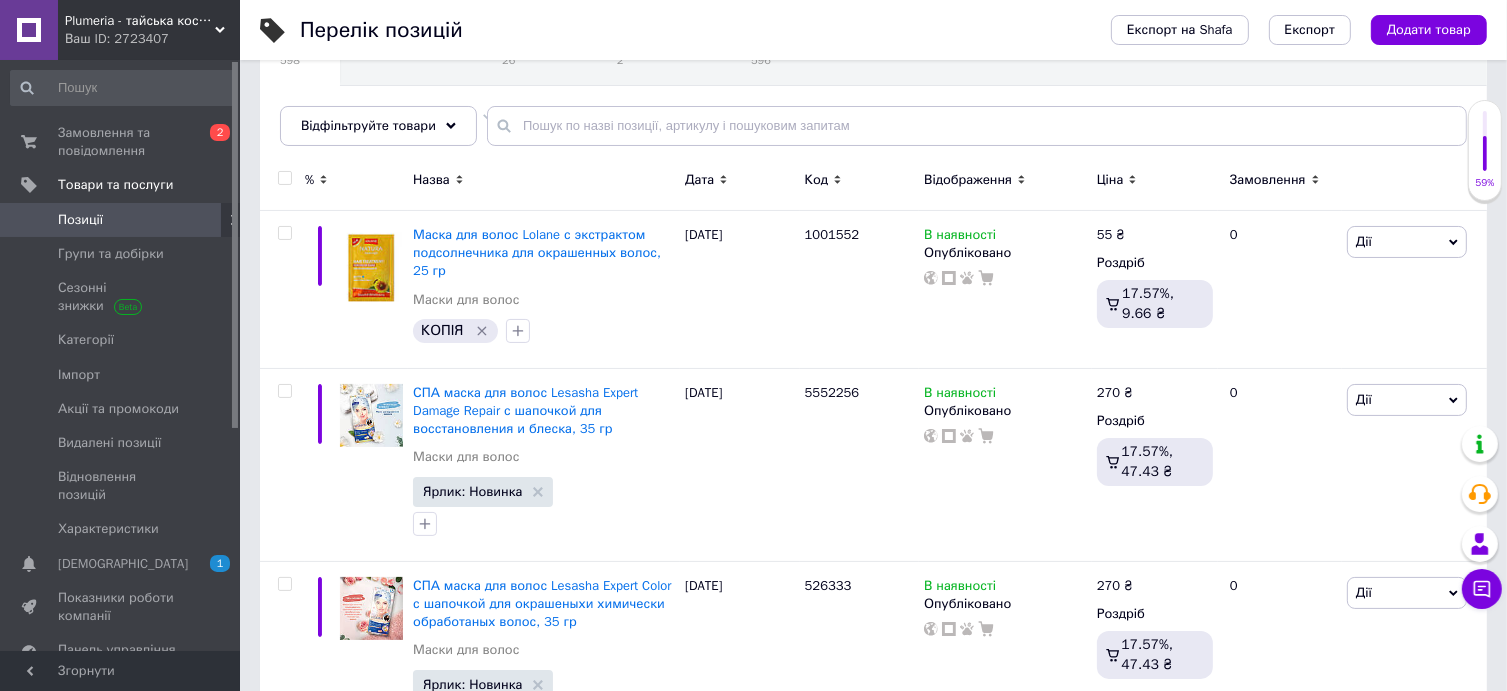 scroll, scrollTop: 200, scrollLeft: 0, axis: vertical 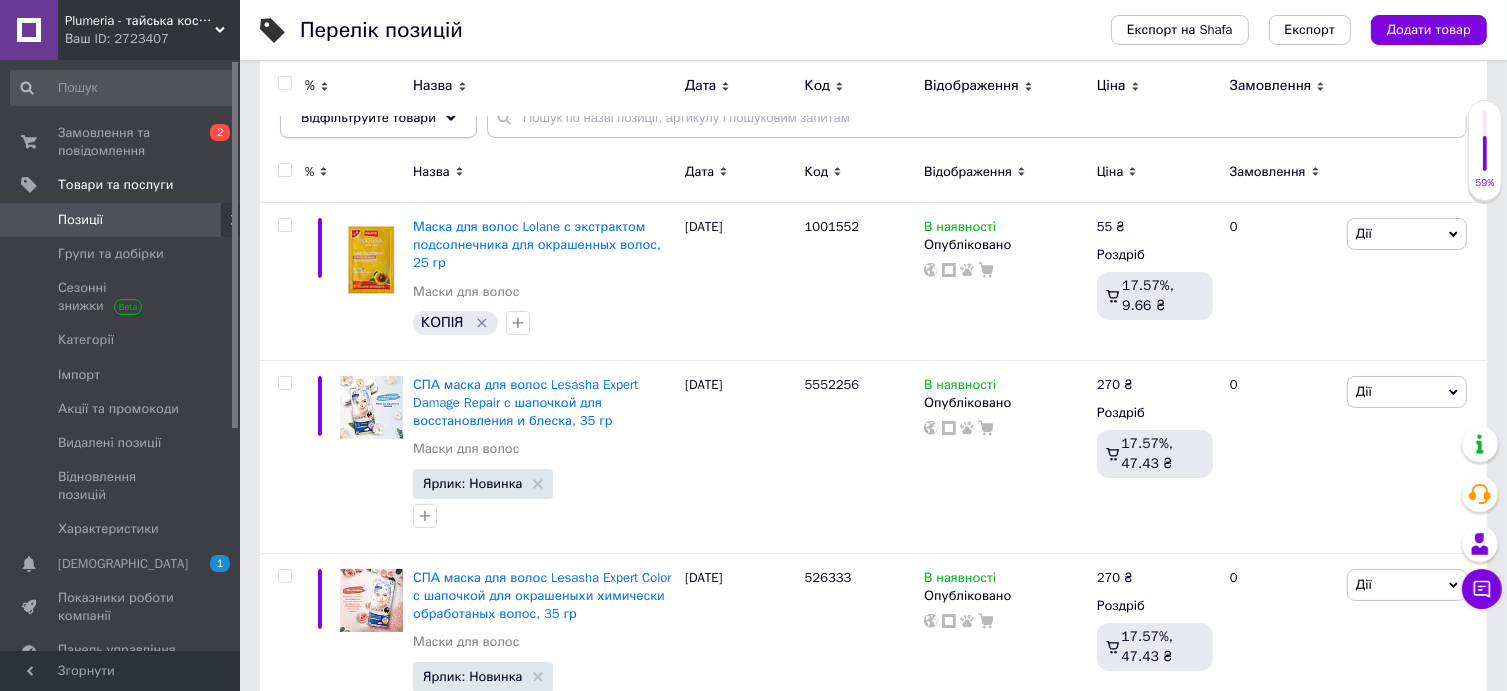 click 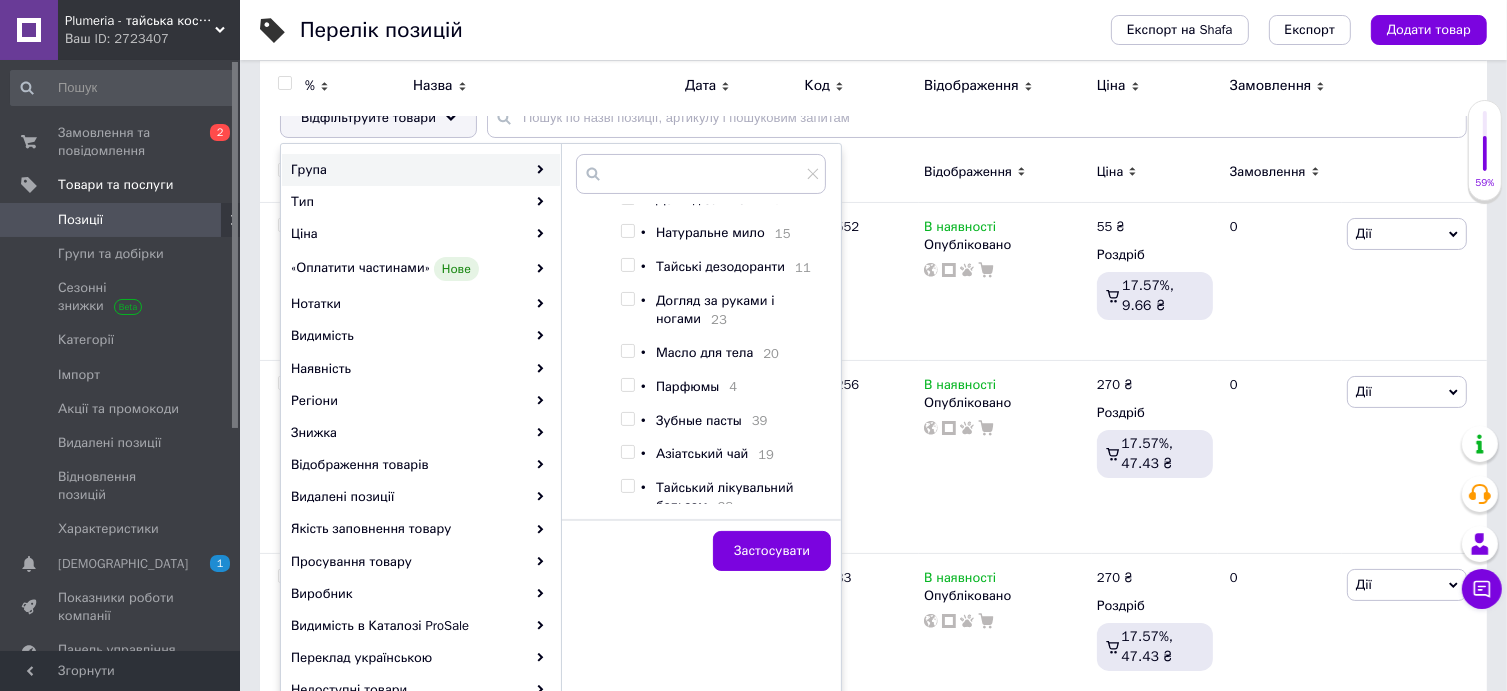 scroll, scrollTop: 630, scrollLeft: 0, axis: vertical 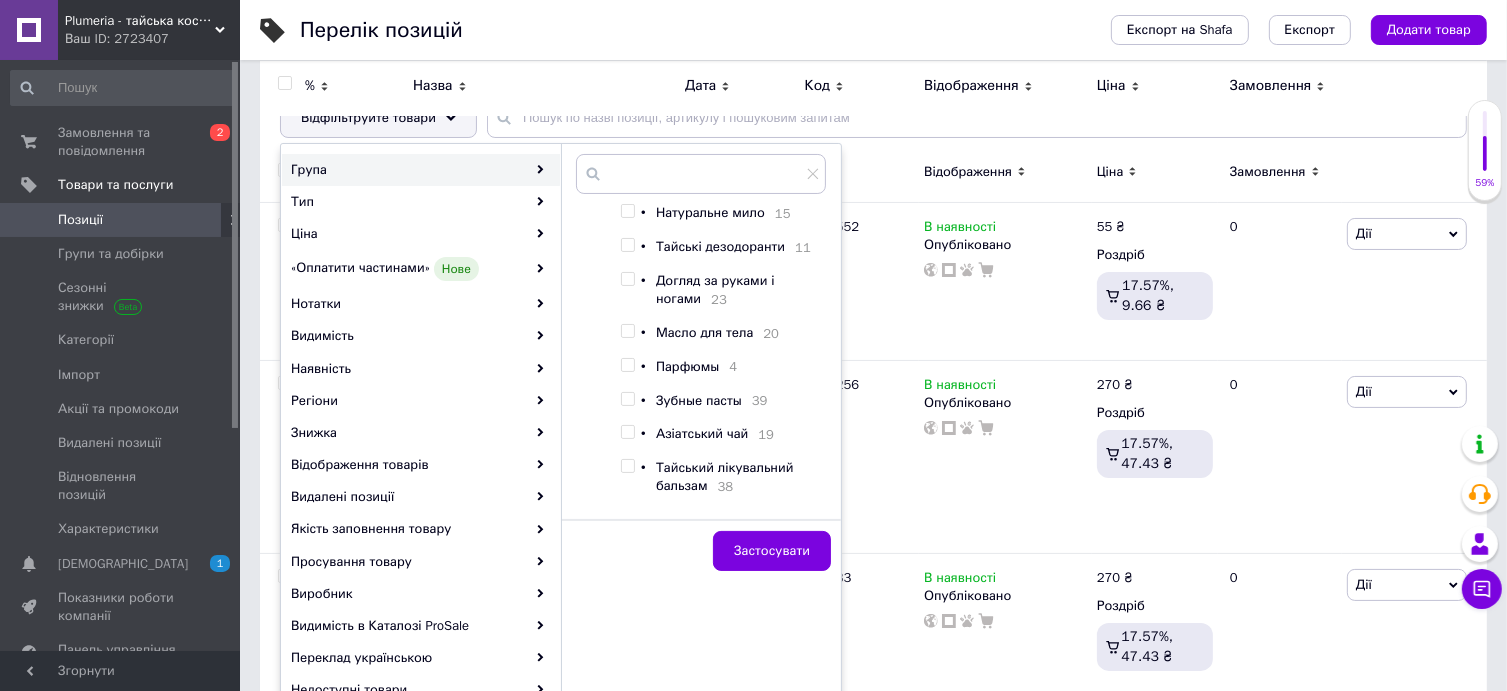 click at bounding box center [627, 399] 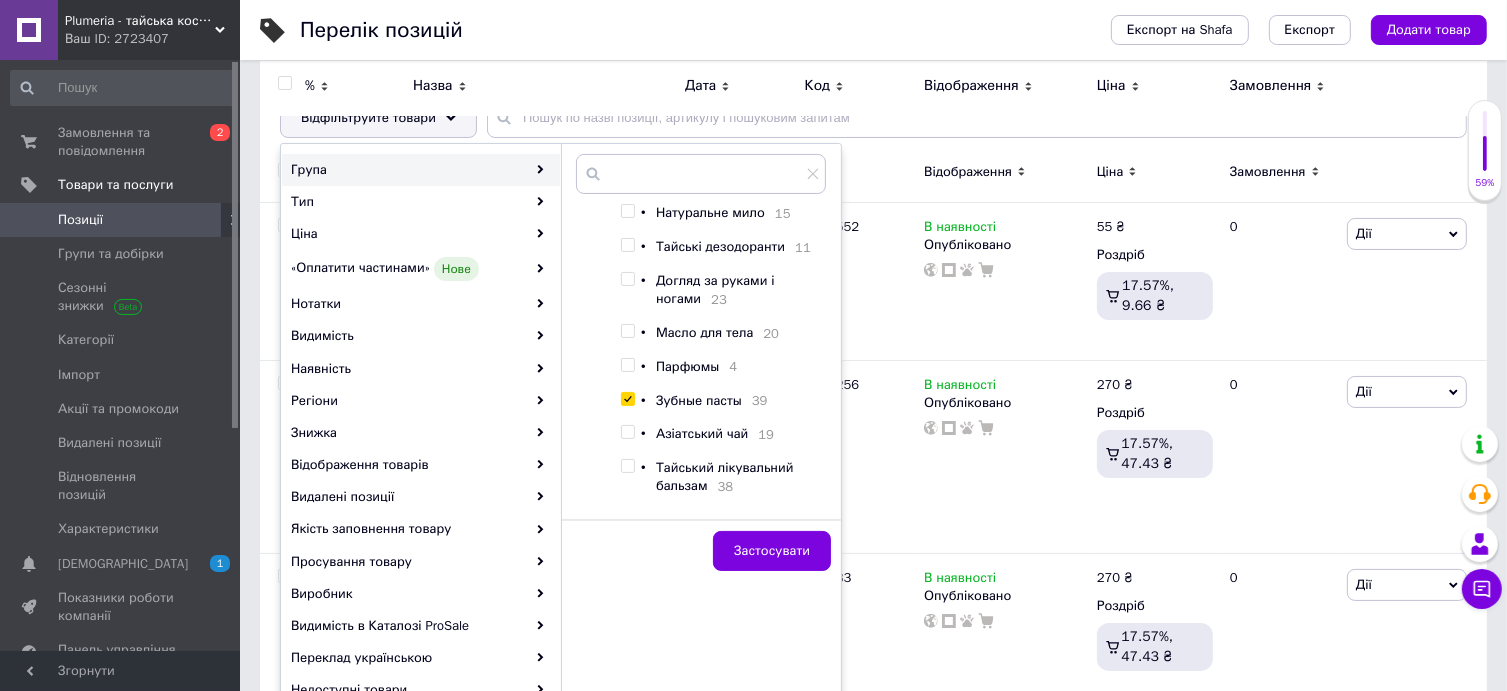 checkbox on "true" 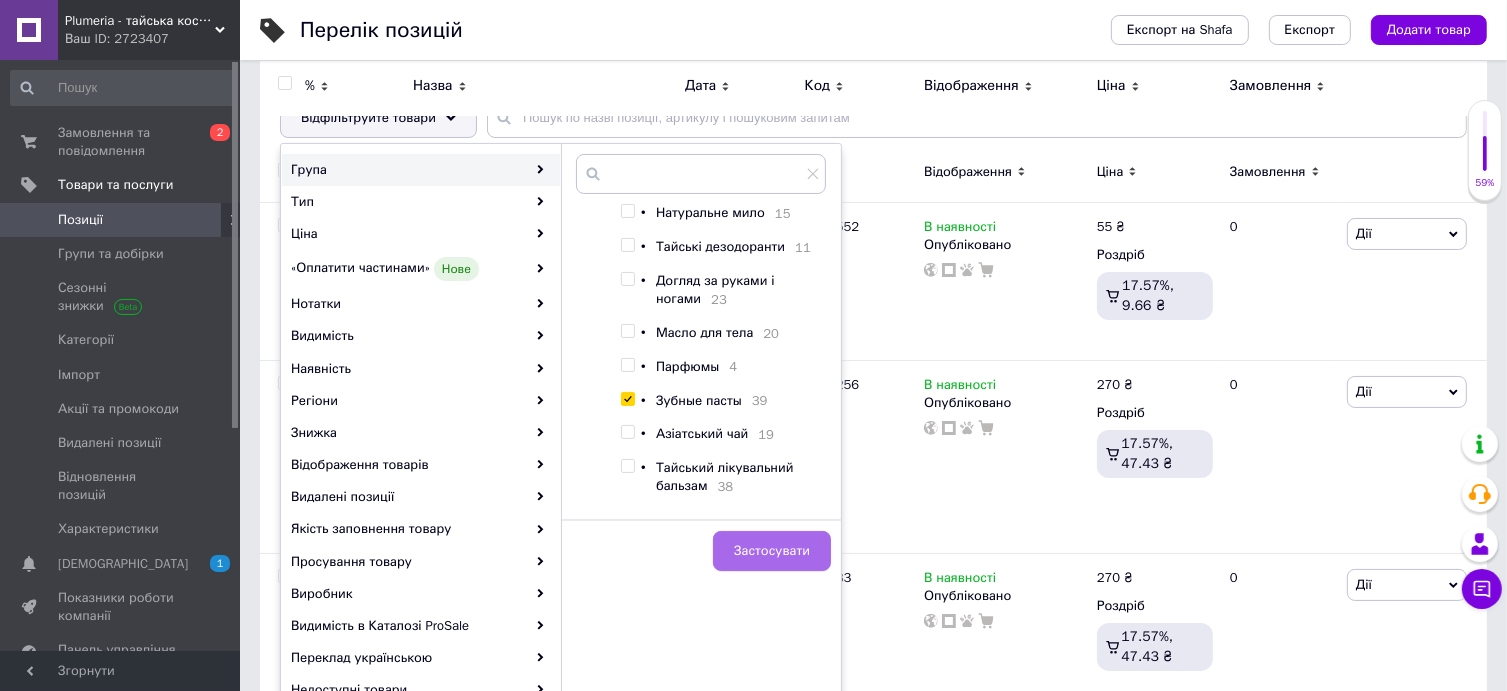 click on "Застосувати" at bounding box center [772, 551] 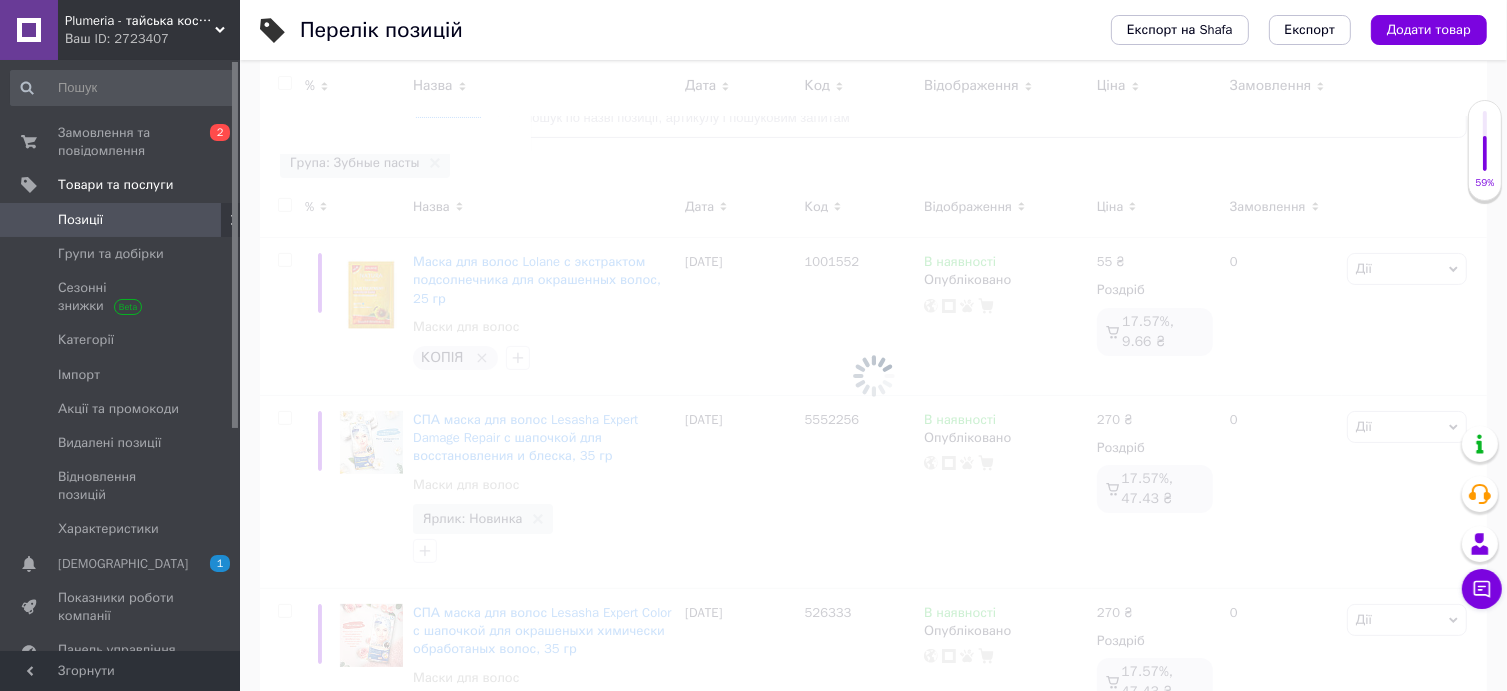scroll, scrollTop: 0, scrollLeft: 68, axis: horizontal 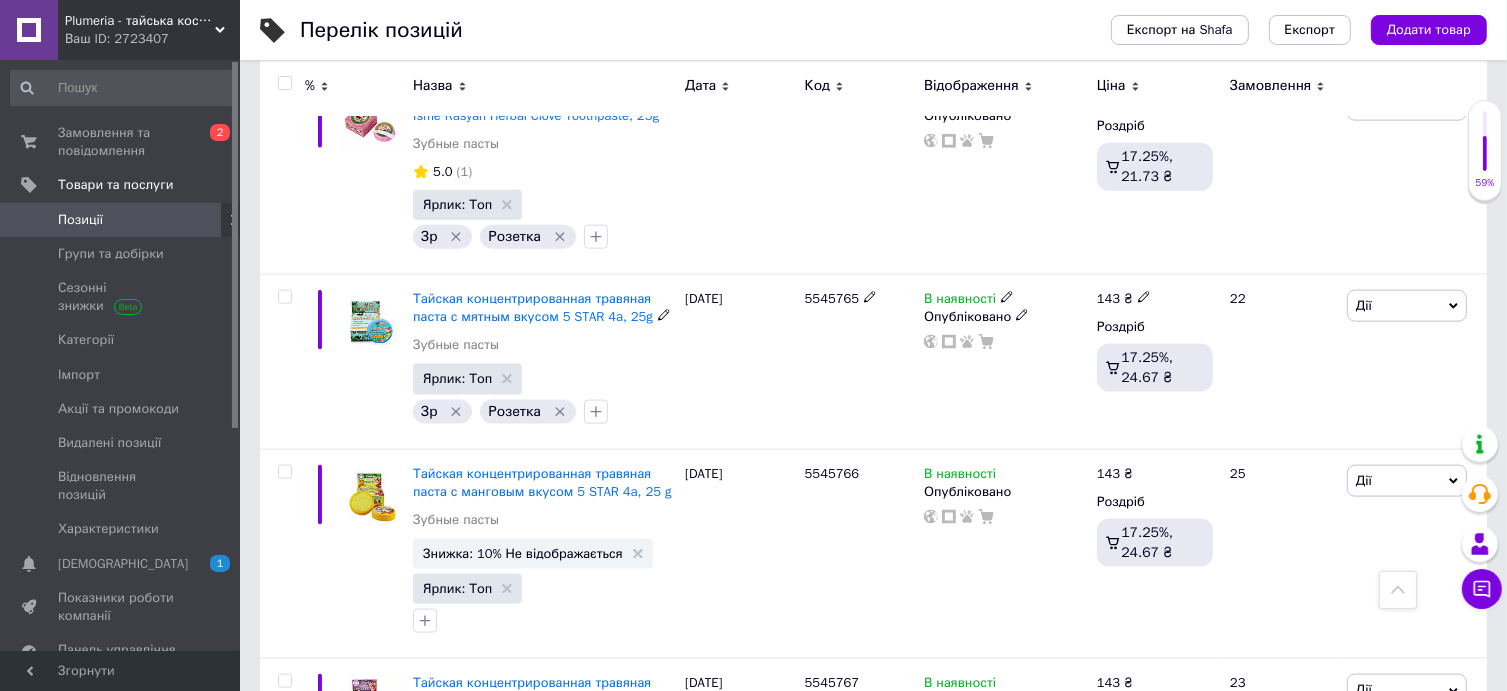 click on "Тайская концентрированная травяная паста с мятным вкусом 5 STAR 4a, 25g" at bounding box center [533, 307] 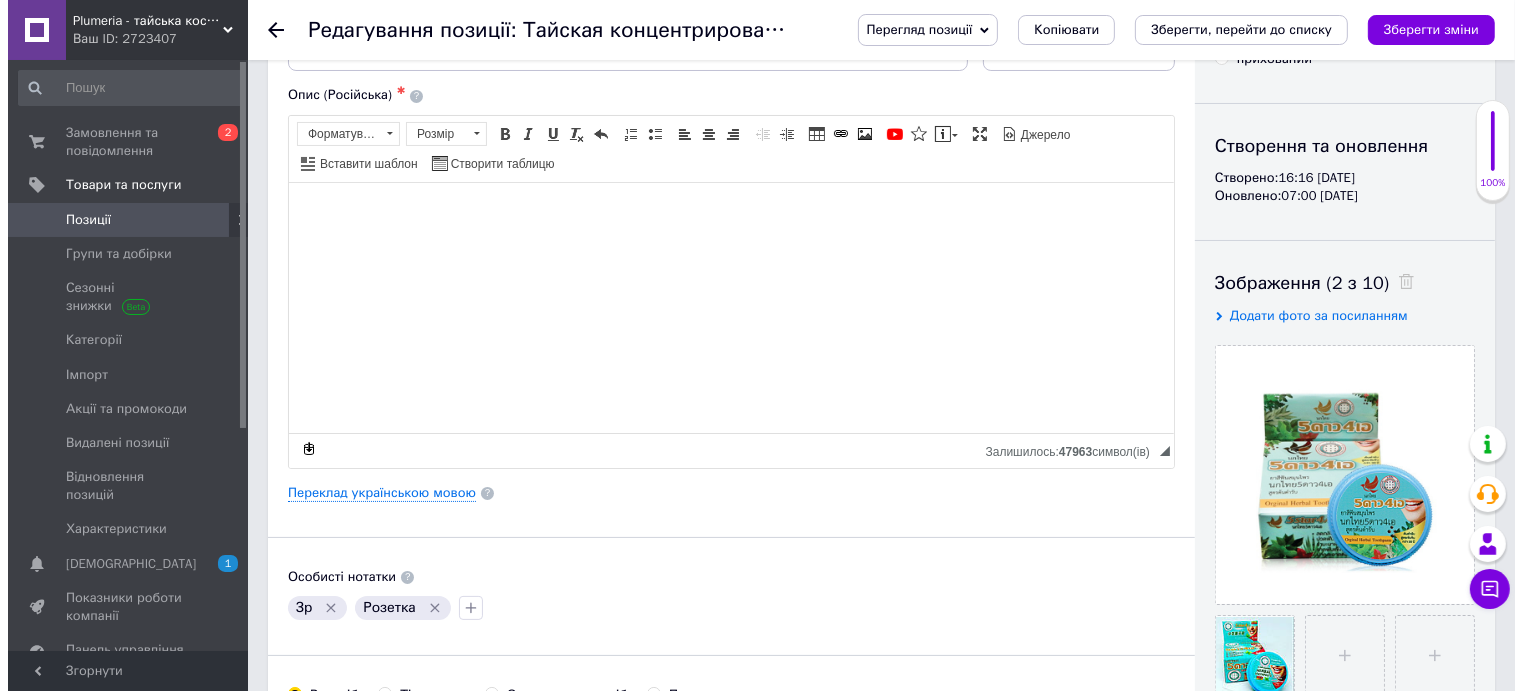 scroll, scrollTop: 0, scrollLeft: 0, axis: both 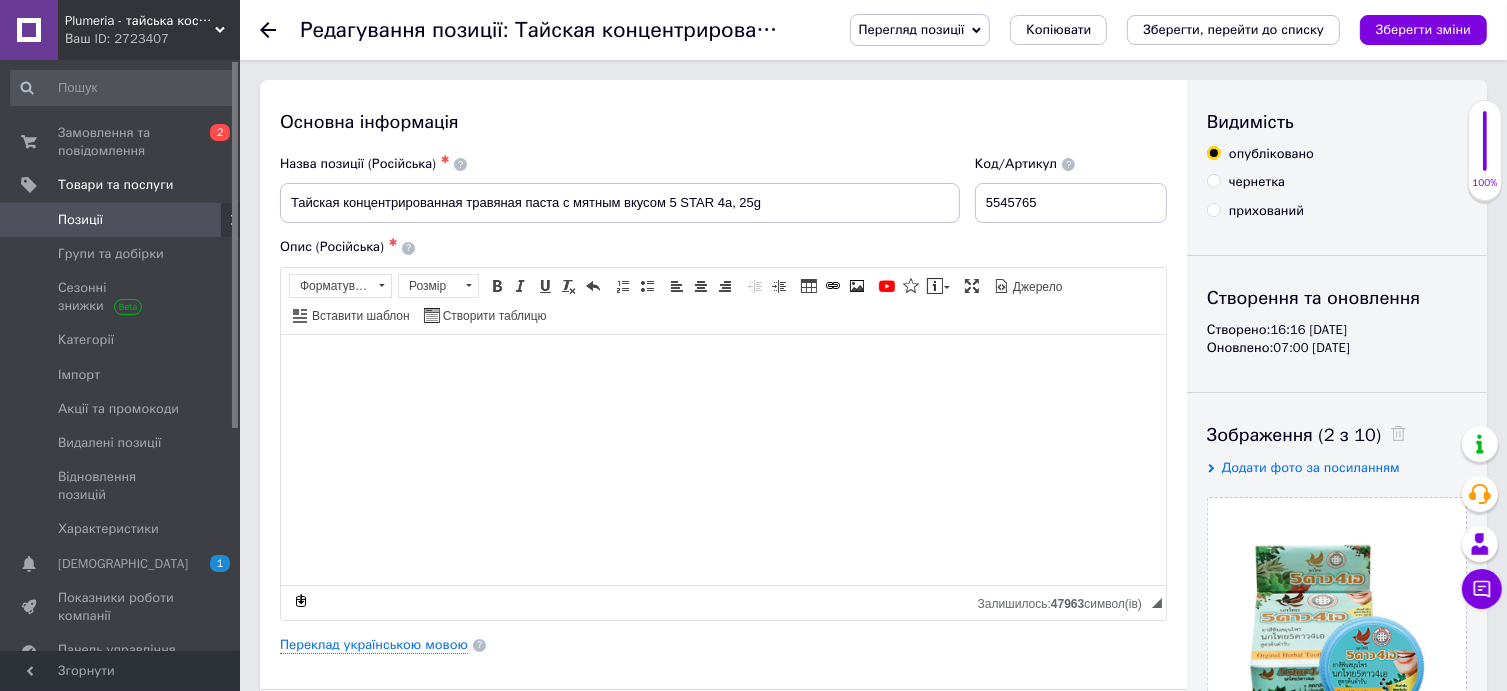 click 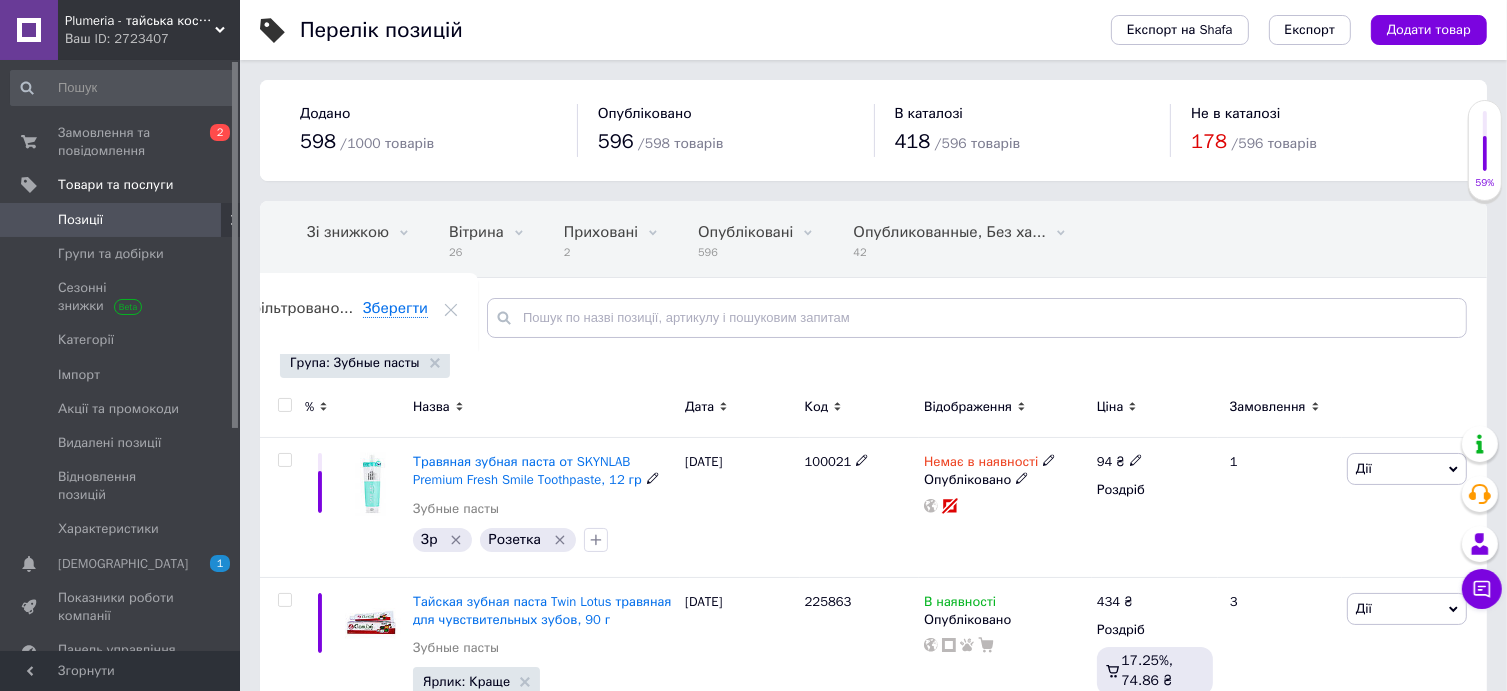 scroll, scrollTop: 0, scrollLeft: 68, axis: horizontal 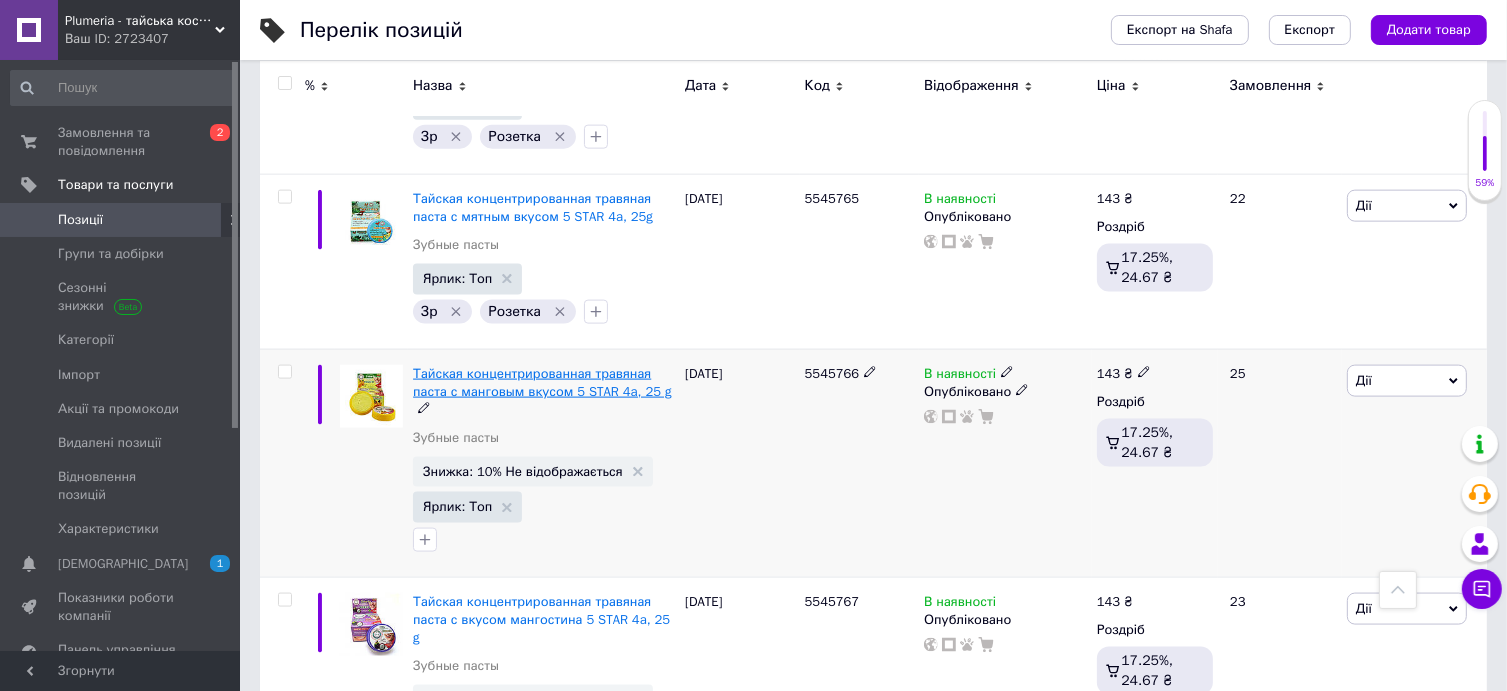 click on "Тайская концентрированная травяная паста с манговым вкусом 5 STAR 4a, 25 g" at bounding box center [542, 382] 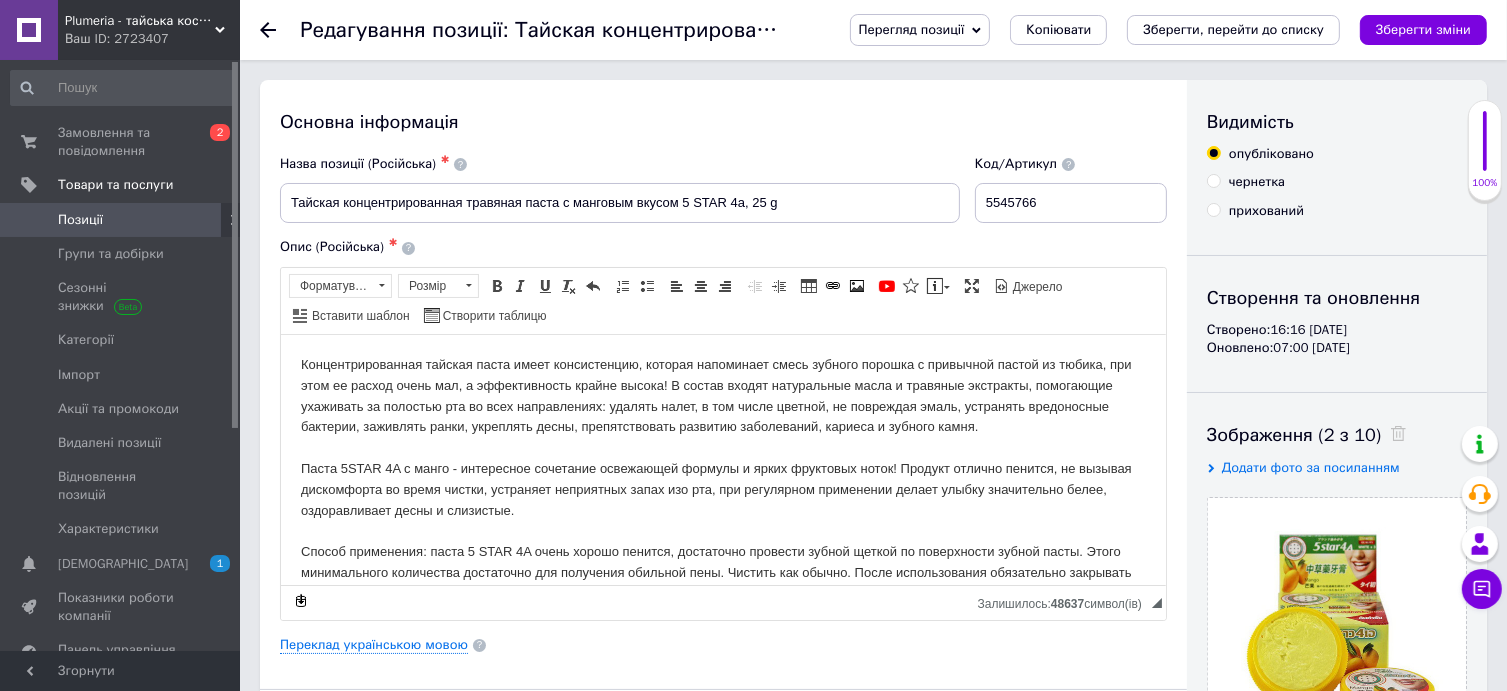 scroll, scrollTop: 200, scrollLeft: 0, axis: vertical 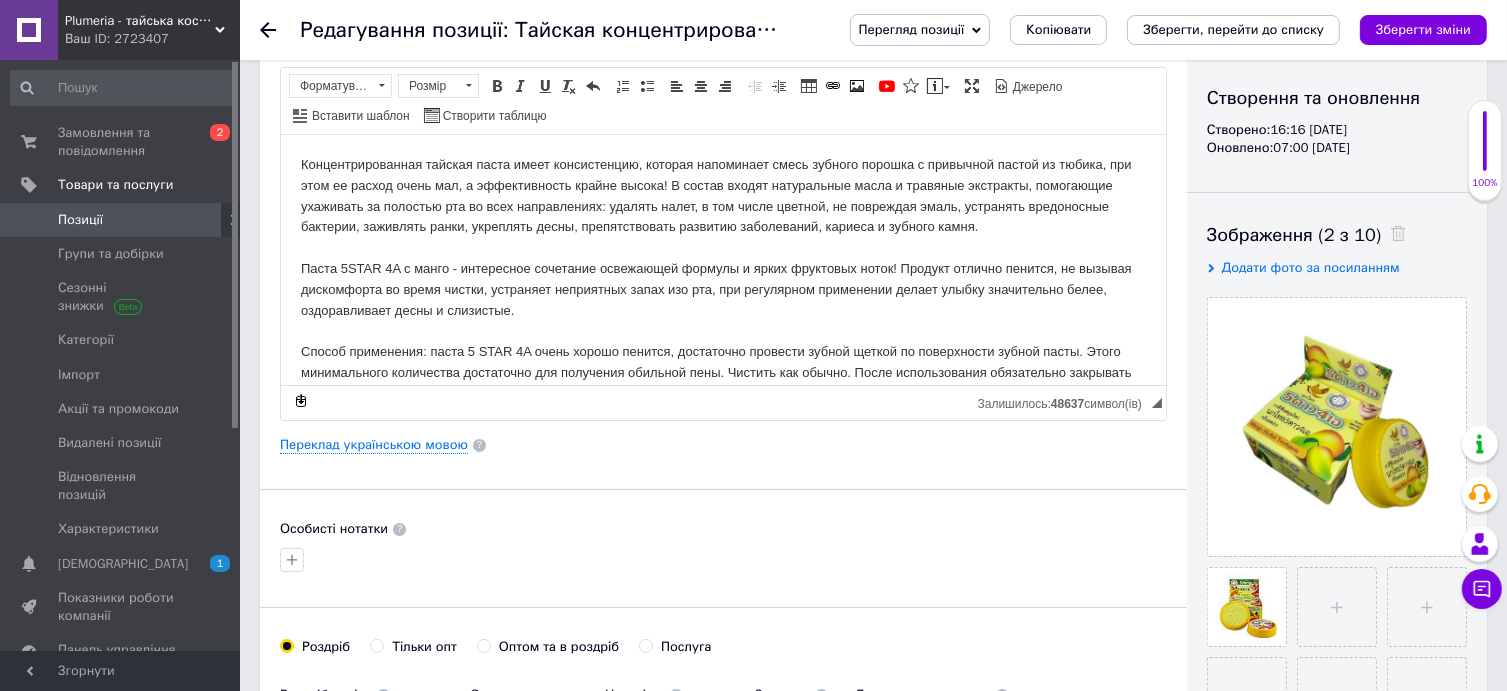 click on "Зберегти, перейти до списку" at bounding box center (1233, 29) 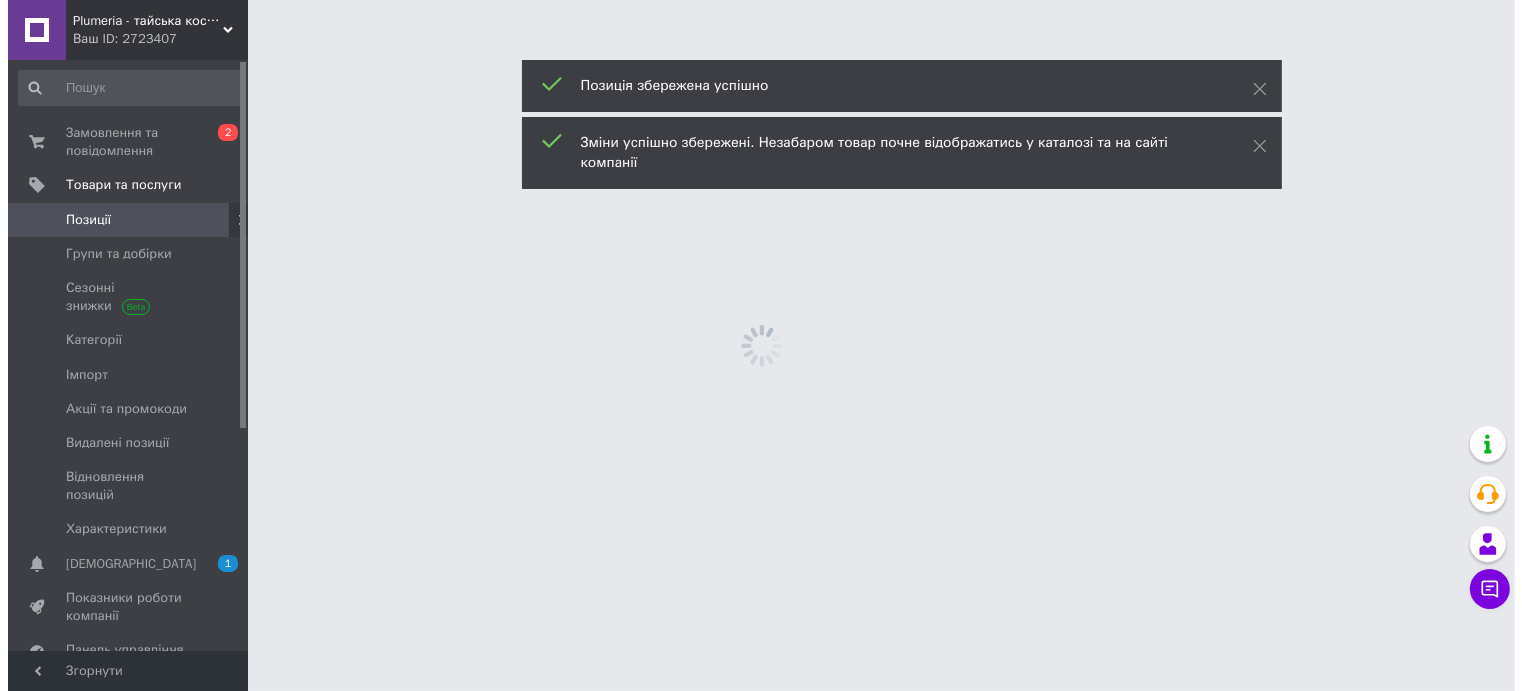 scroll, scrollTop: 0, scrollLeft: 0, axis: both 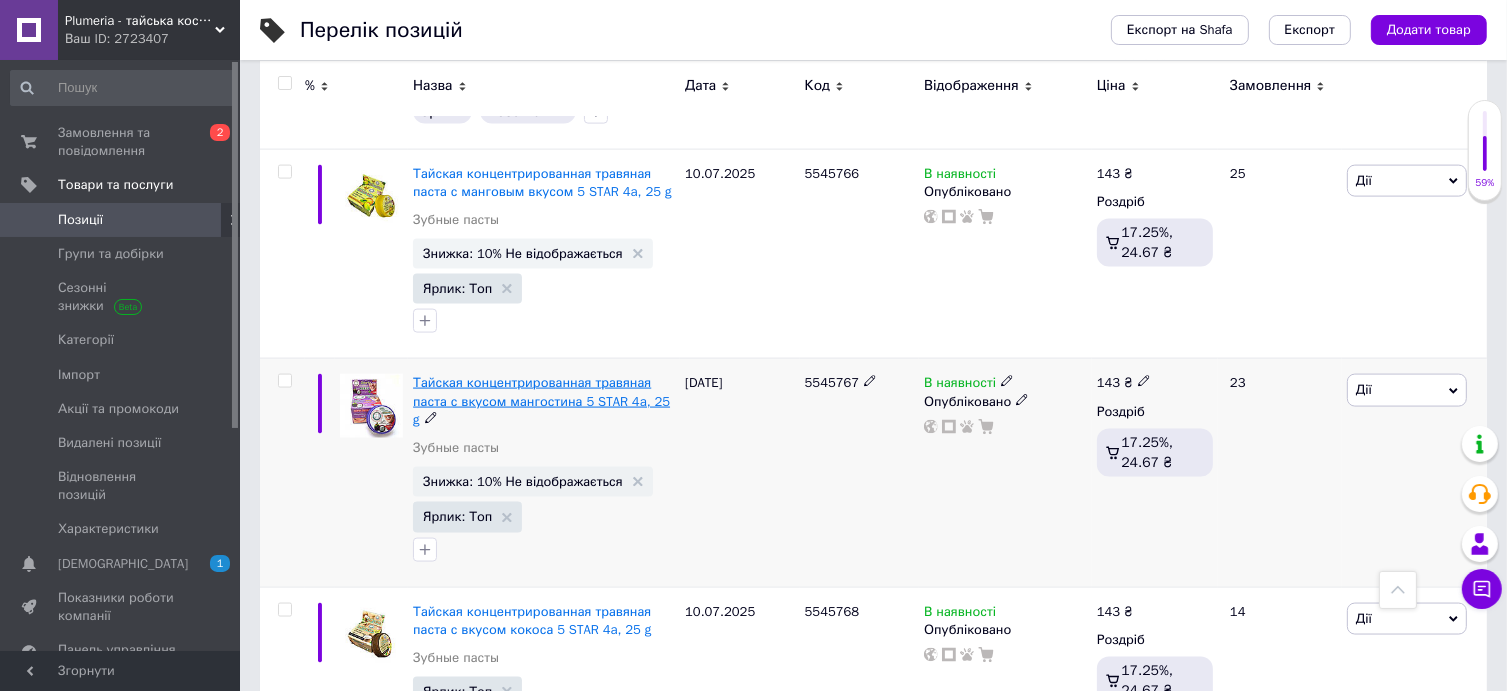 click on "Тайская концентрированная травяная паста с вкусом мангостина 5 STAR 4a, 25 g" at bounding box center [541, 400] 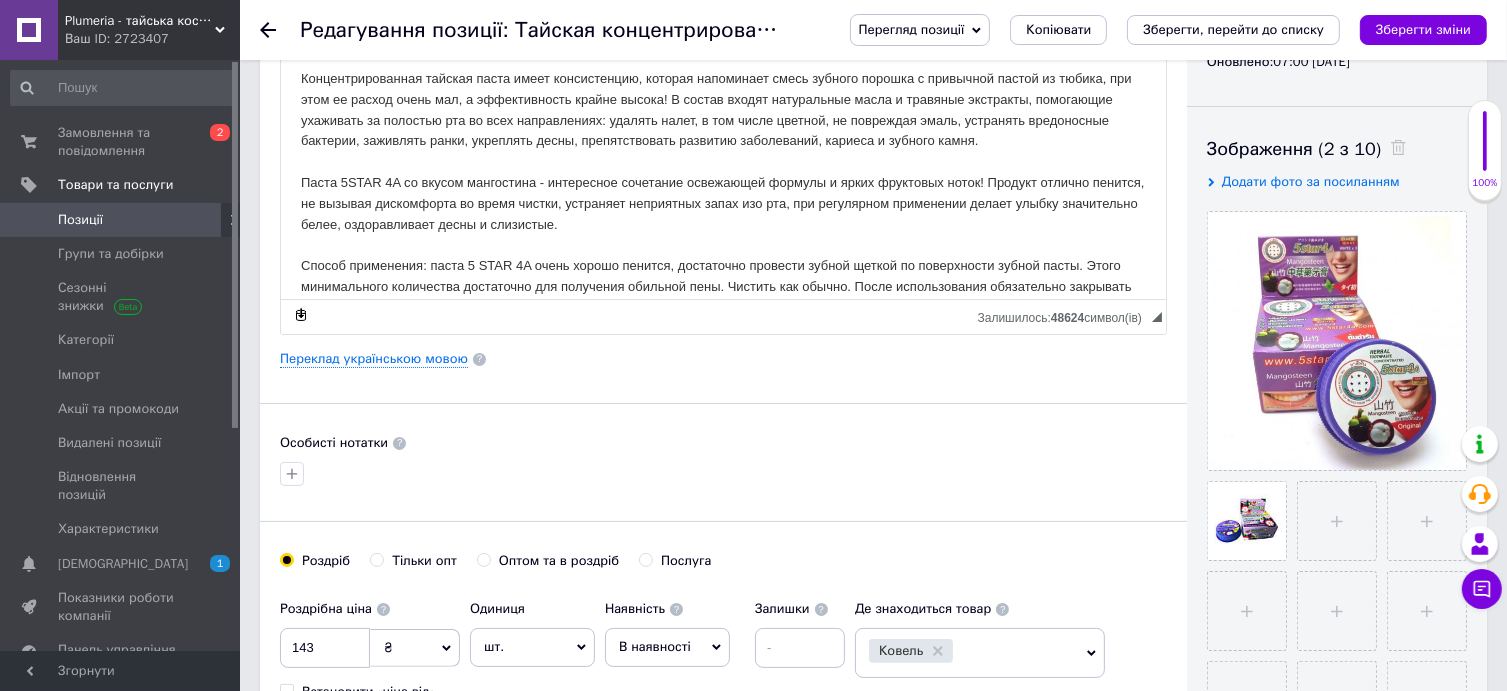 scroll, scrollTop: 300, scrollLeft: 0, axis: vertical 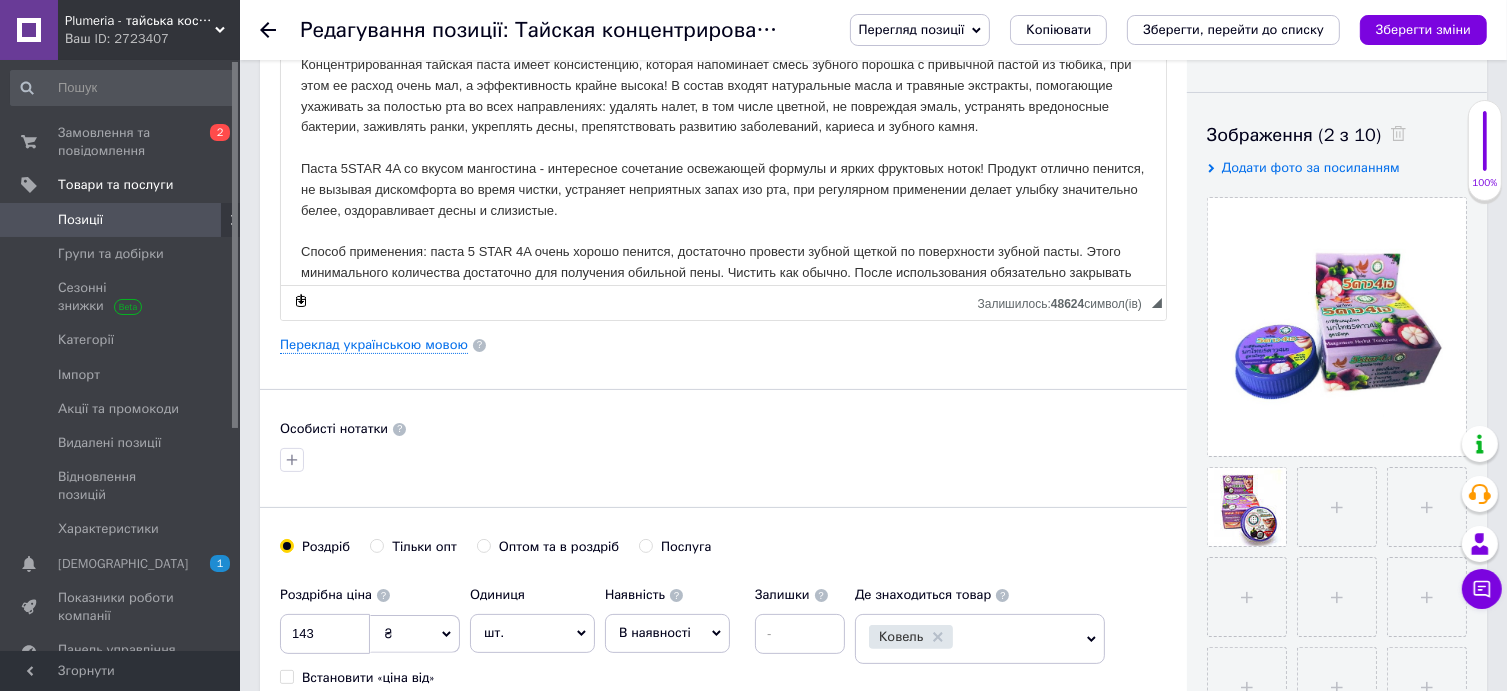 click 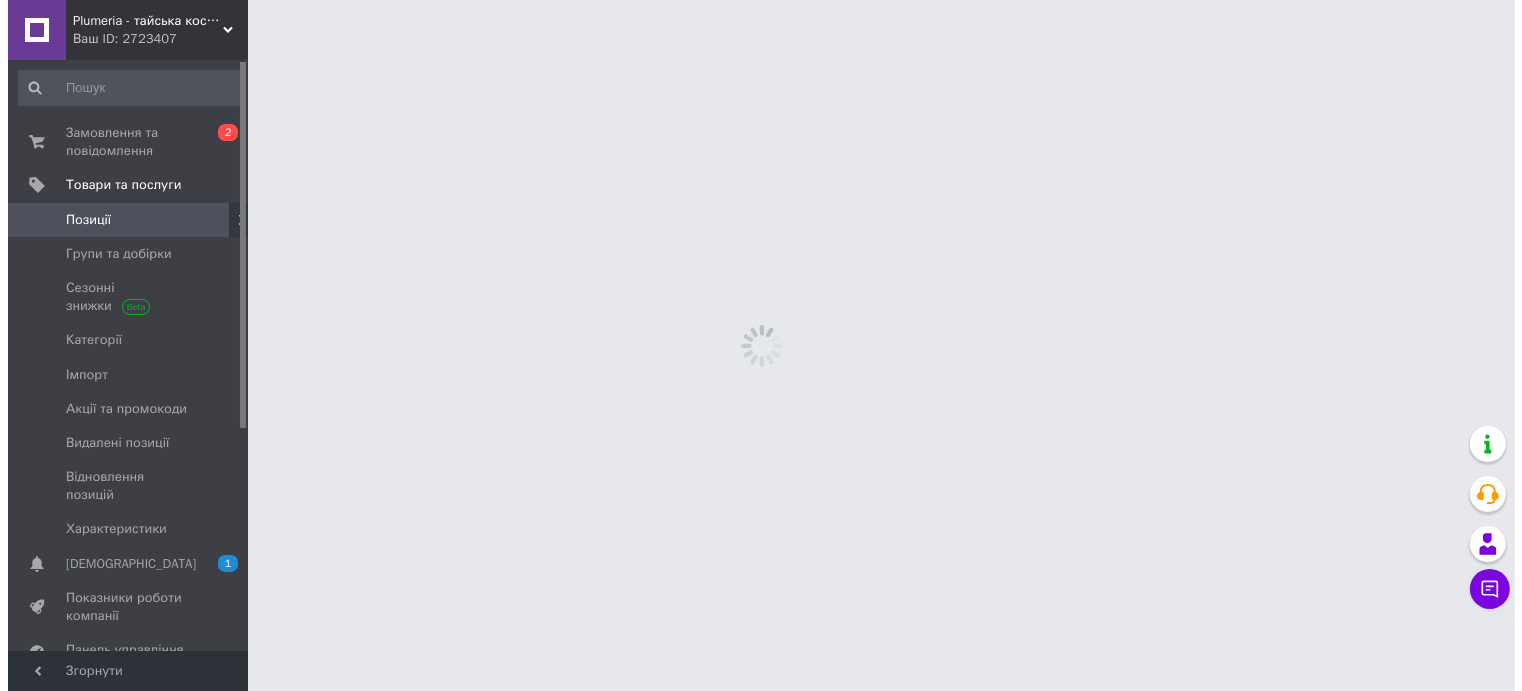 scroll, scrollTop: 0, scrollLeft: 0, axis: both 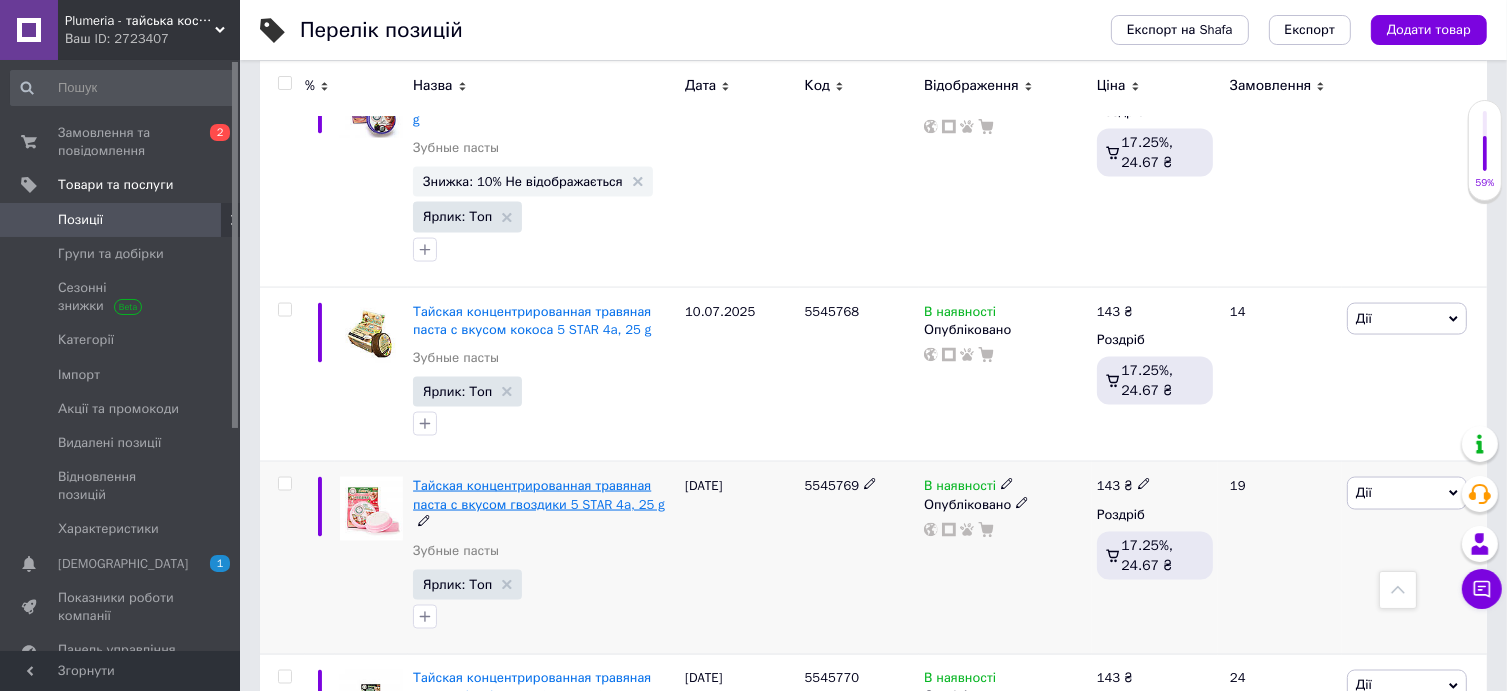 click on "Тайская концентрированная травяная паста с вкусом гвоздики 5 STAR 4a, 25 g" at bounding box center [539, 494] 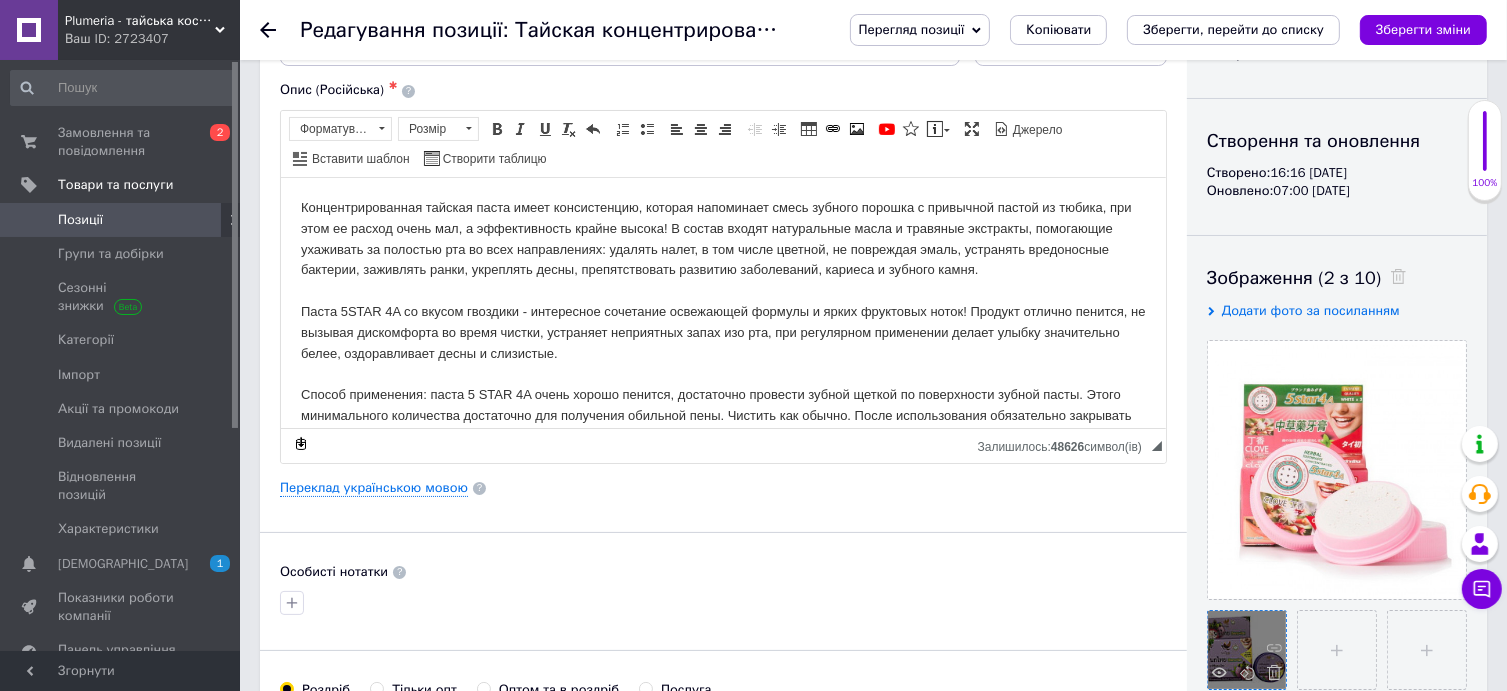 scroll, scrollTop: 300, scrollLeft: 0, axis: vertical 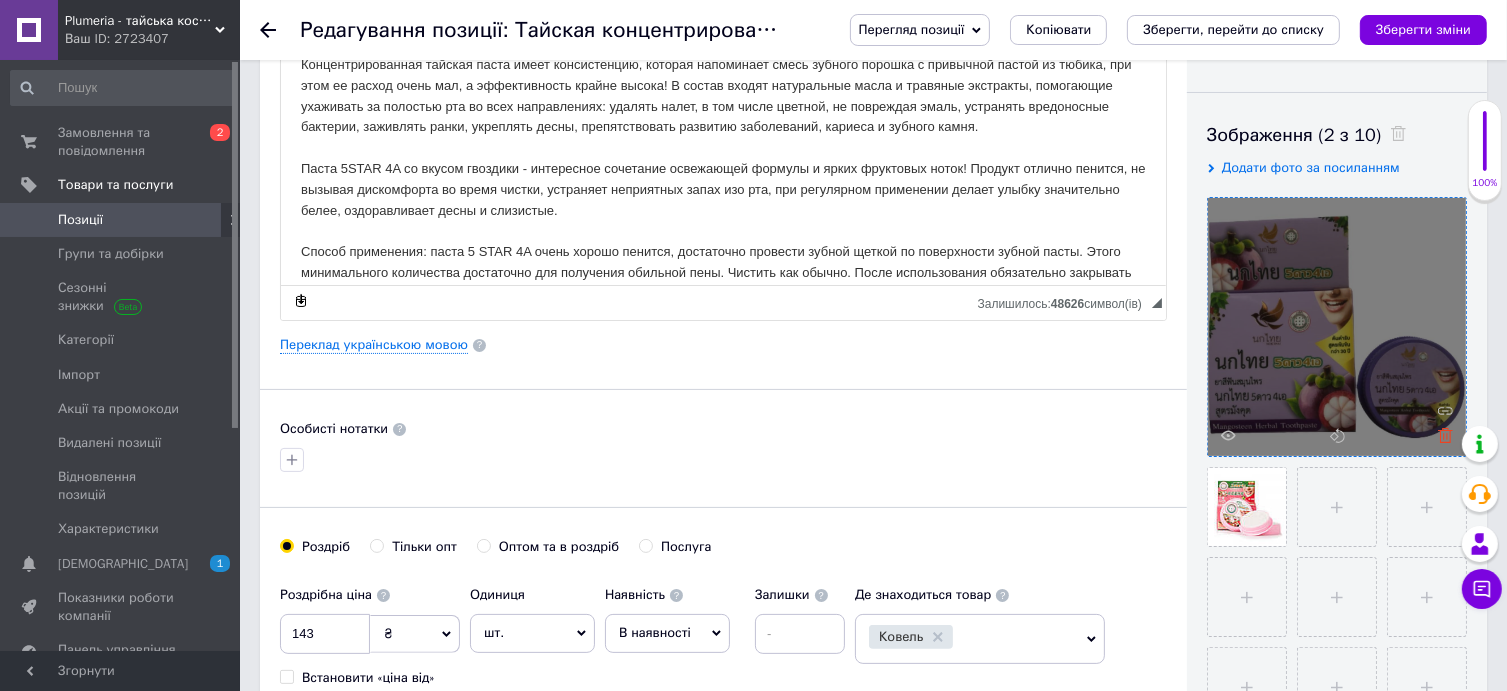 click 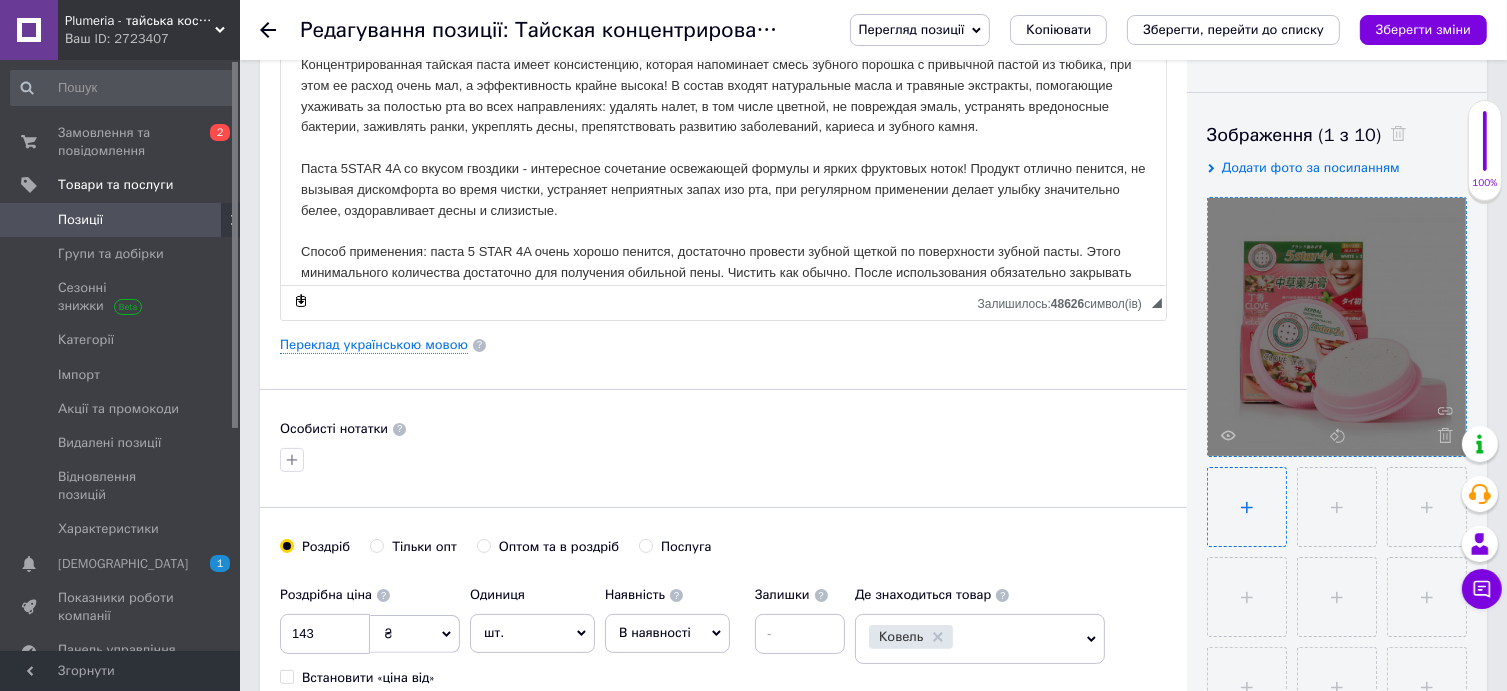 click at bounding box center (1247, 507) 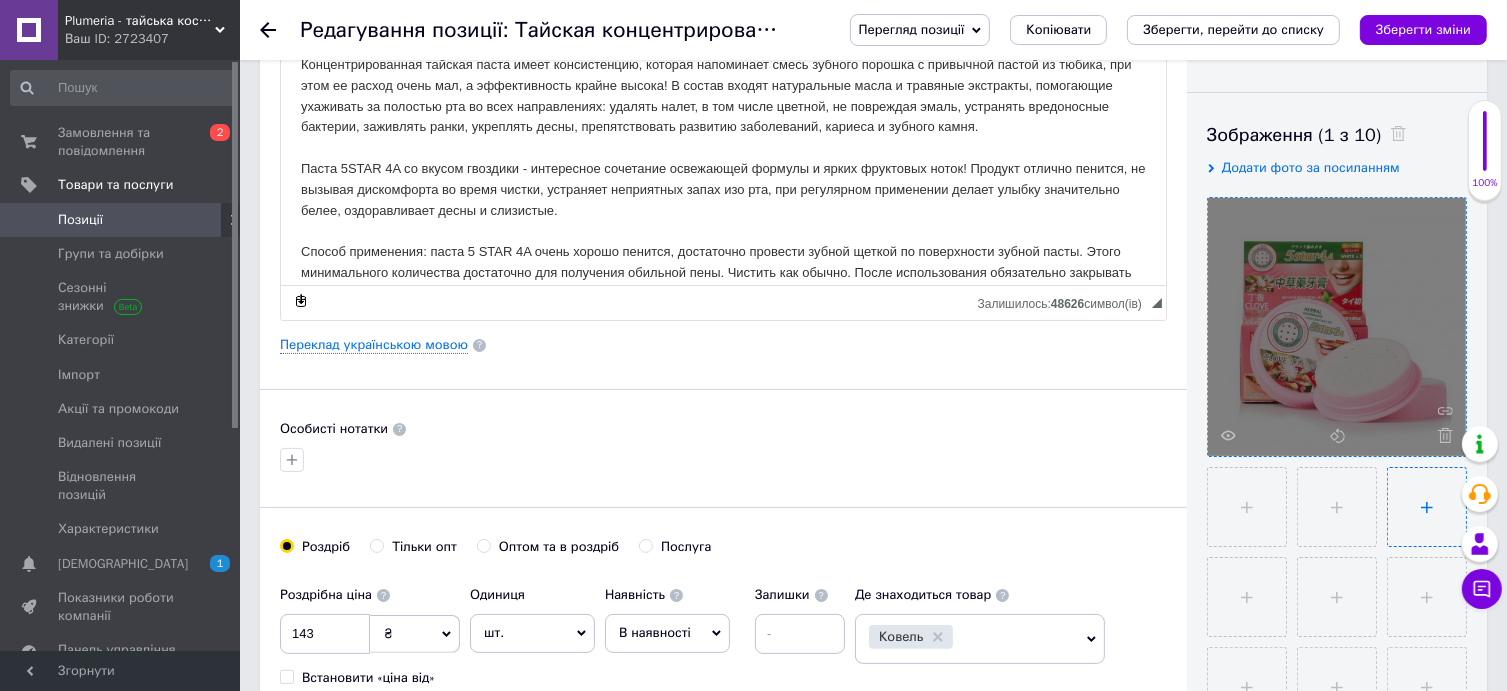 type 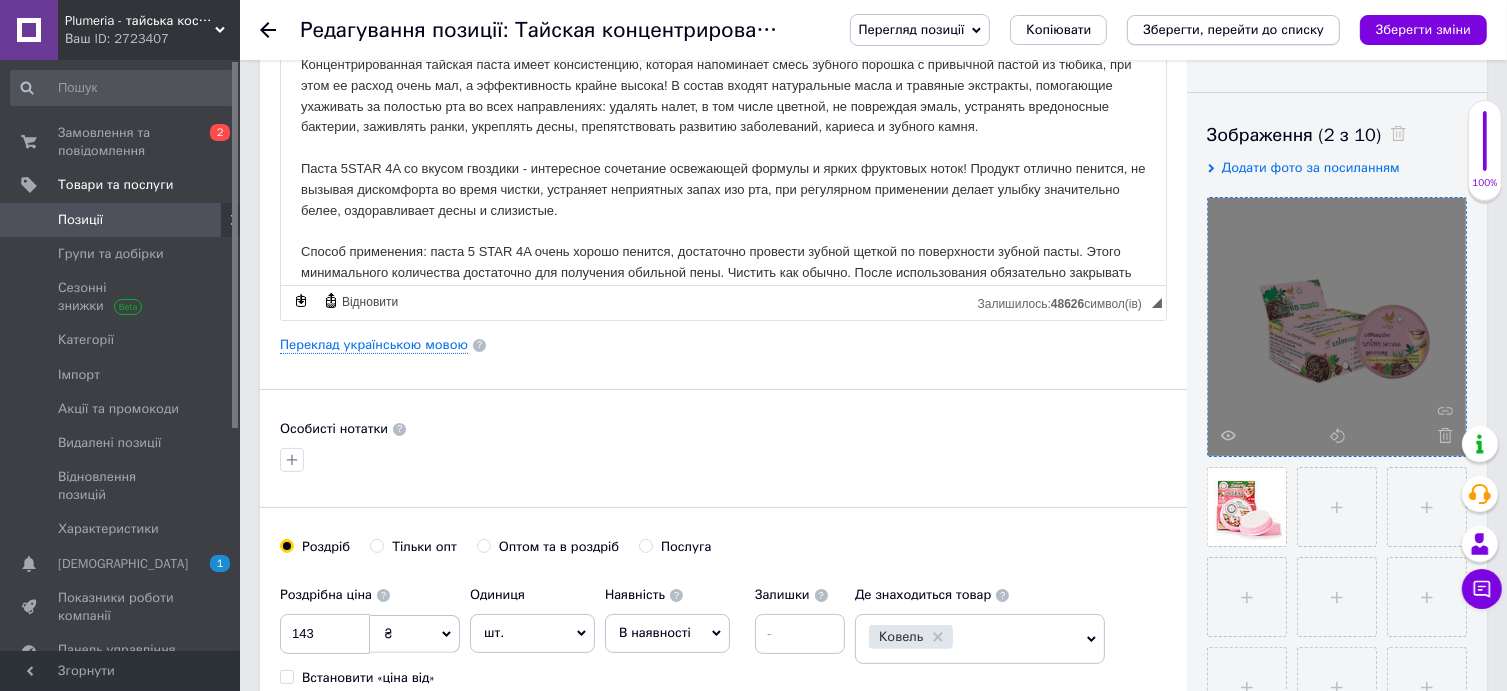 click on "Зберегти, перейти до списку" at bounding box center [1233, 29] 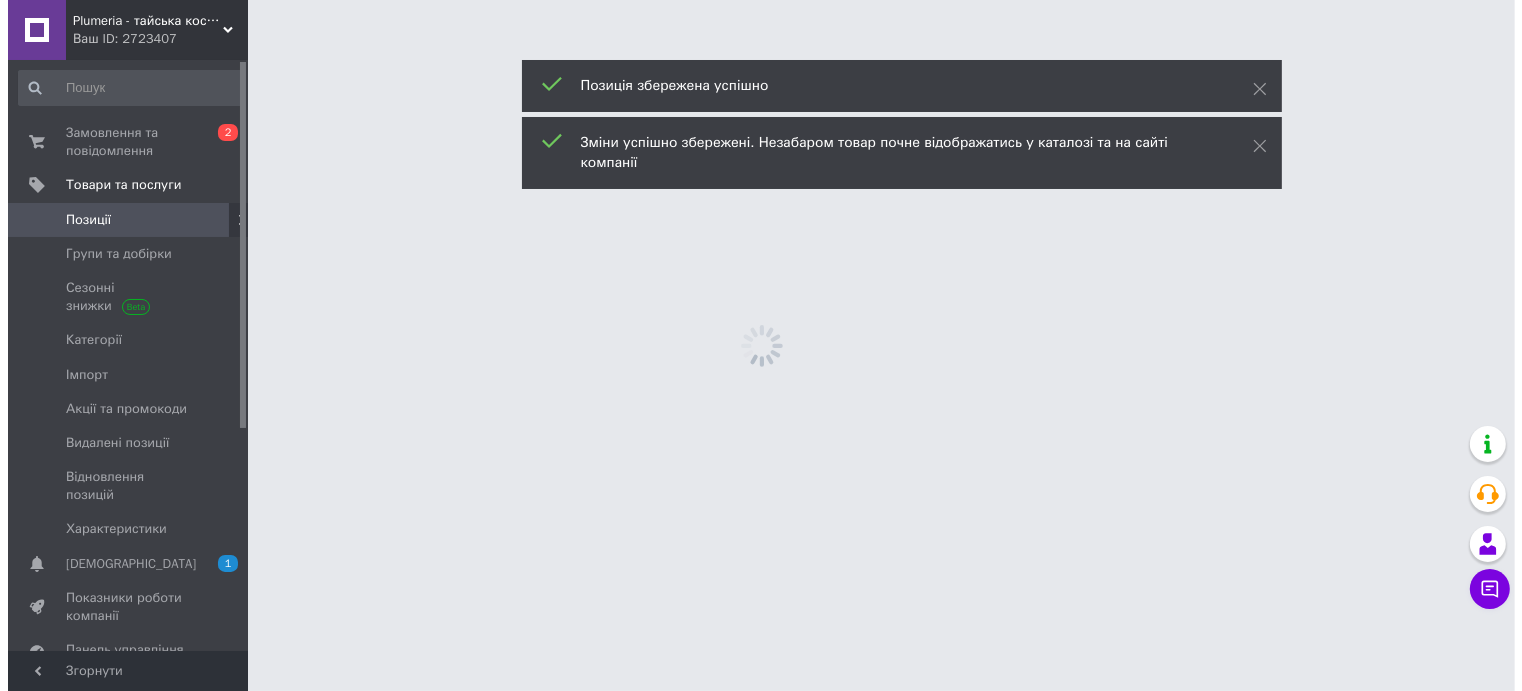 scroll, scrollTop: 0, scrollLeft: 0, axis: both 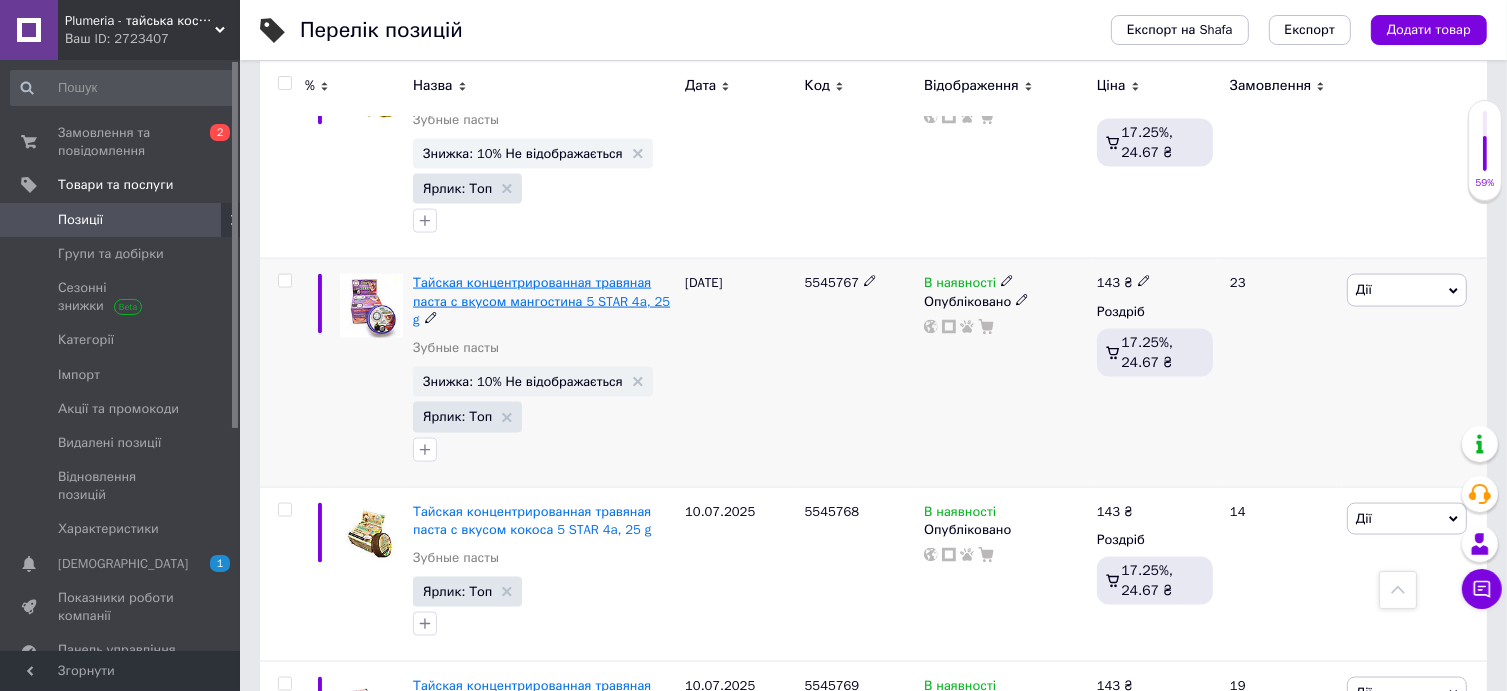 click on "Тайская концентрированная травяная паста с вкусом мангостина 5 STAR 4a, 25 g" at bounding box center (541, 300) 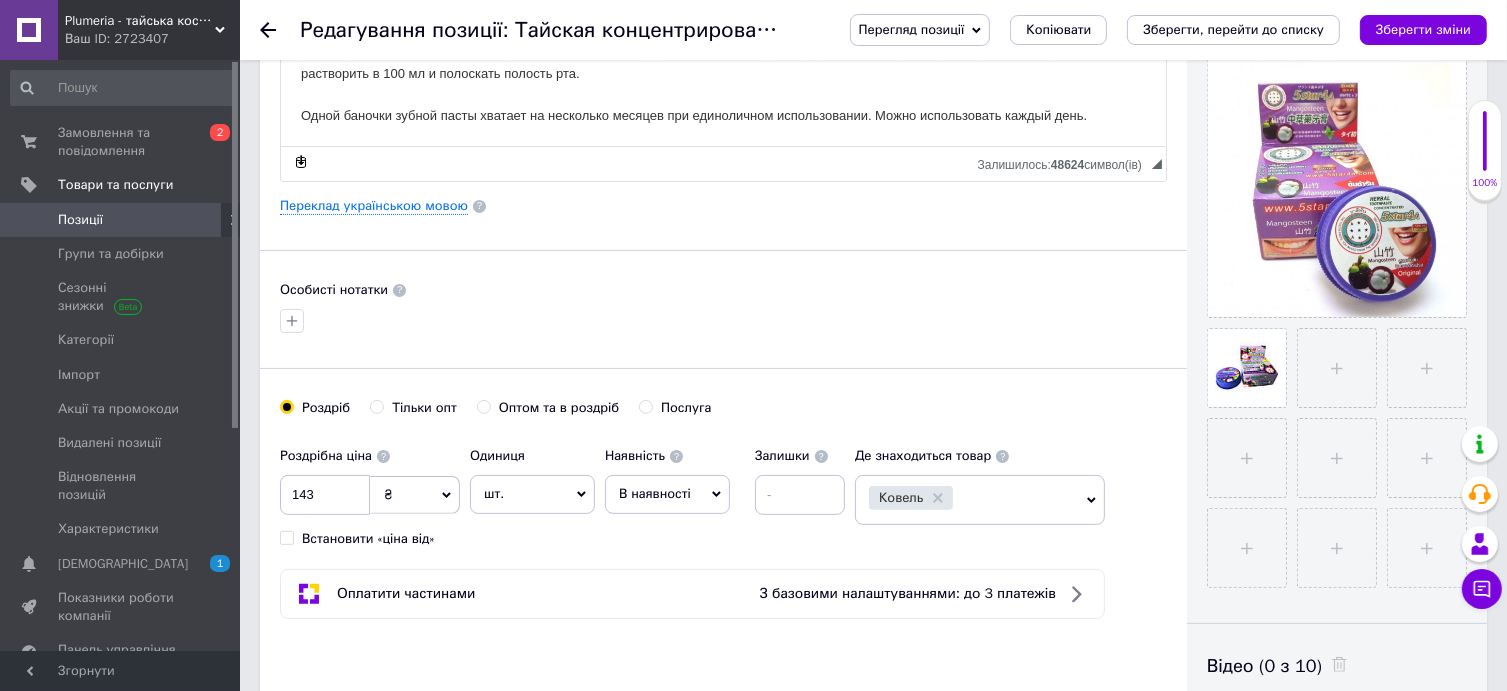 scroll, scrollTop: 600, scrollLeft: 0, axis: vertical 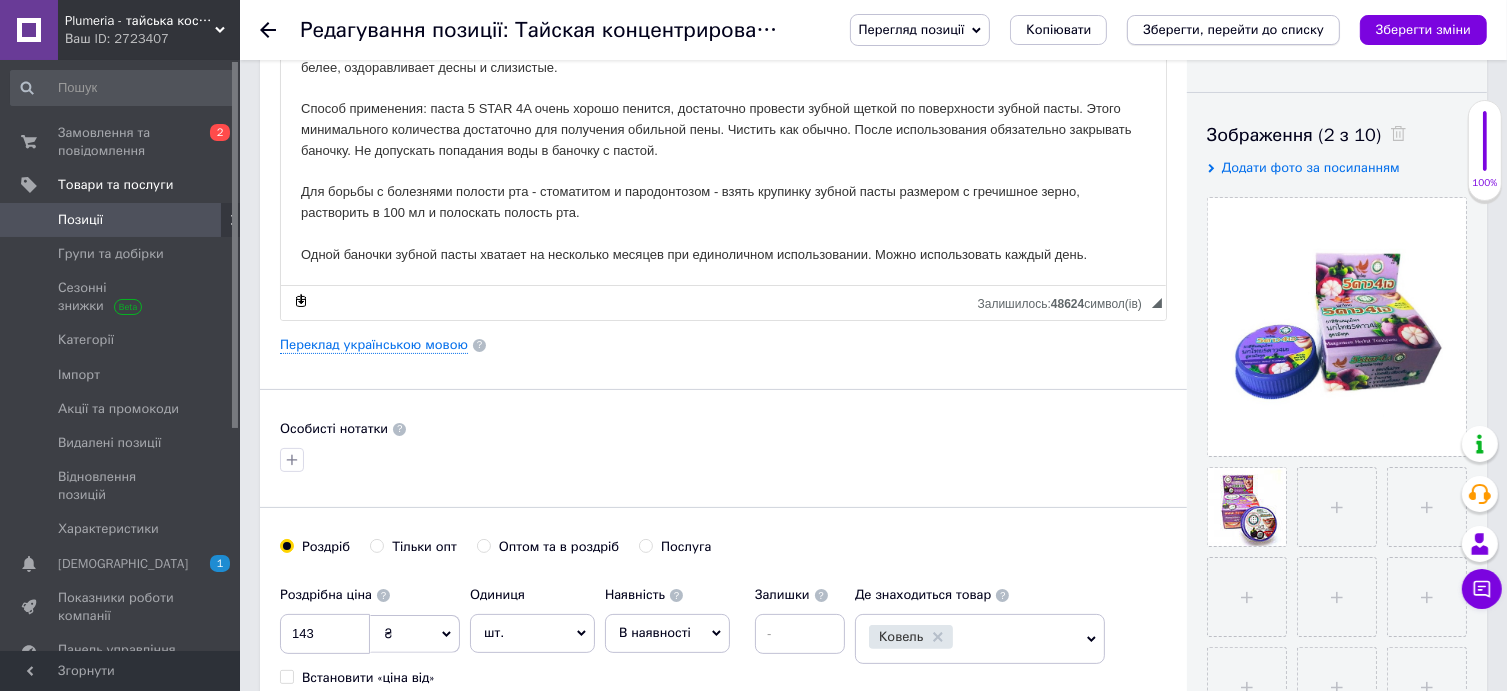 click on "Зберегти, перейти до списку" at bounding box center [1233, 29] 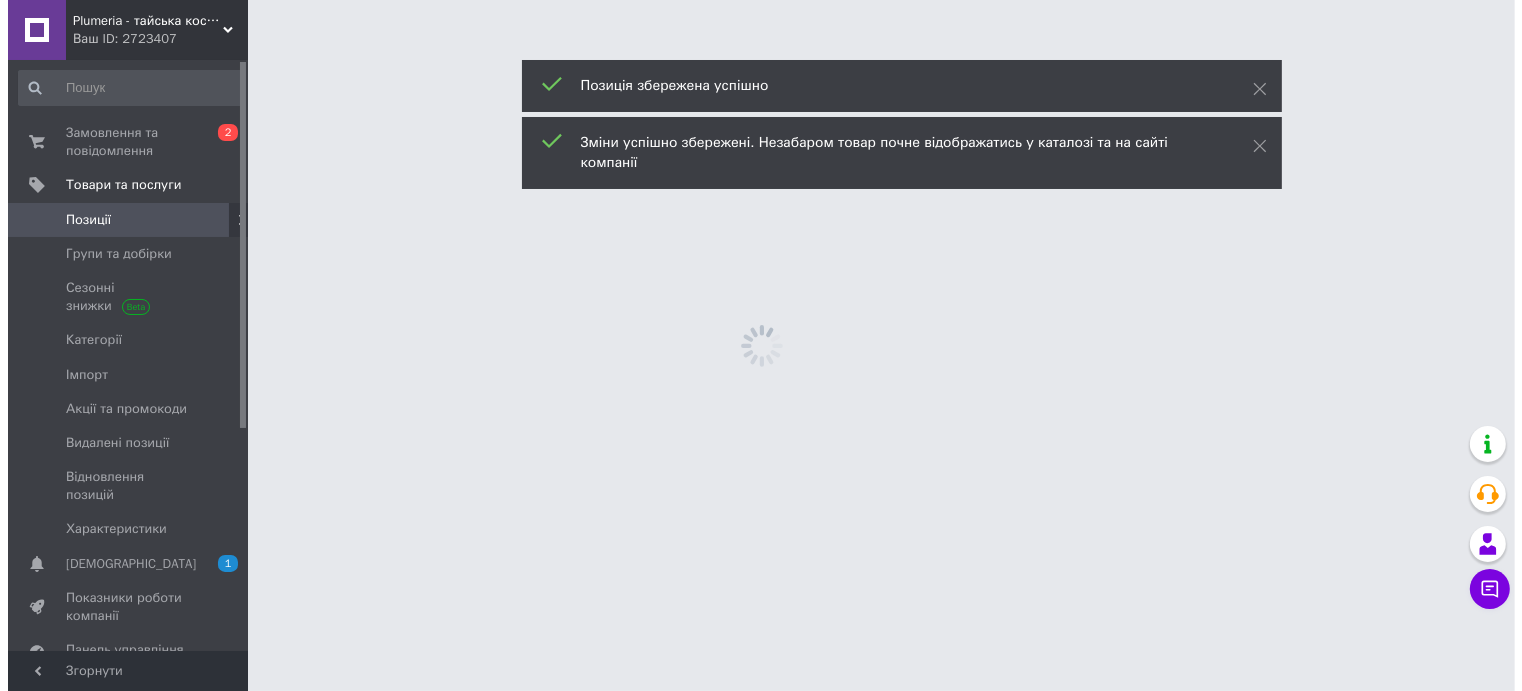 scroll, scrollTop: 0, scrollLeft: 0, axis: both 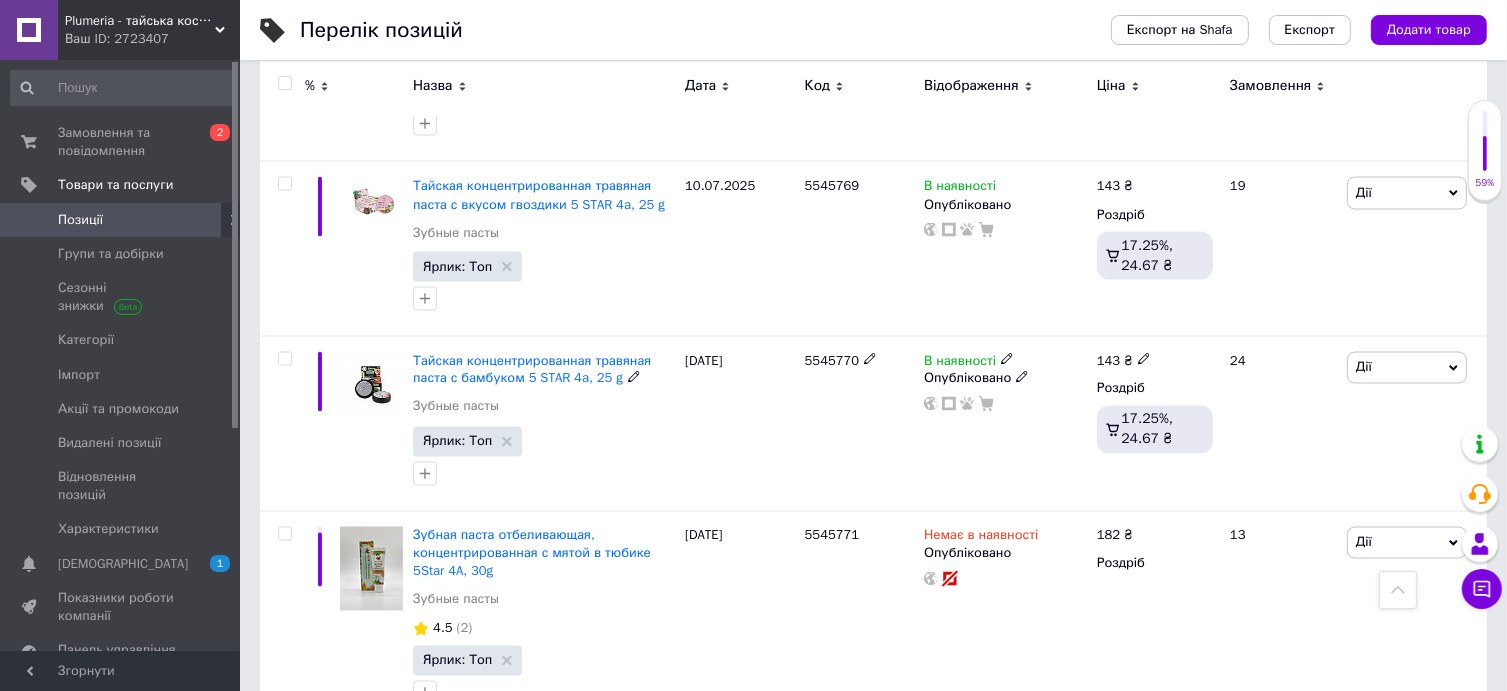 click on "Тайская концентрированная травяная паста с бамбуком 5 STAR 4a, 25 g" at bounding box center (532, 369) 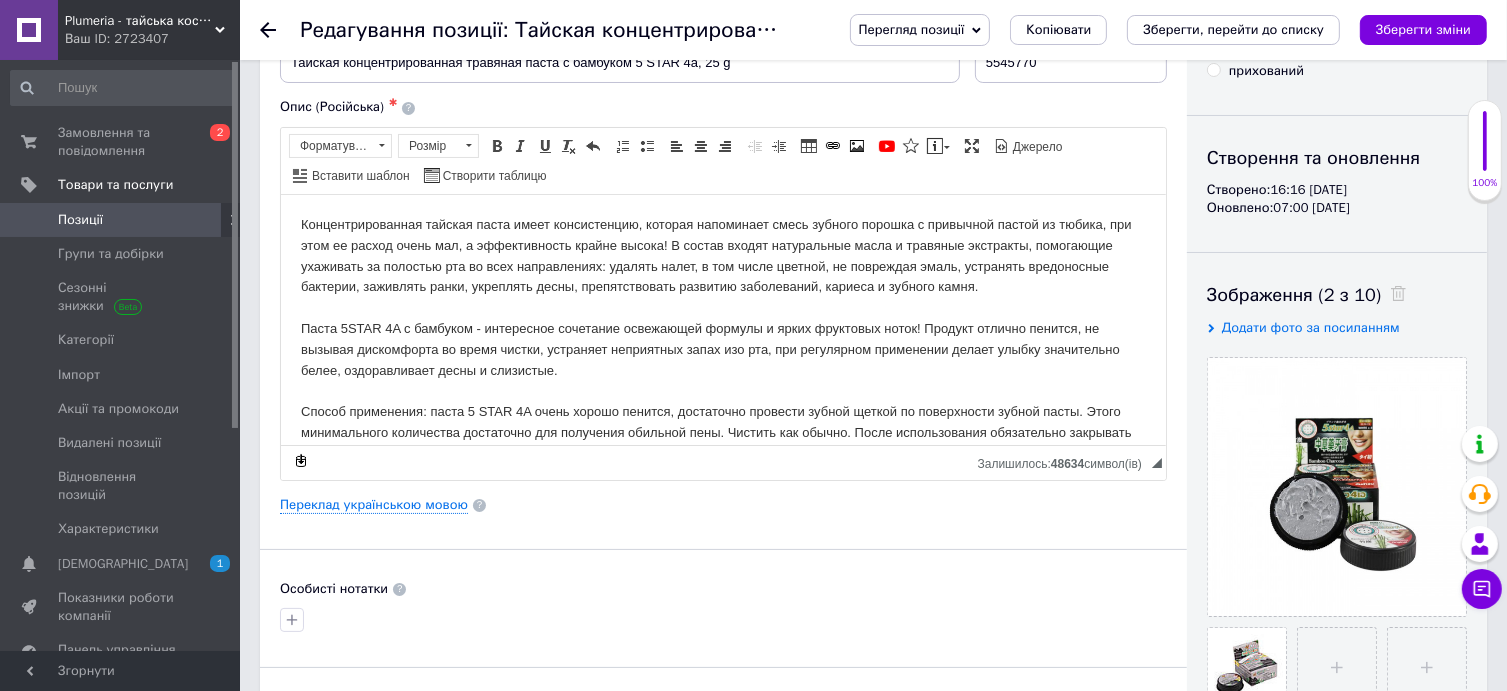 scroll, scrollTop: 300, scrollLeft: 0, axis: vertical 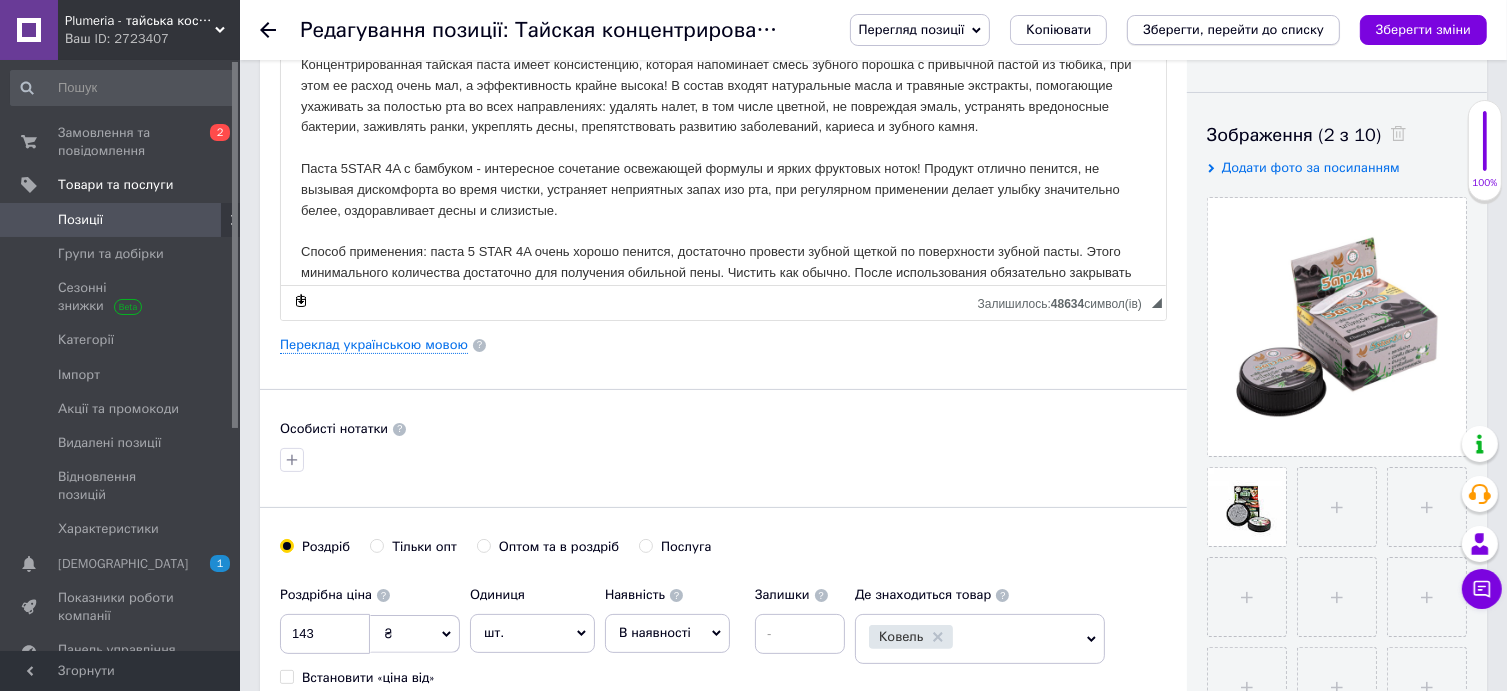 click on "Зберегти, перейти до списку" at bounding box center [1233, 29] 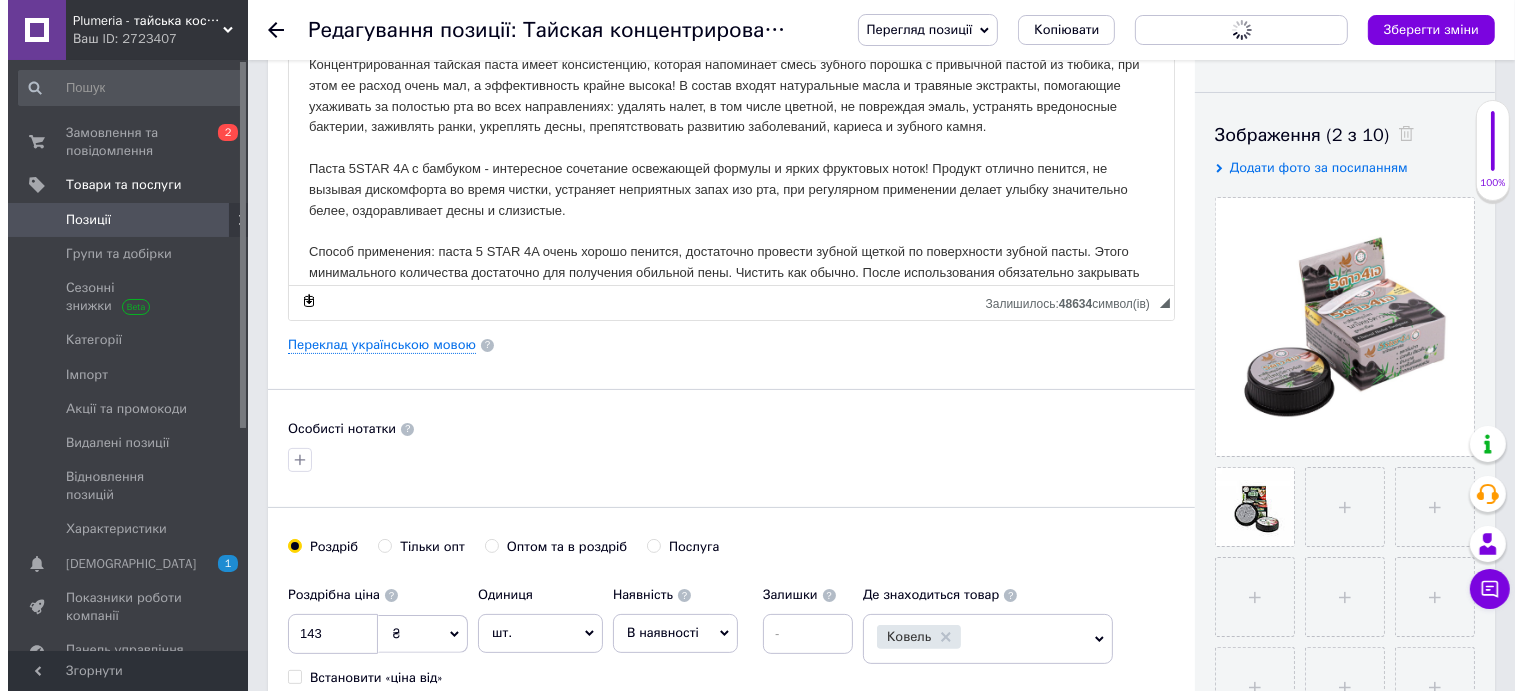 scroll, scrollTop: 0, scrollLeft: 0, axis: both 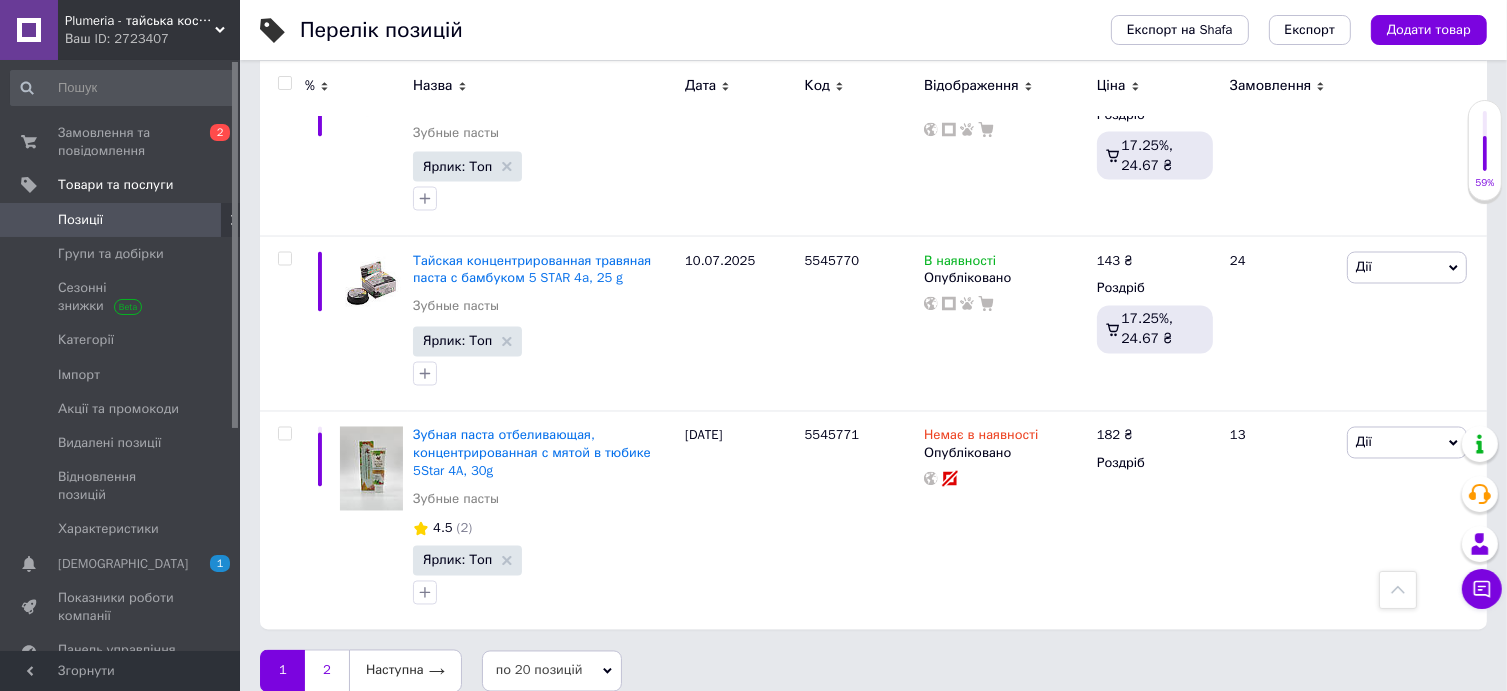 click on "2" at bounding box center [327, 671] 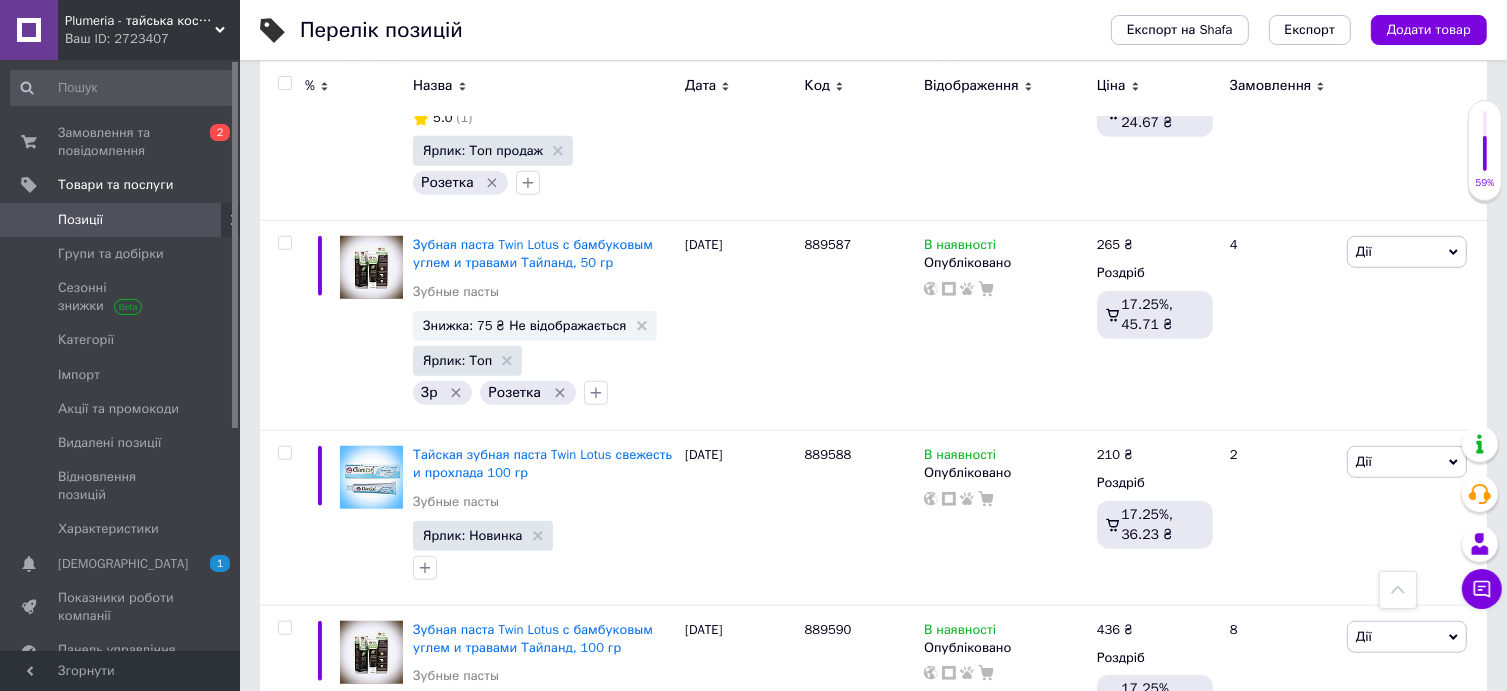 scroll, scrollTop: 1600, scrollLeft: 0, axis: vertical 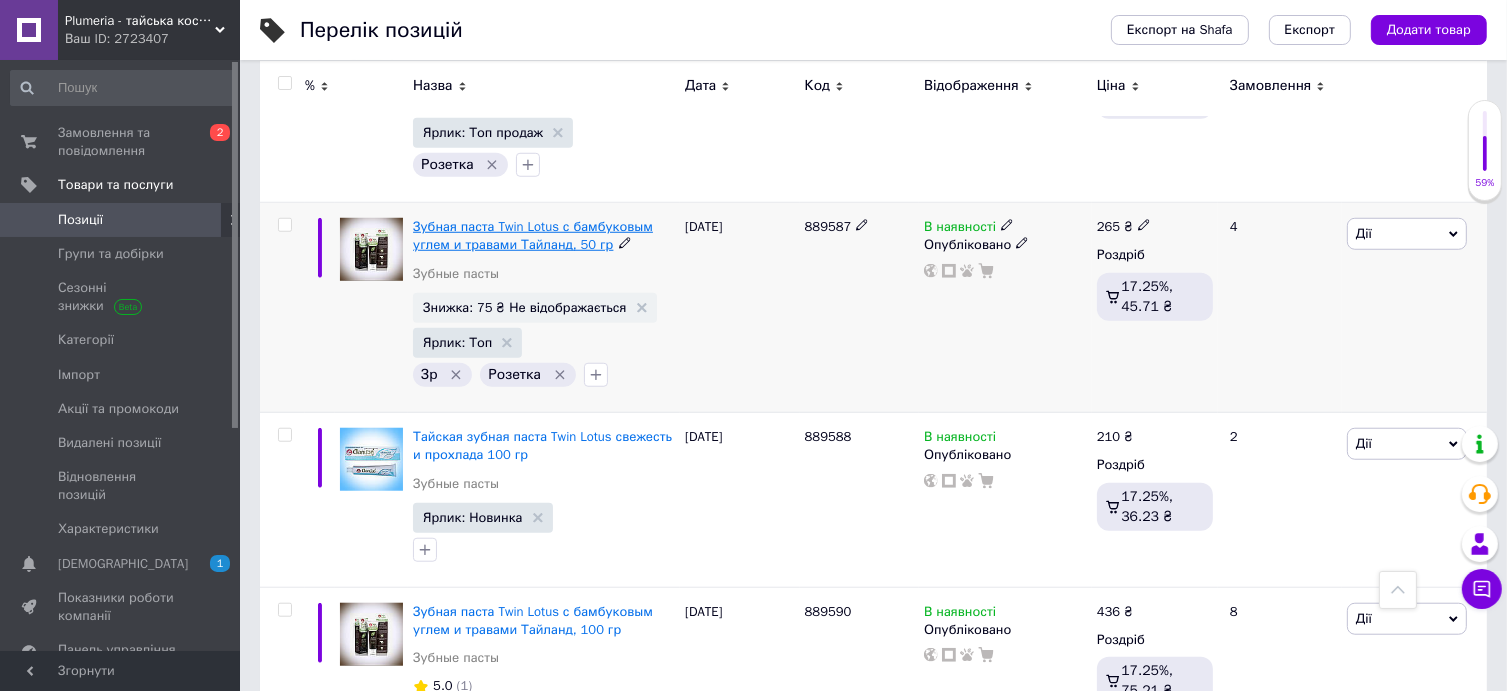 click on "Зубная паста Twin Lotus с бамбуковым углем и травами Тайланд, 50 гр" at bounding box center (533, 235) 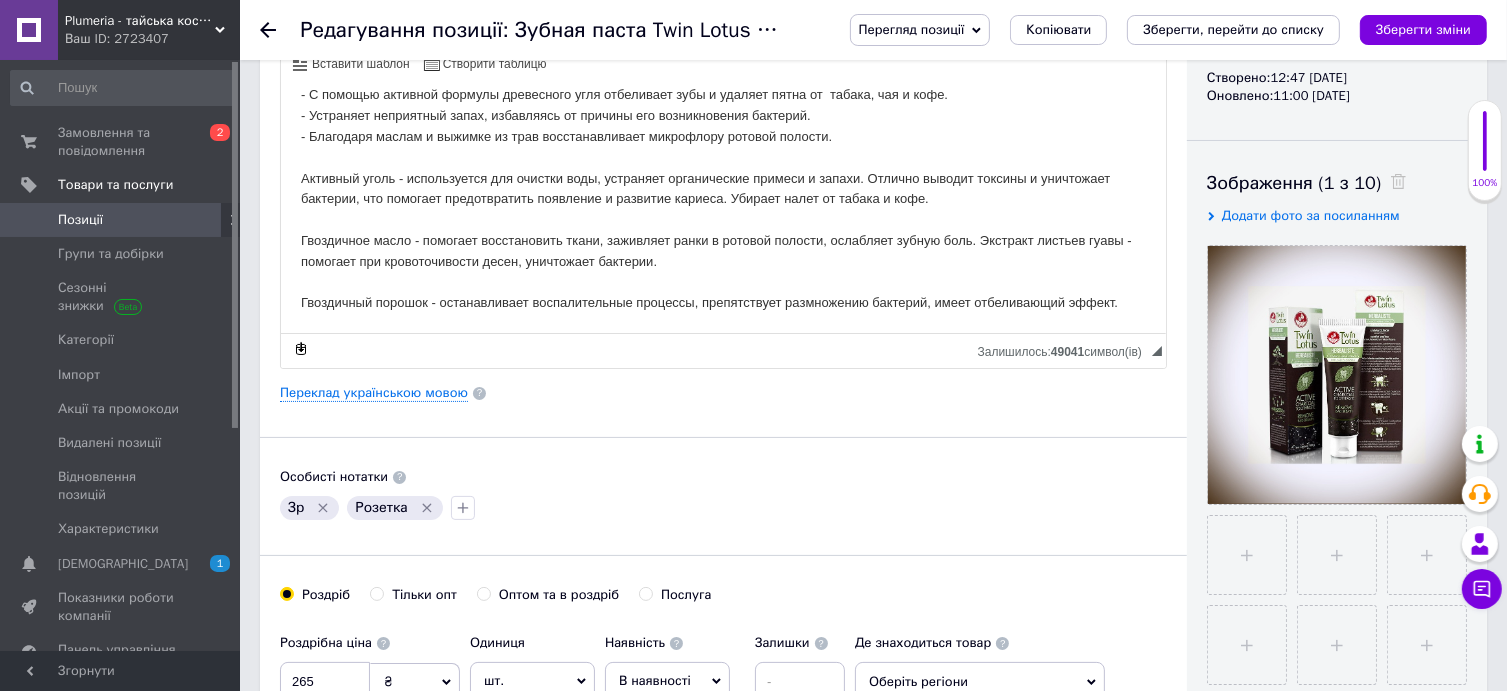 scroll, scrollTop: 400, scrollLeft: 0, axis: vertical 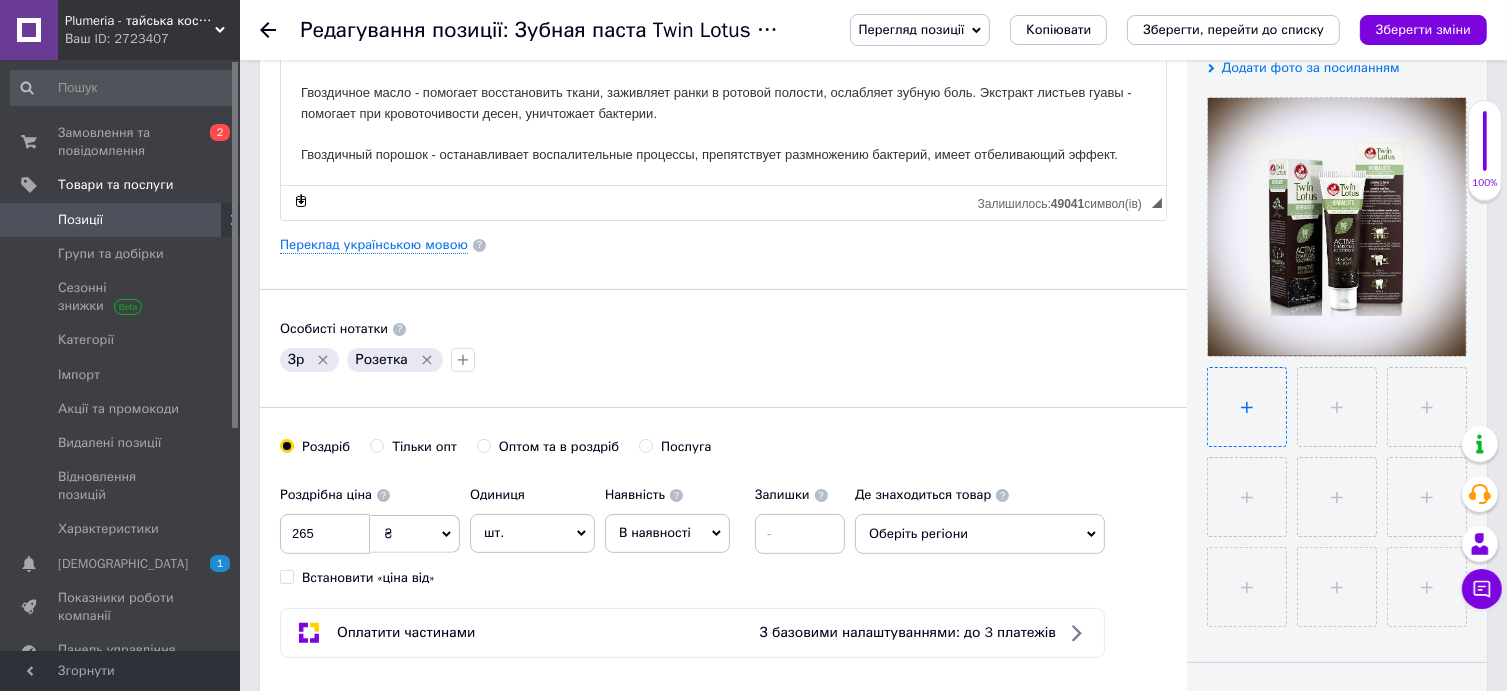 click at bounding box center (1247, 407) 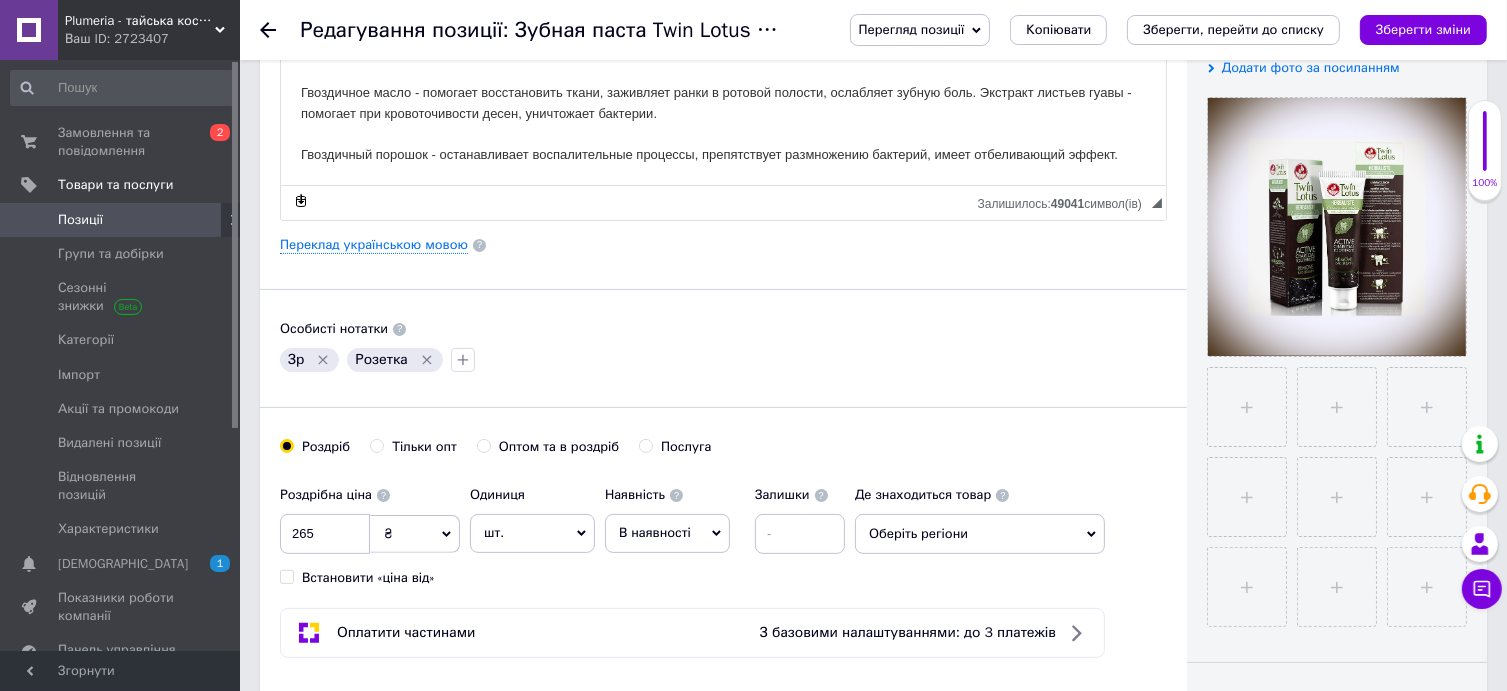 type 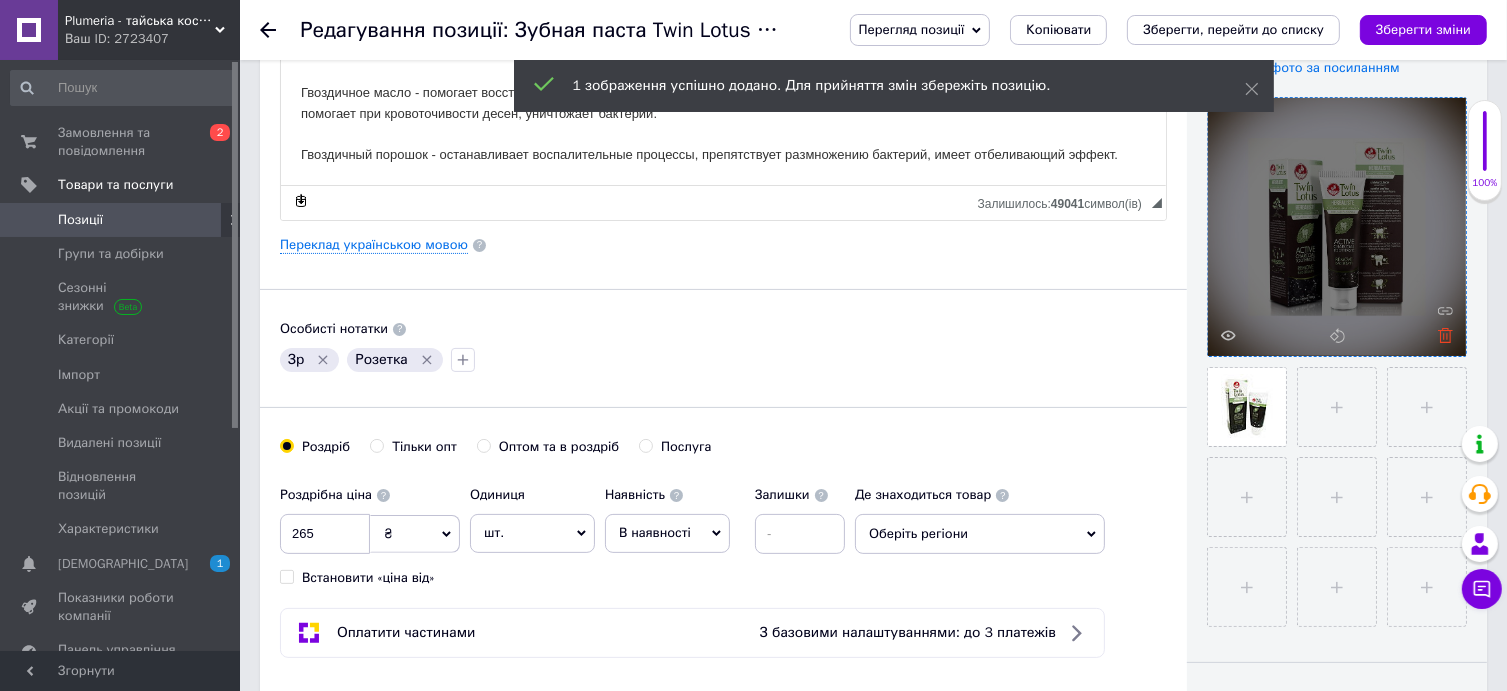 click 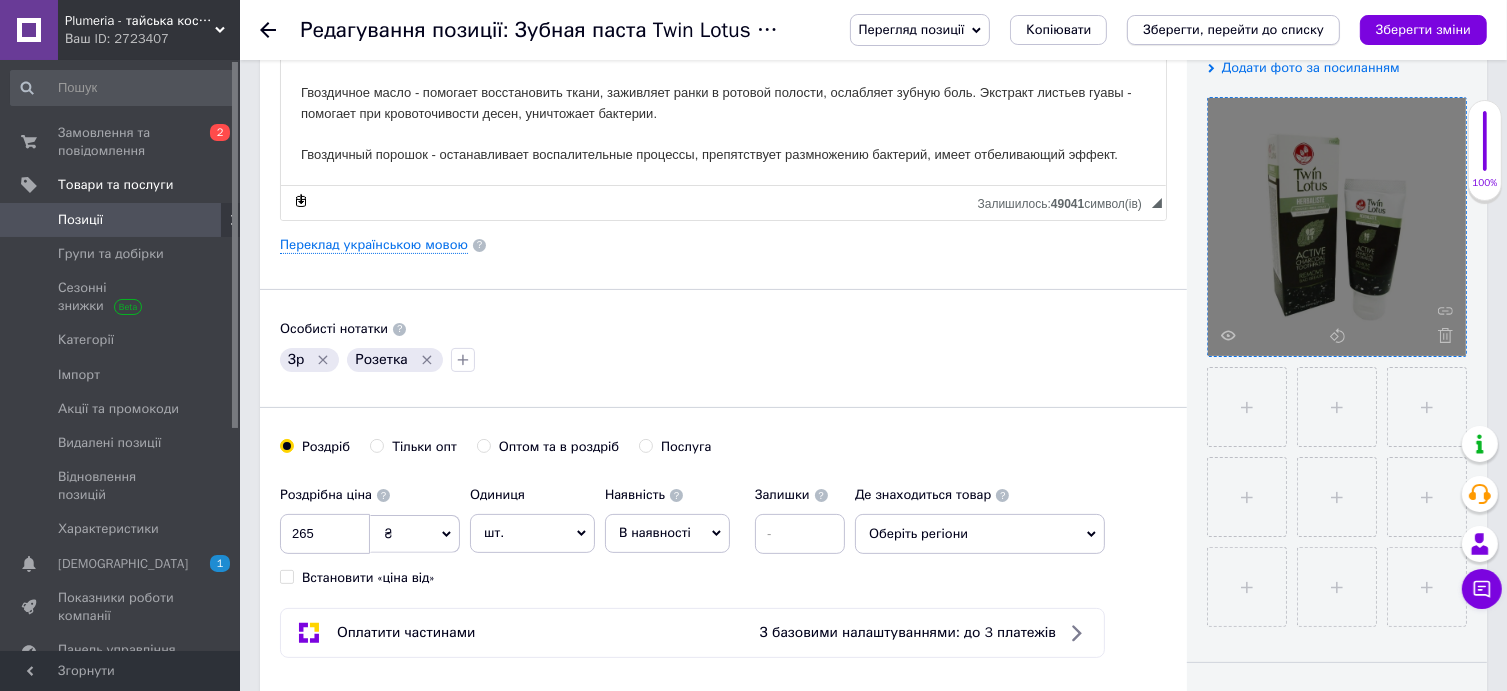 click on "Зберегти, перейти до списку" at bounding box center (1233, 29) 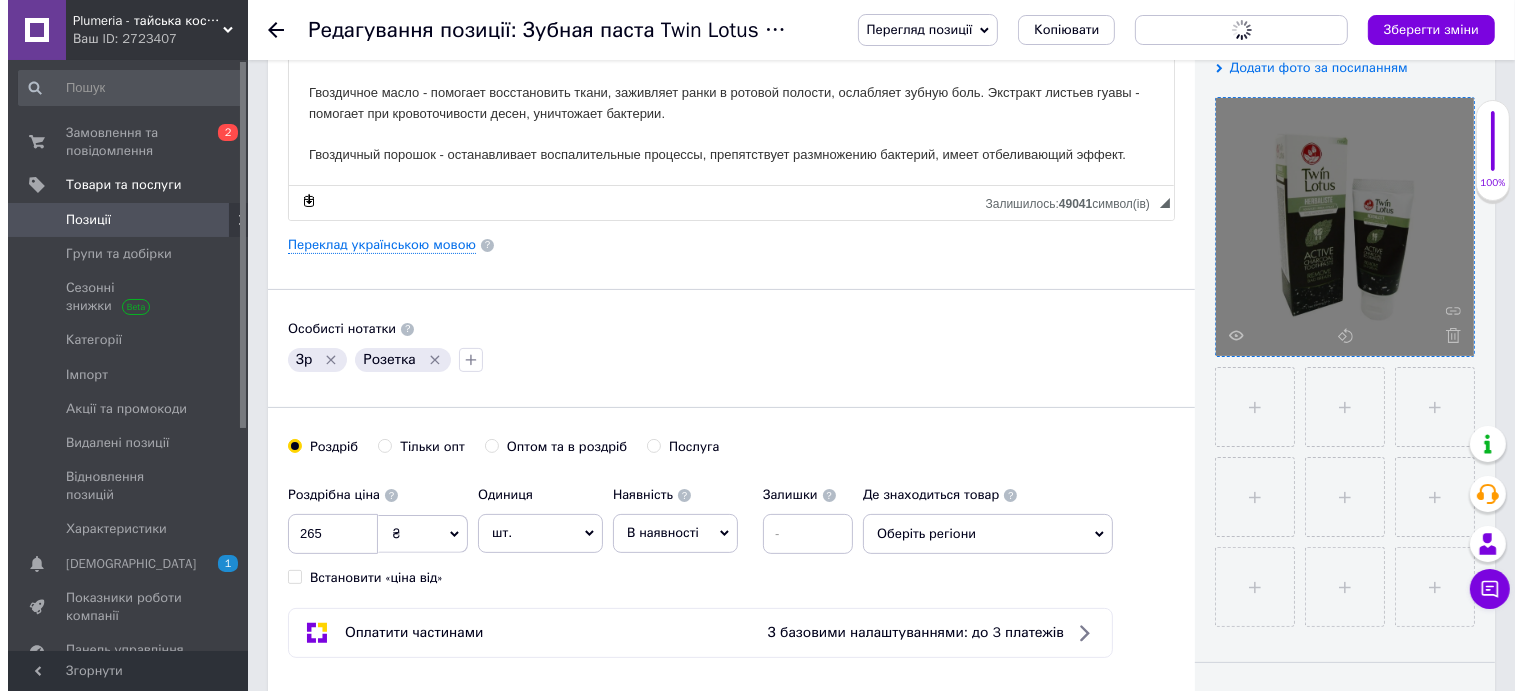 scroll, scrollTop: 0, scrollLeft: 0, axis: both 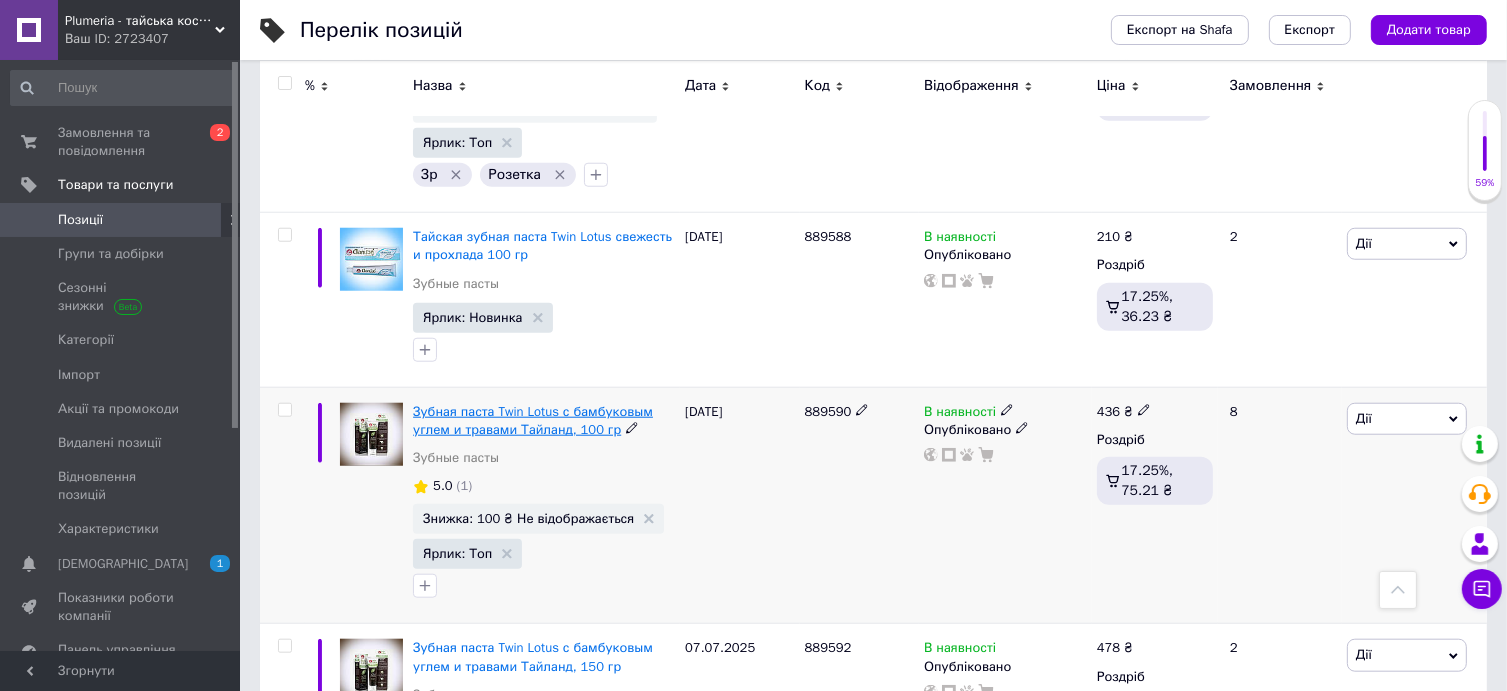 click on "Зубная паста Twin Lotus с бамбуковым углем и травами Тайланд, 100 гр" at bounding box center [533, 420] 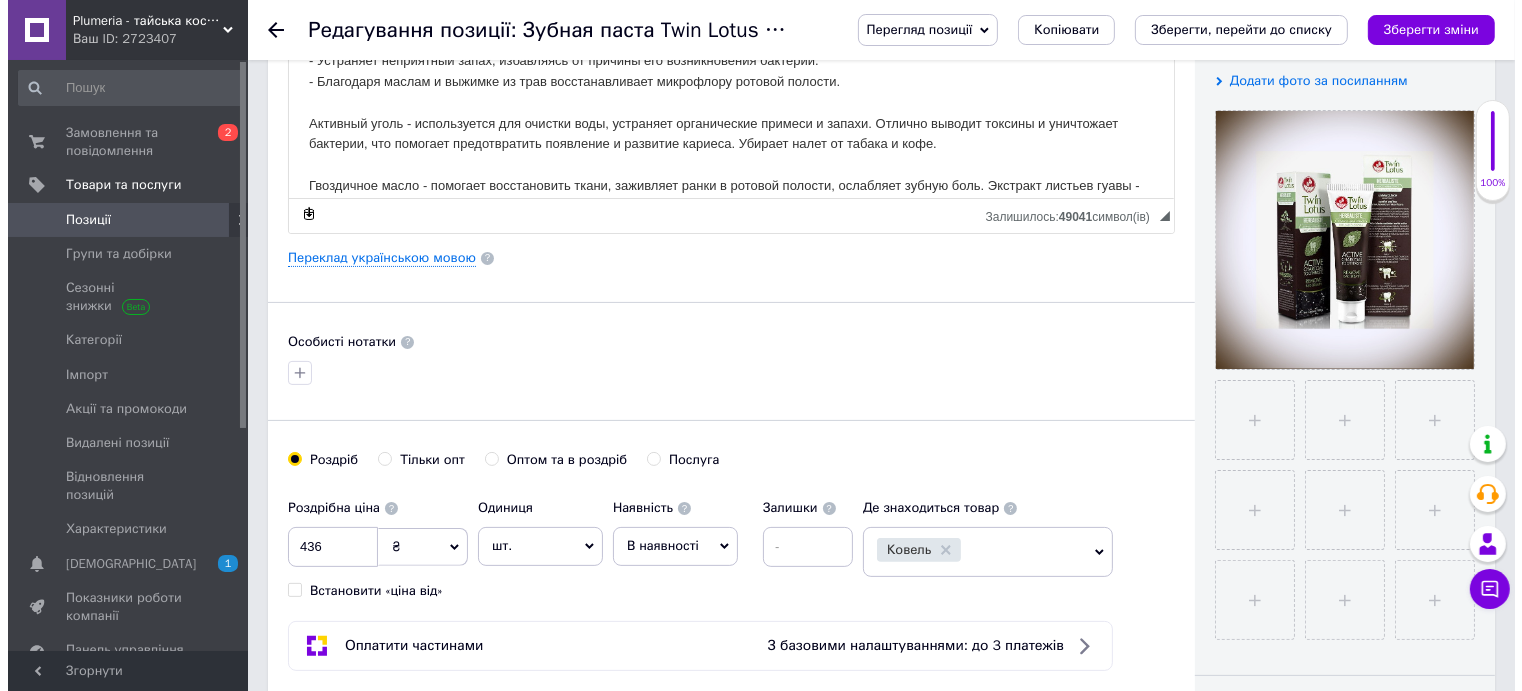 scroll, scrollTop: 400, scrollLeft: 0, axis: vertical 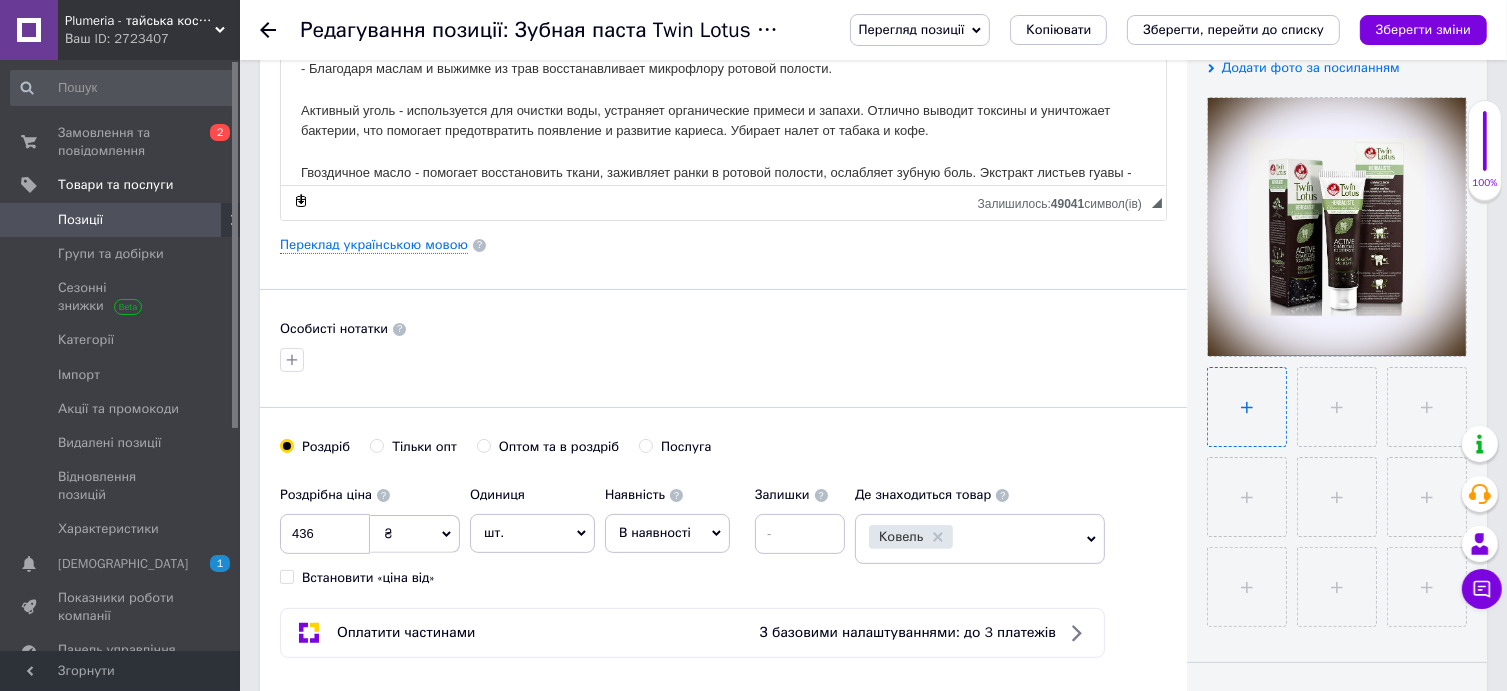 click at bounding box center [1247, 407] 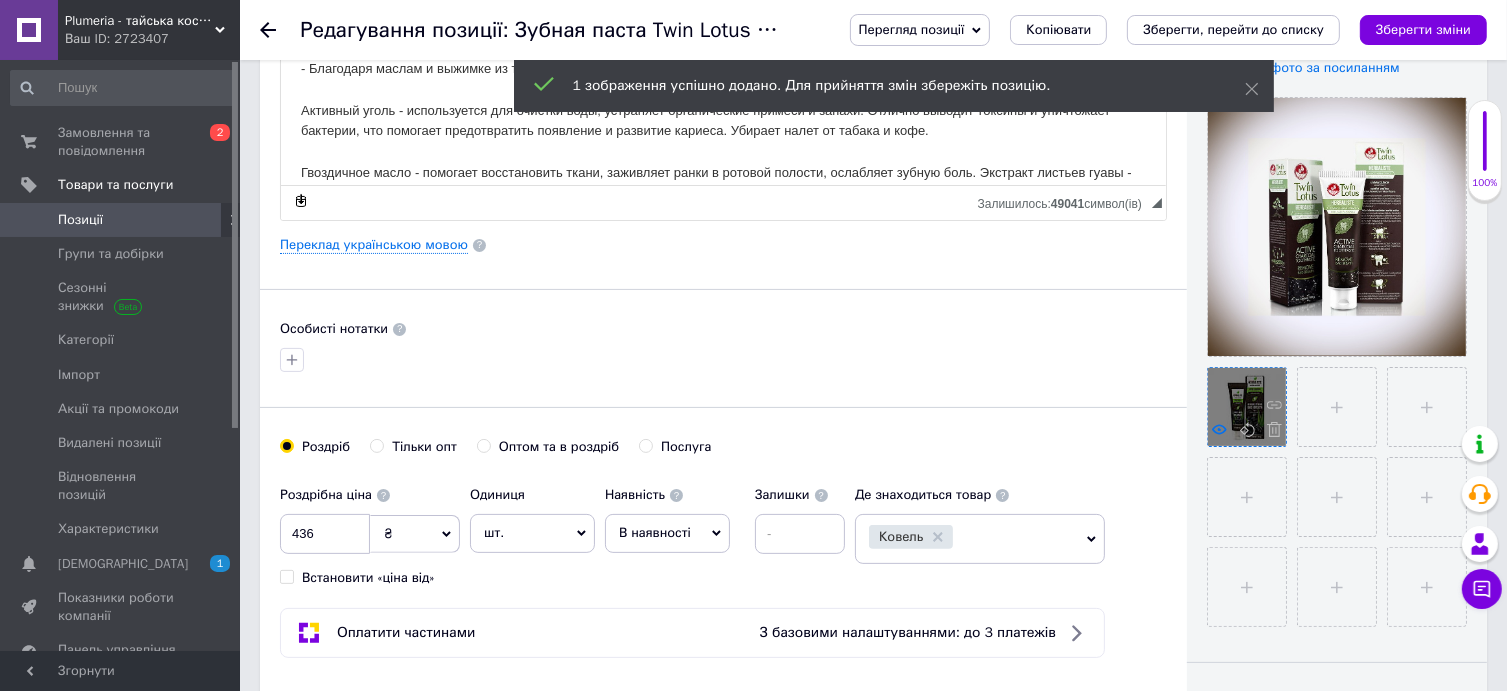 click 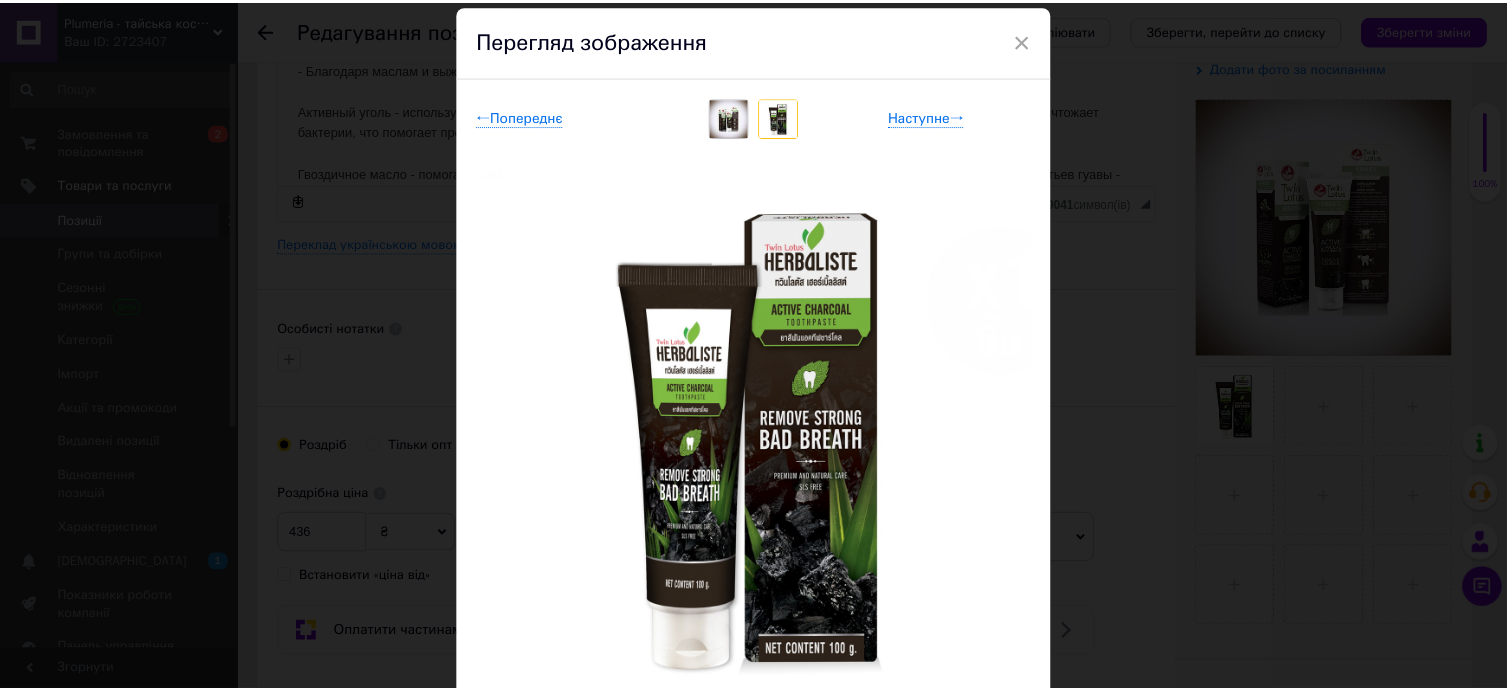 scroll, scrollTop: 100, scrollLeft: 0, axis: vertical 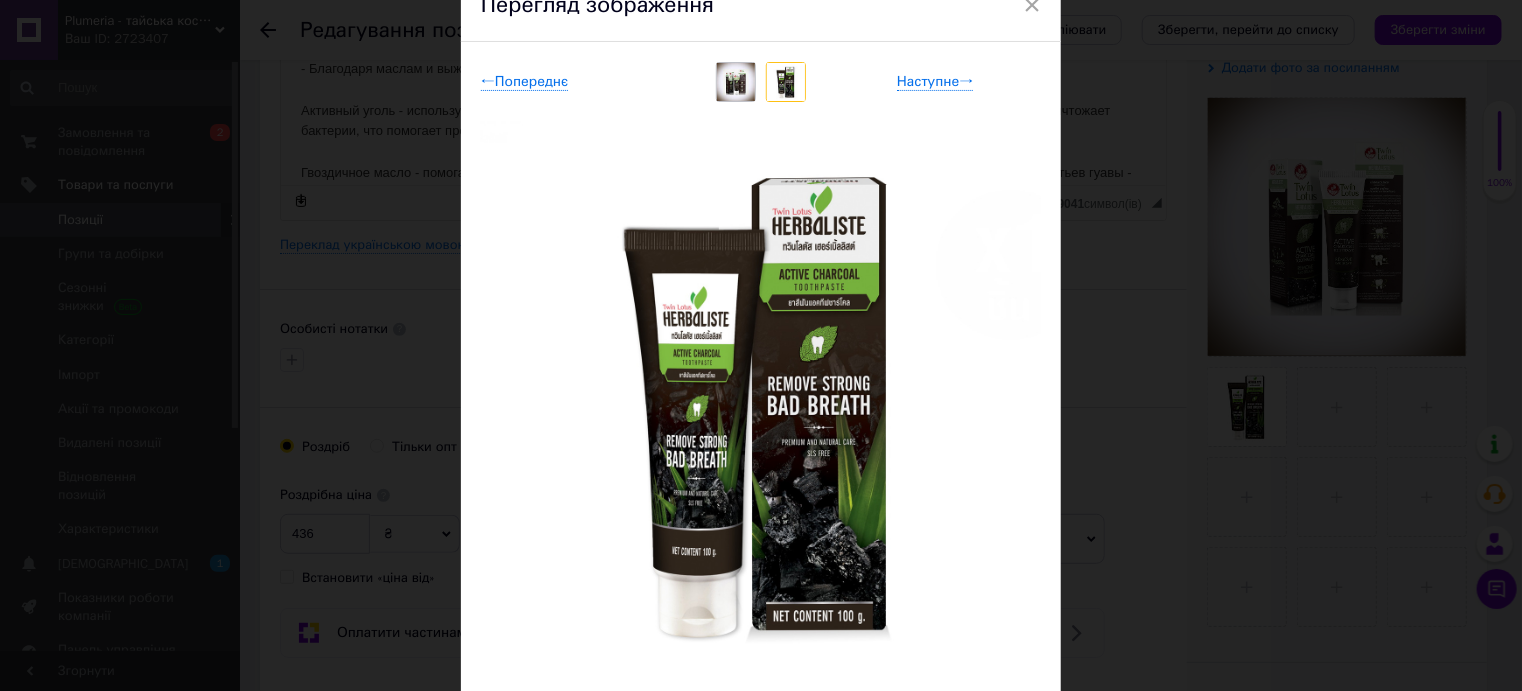 click on "× Перегляд зображення ← Попереднє Наступне → Видалити зображення Видалити всі зображення" at bounding box center (761, 345) 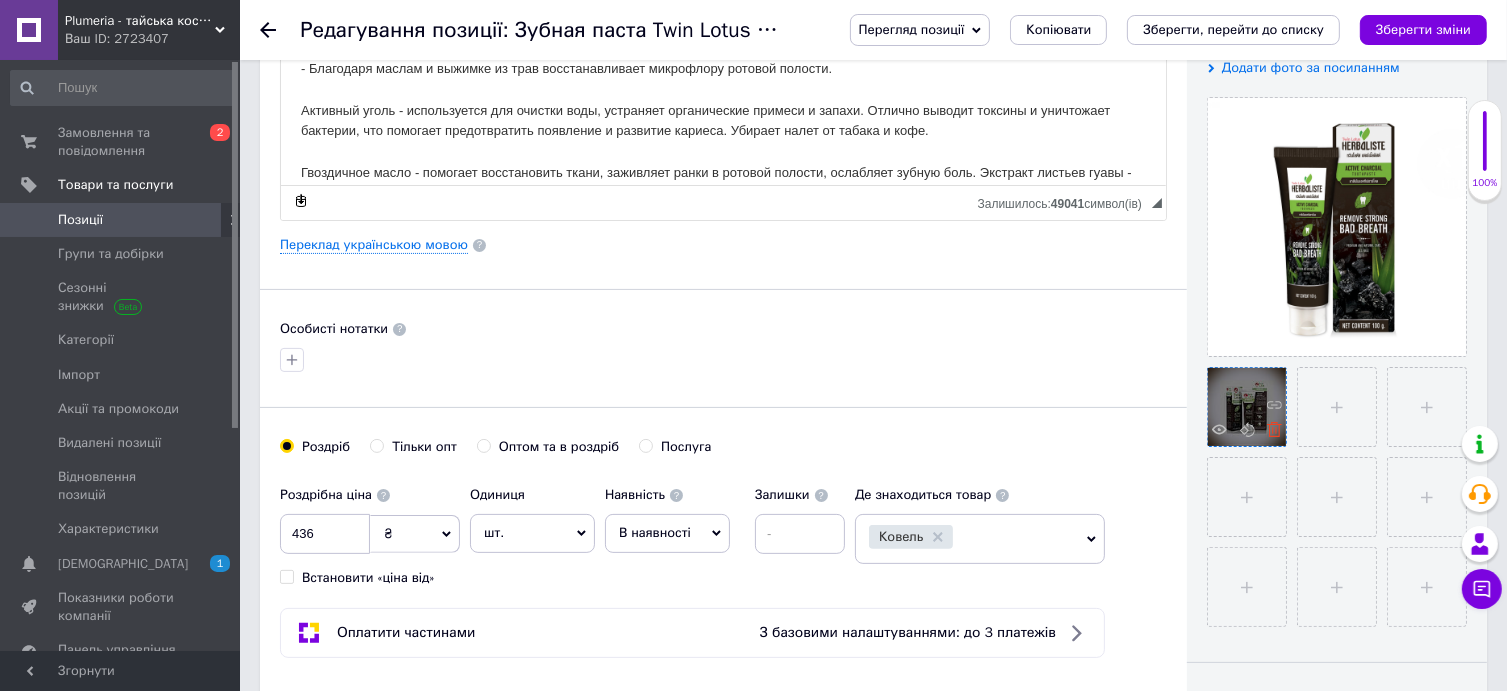 click 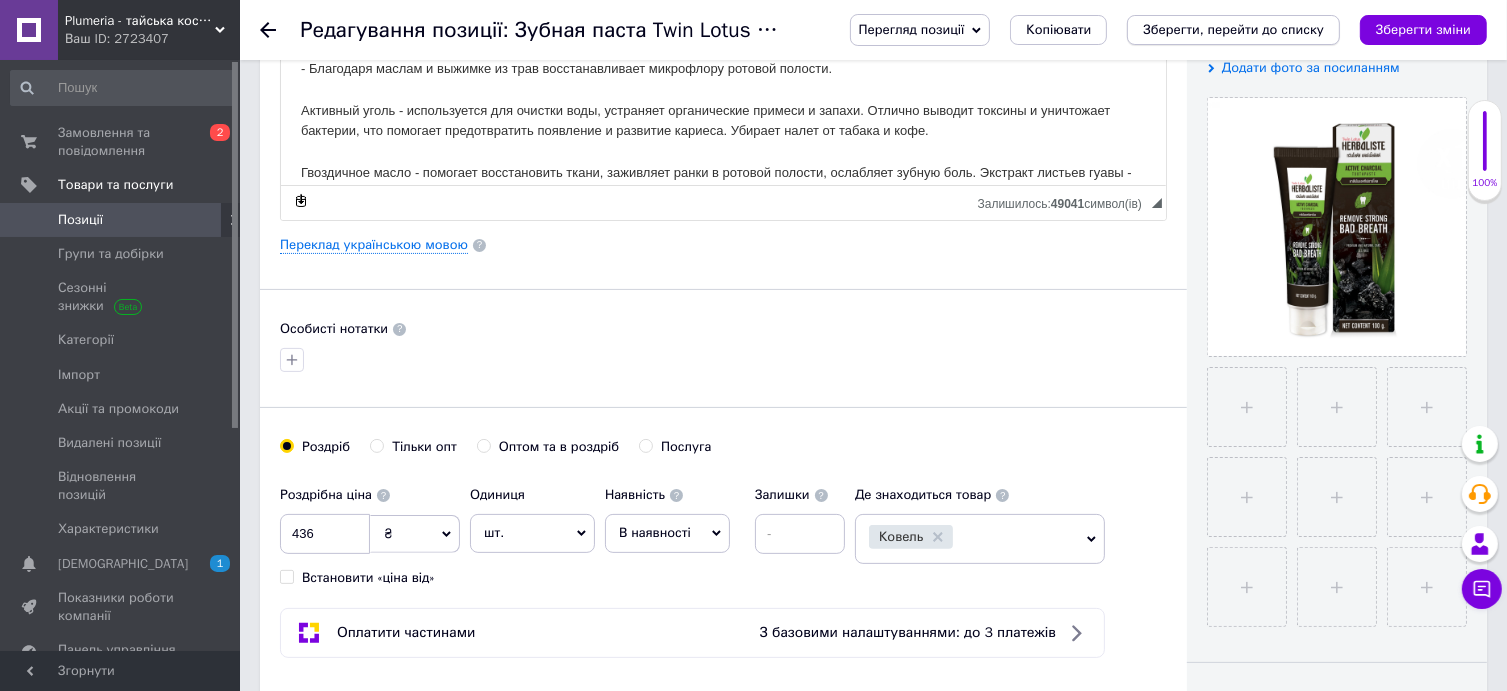 click on "Зберегти, перейти до списку" at bounding box center (1233, 29) 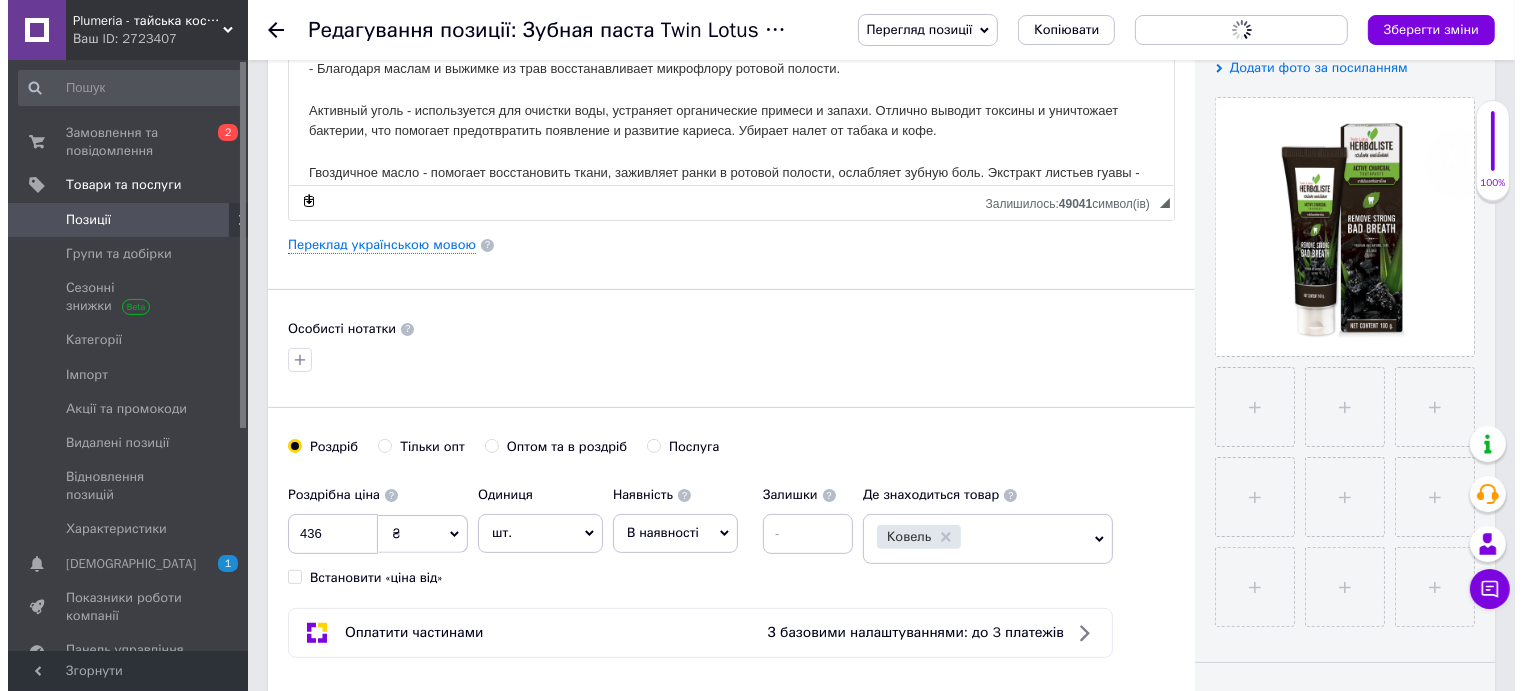 scroll, scrollTop: 0, scrollLeft: 0, axis: both 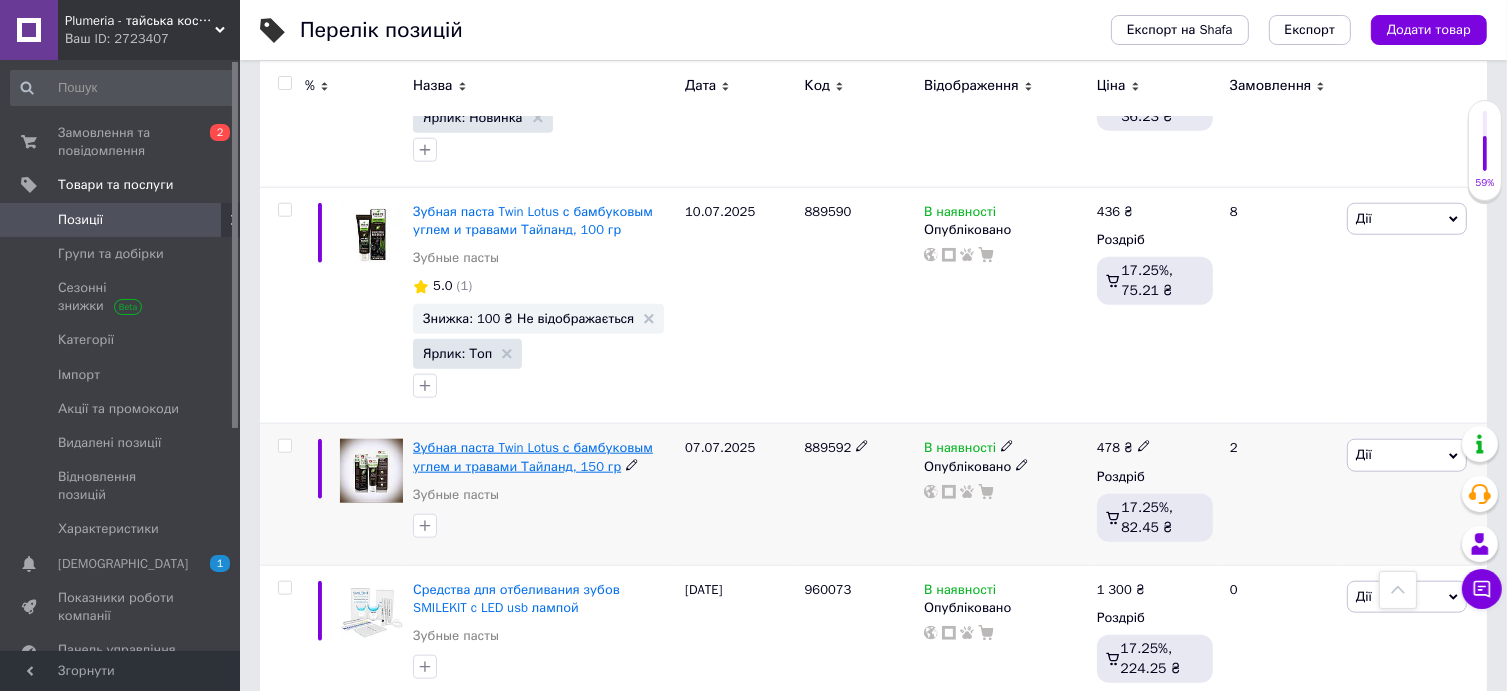 click on "Зубная паста Twin Lotus с бамбуковым углем и травами Тайланд, 150 гр" at bounding box center [533, 456] 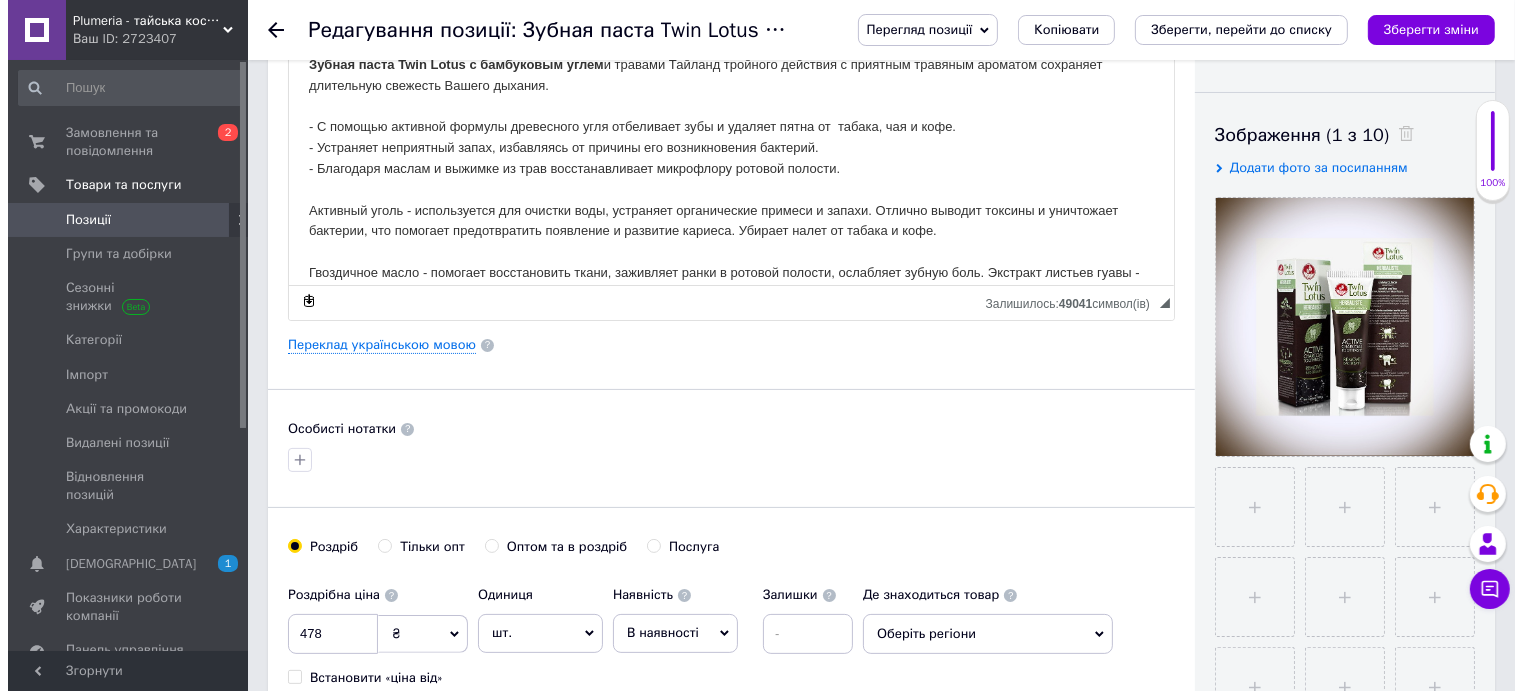 scroll, scrollTop: 500, scrollLeft: 0, axis: vertical 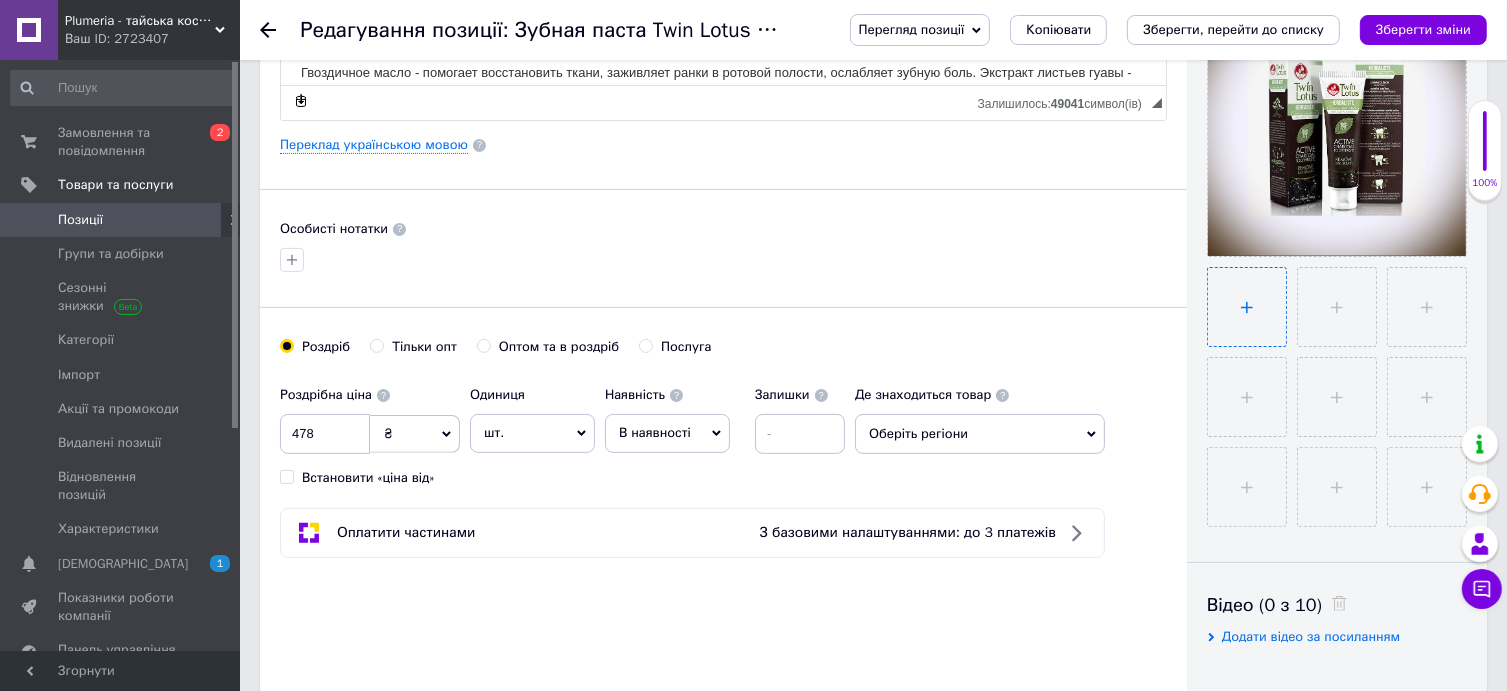 click at bounding box center [1247, 307] 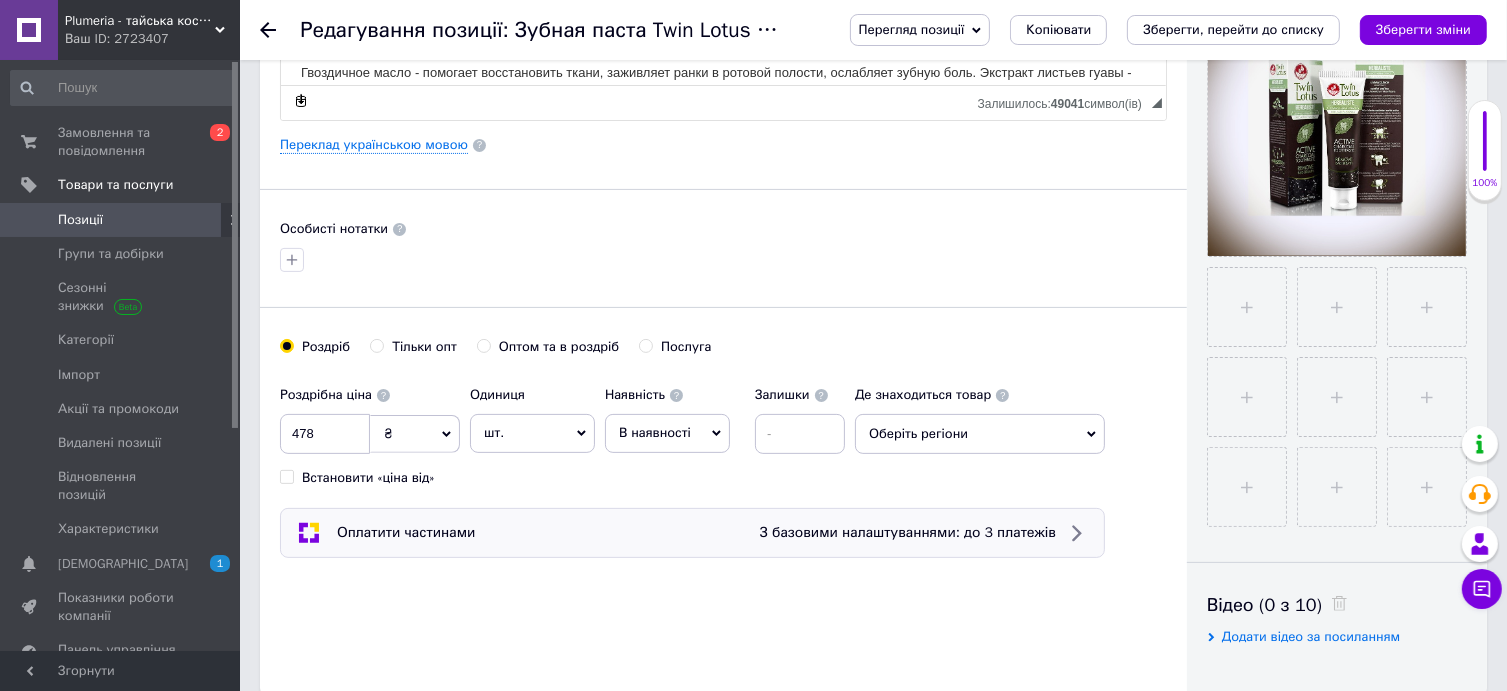 type 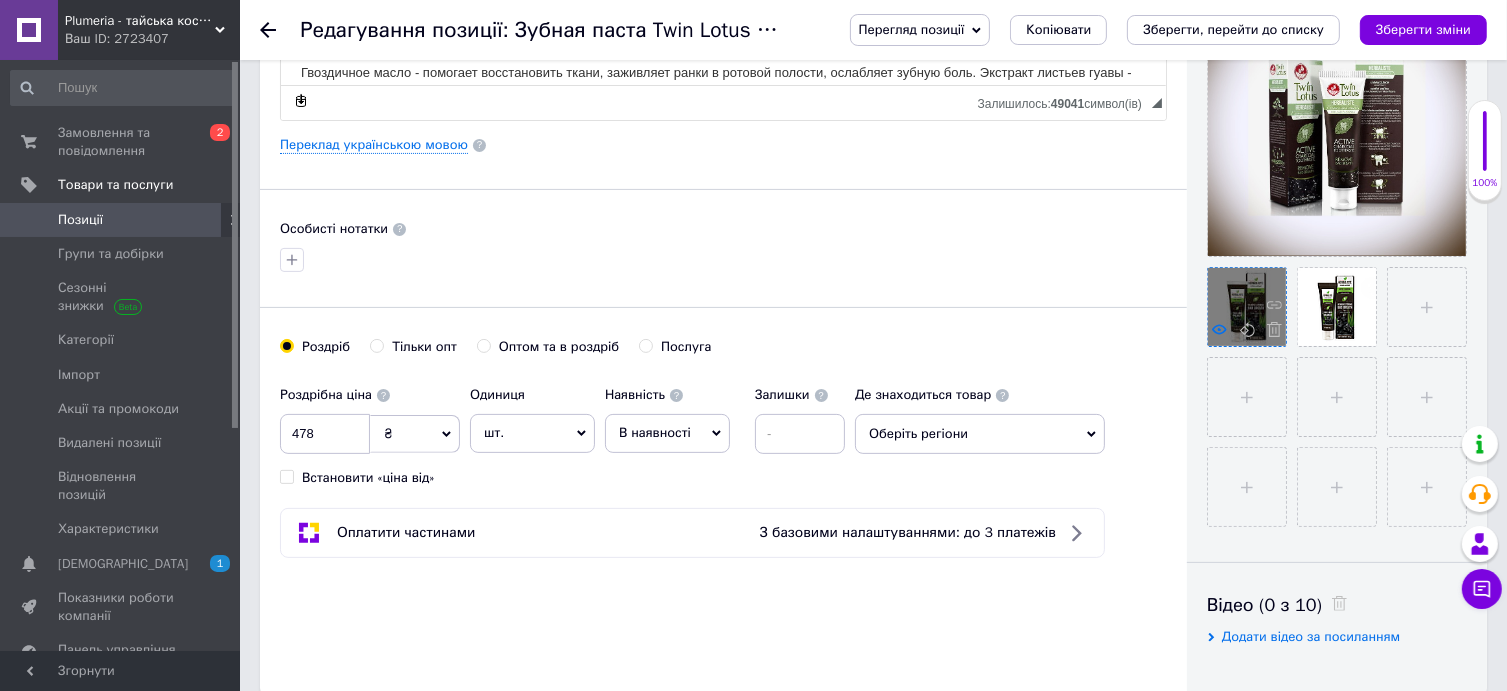 click 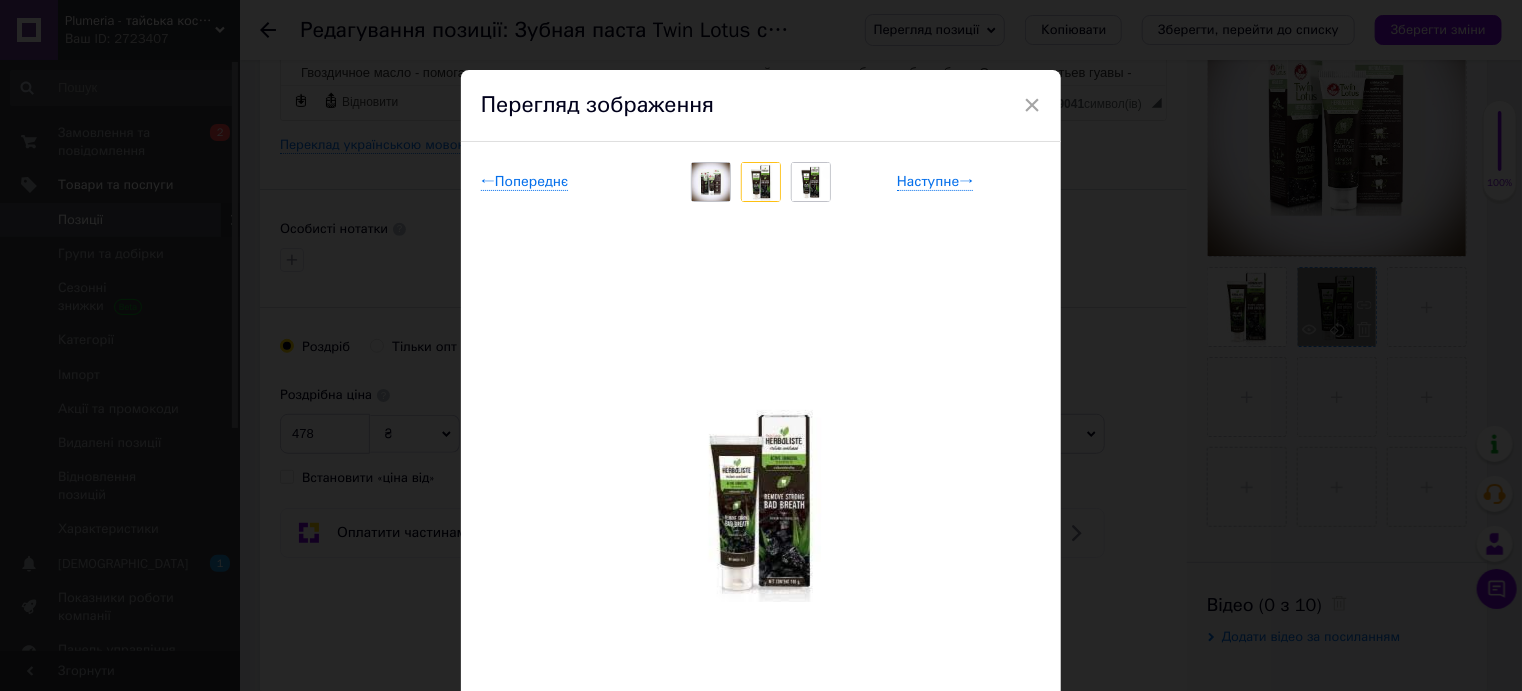click on "×" at bounding box center [1032, 105] 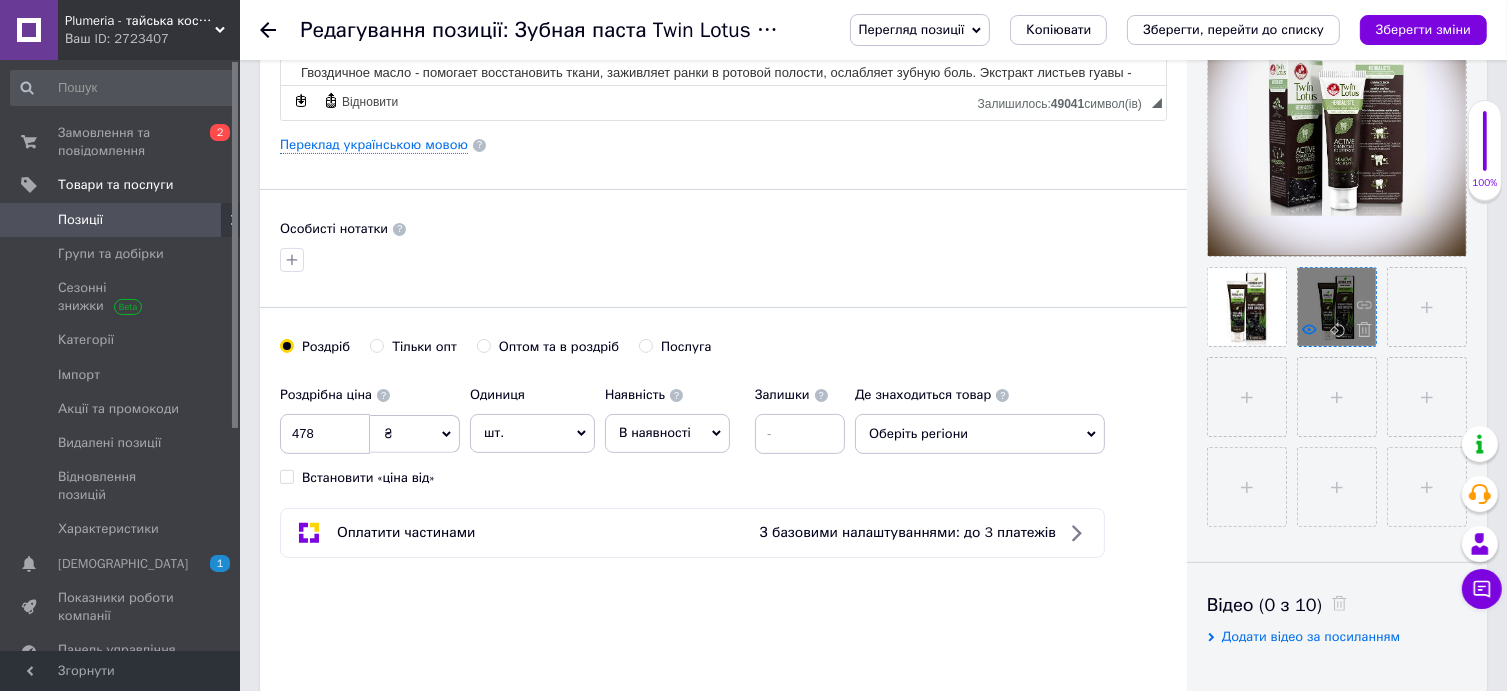 click 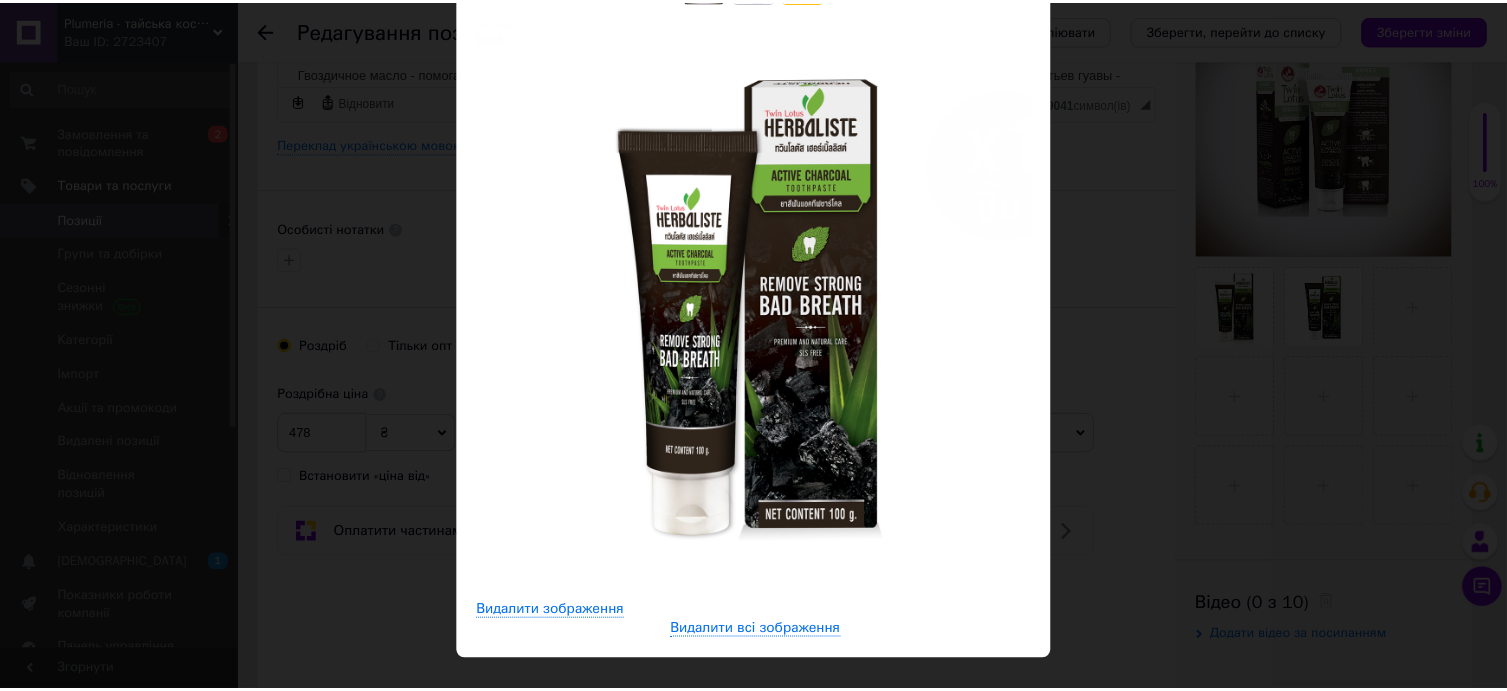 scroll, scrollTop: 0, scrollLeft: 0, axis: both 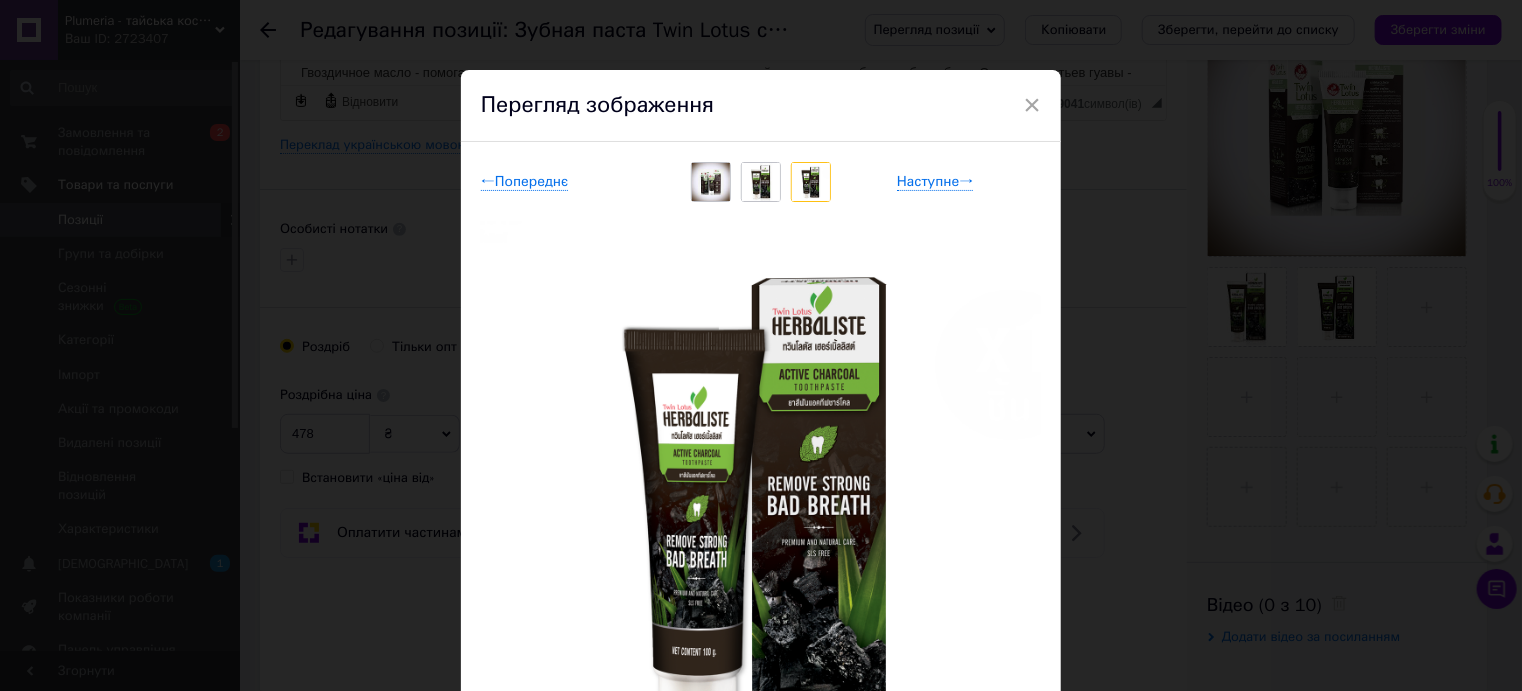 drag, startPoint x: 1031, startPoint y: 89, endPoint x: 1031, endPoint y: 107, distance: 18 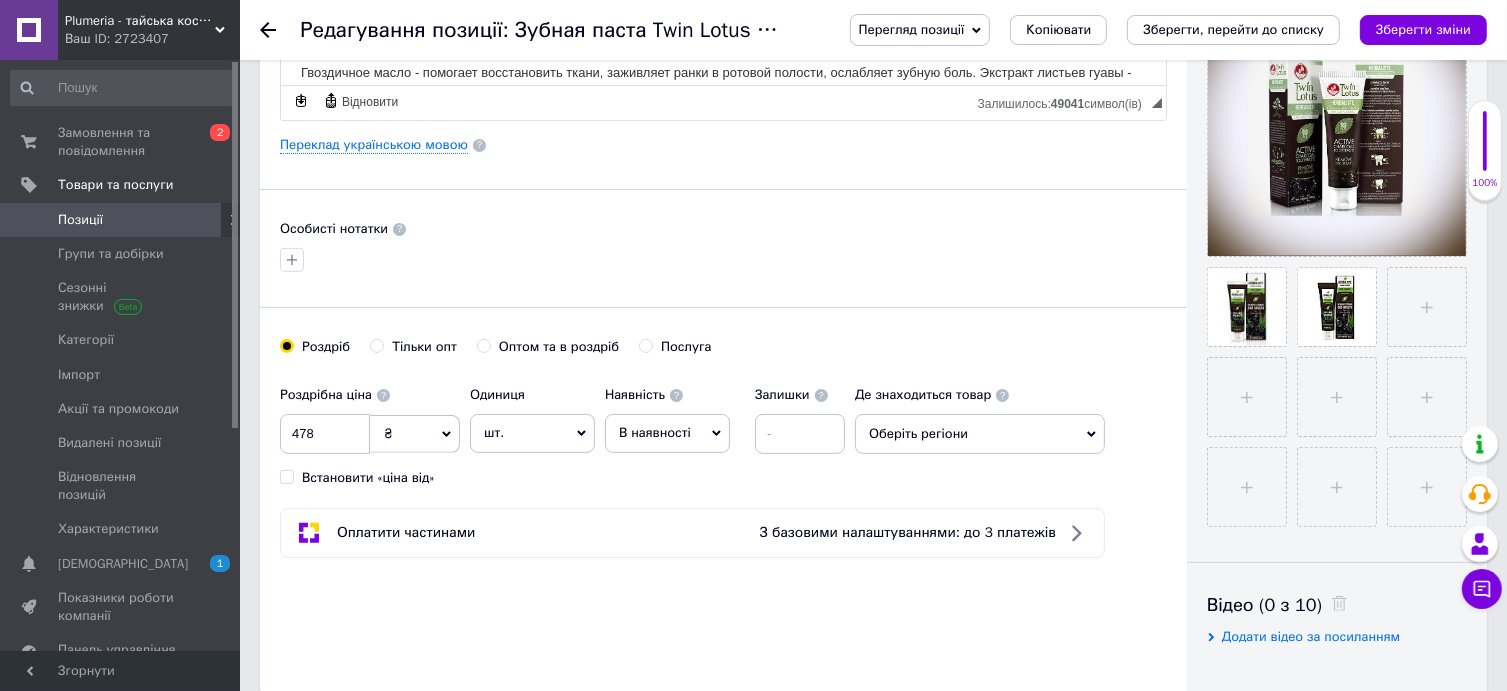 click on "Залишилось:  49041  символ(iв)" at bounding box center [1065, 101] 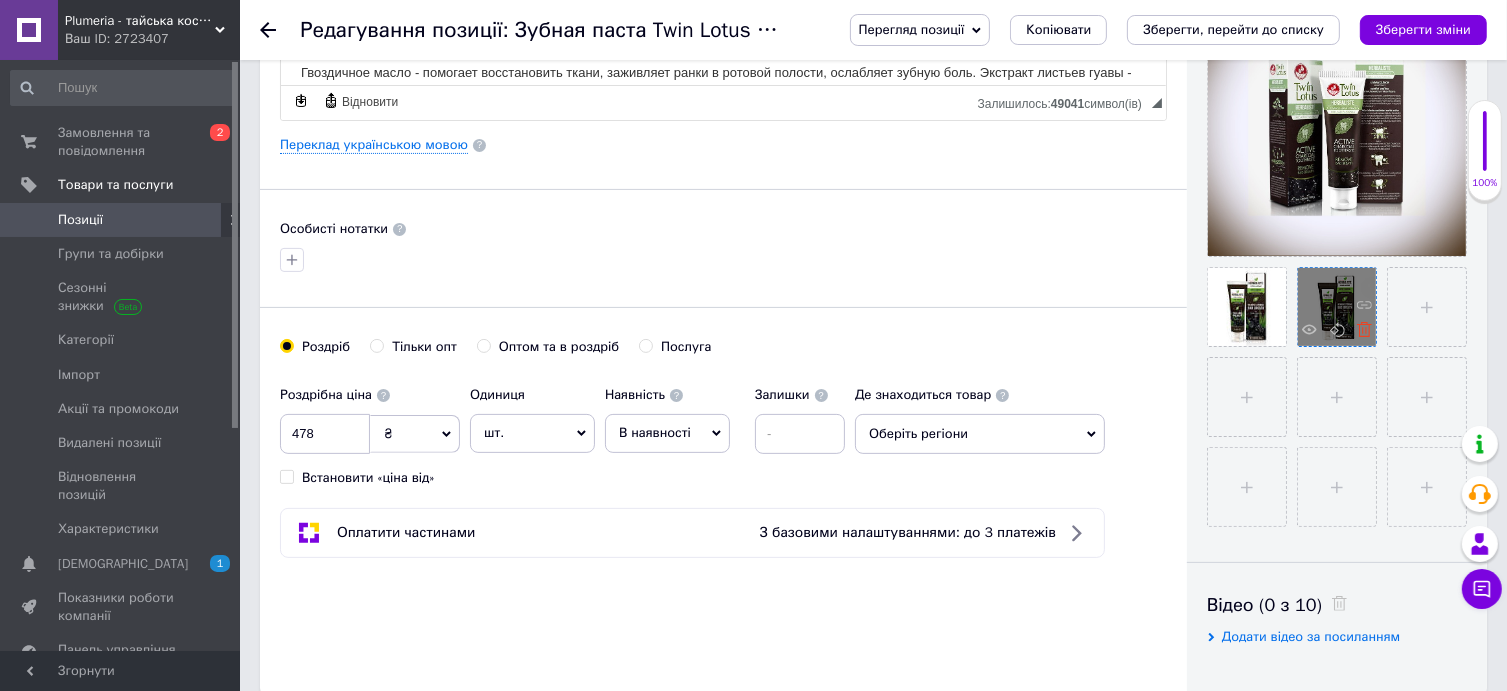 click 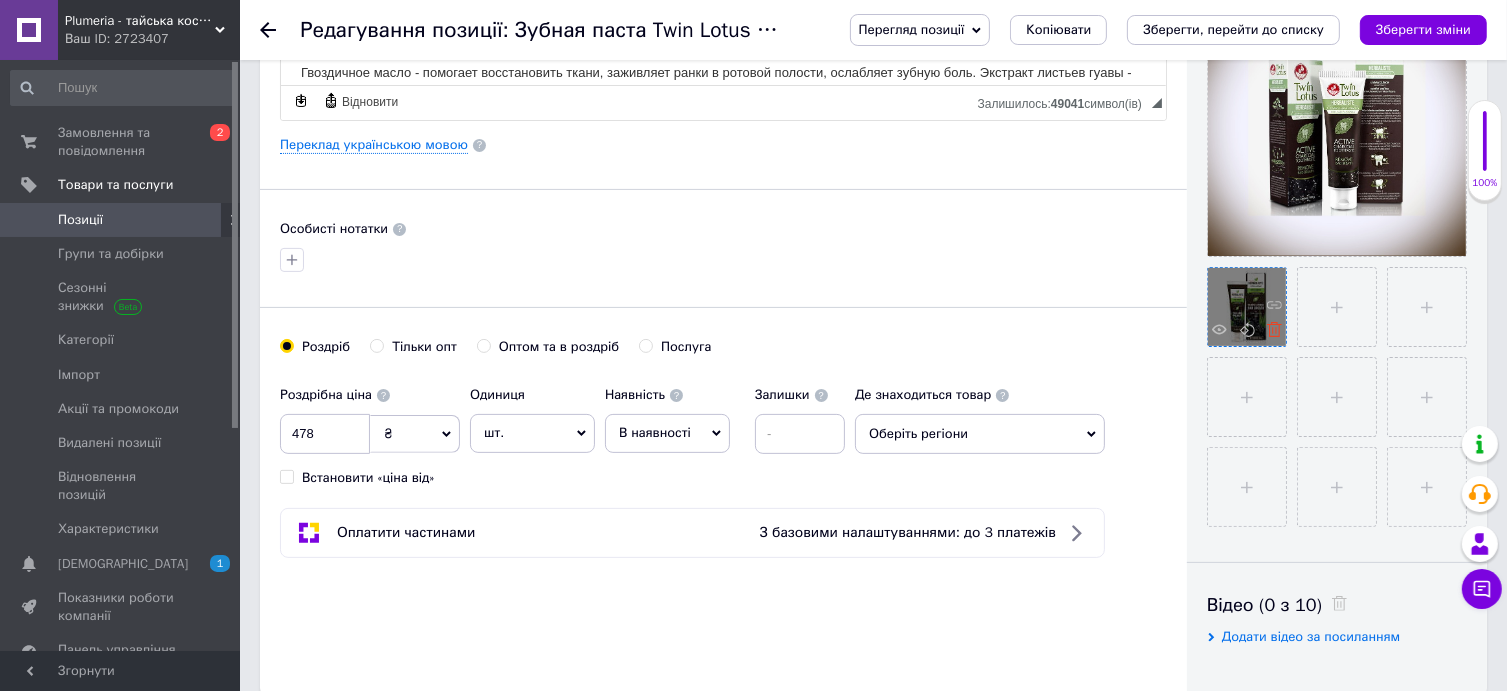 click 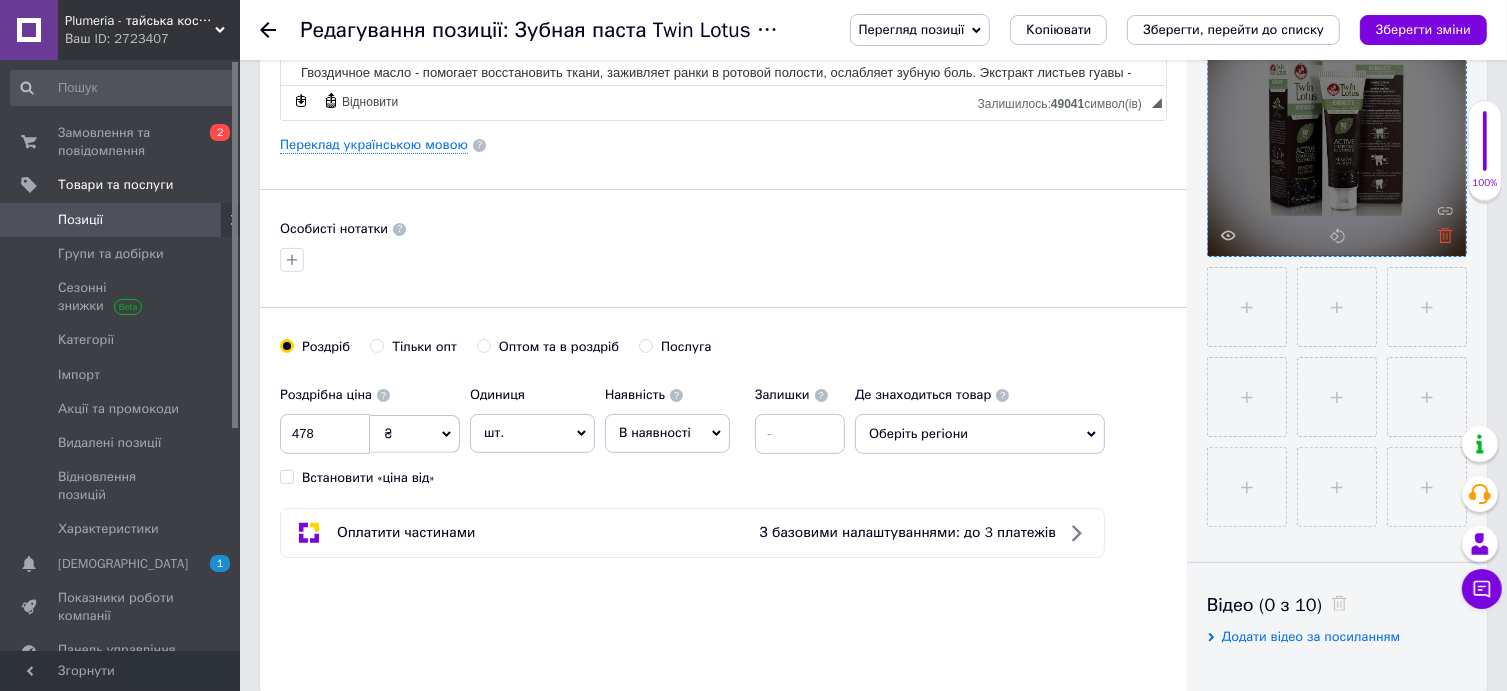 click 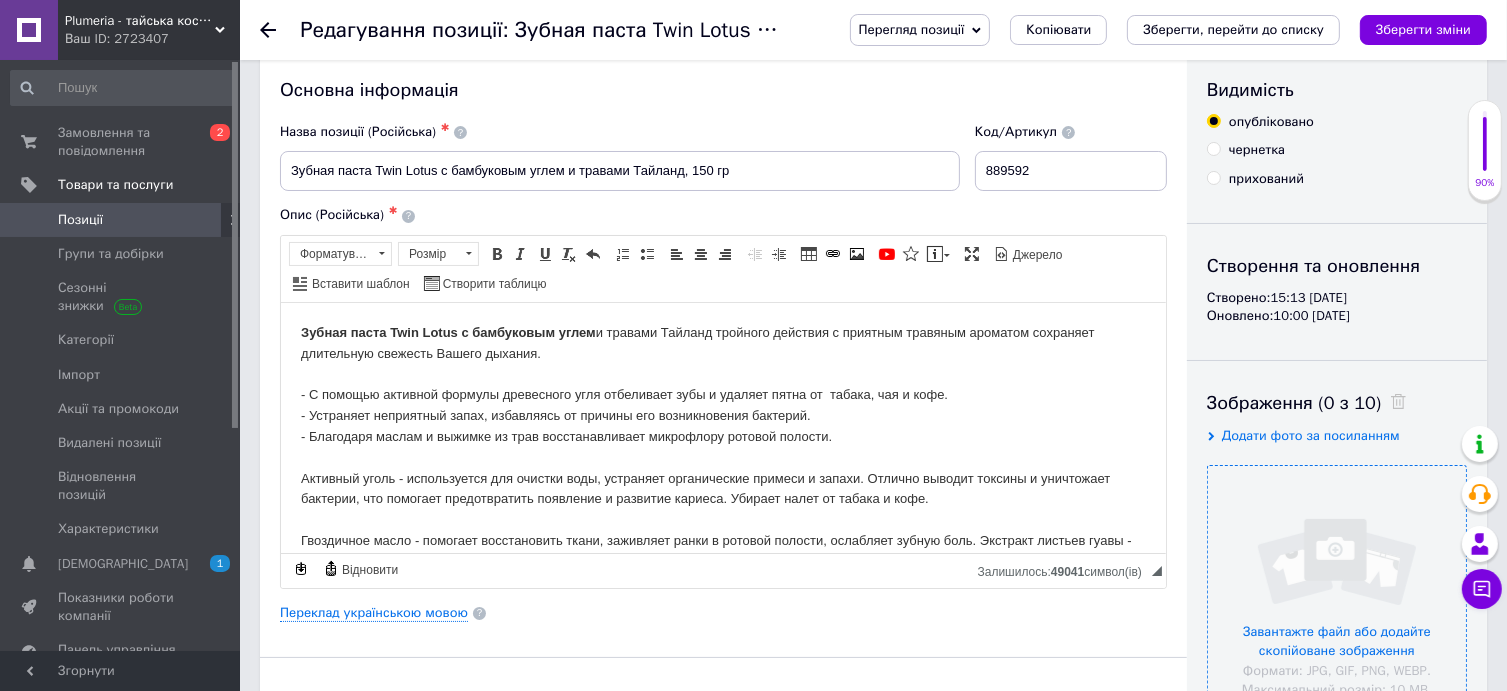 scroll, scrollTop: 0, scrollLeft: 0, axis: both 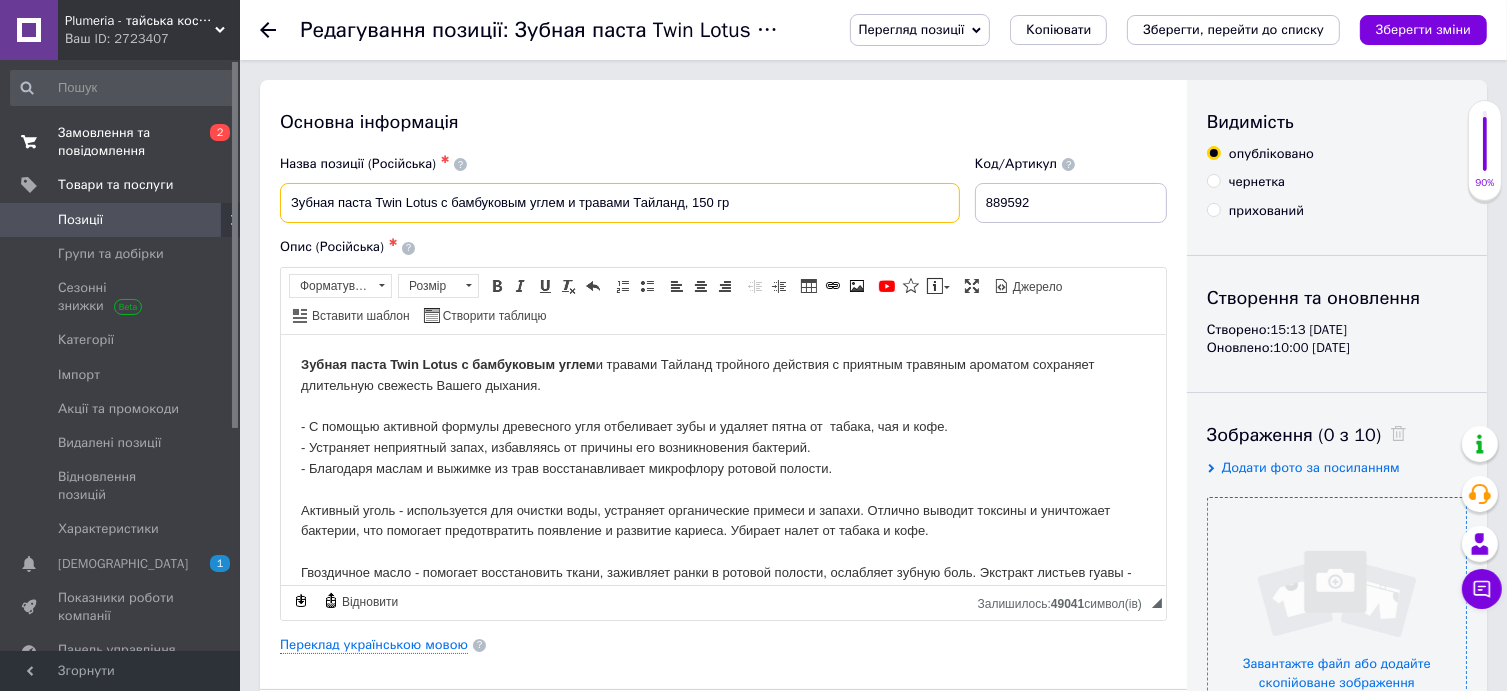 drag, startPoint x: 486, startPoint y: 205, endPoint x: 174, endPoint y: 159, distance: 315.3728 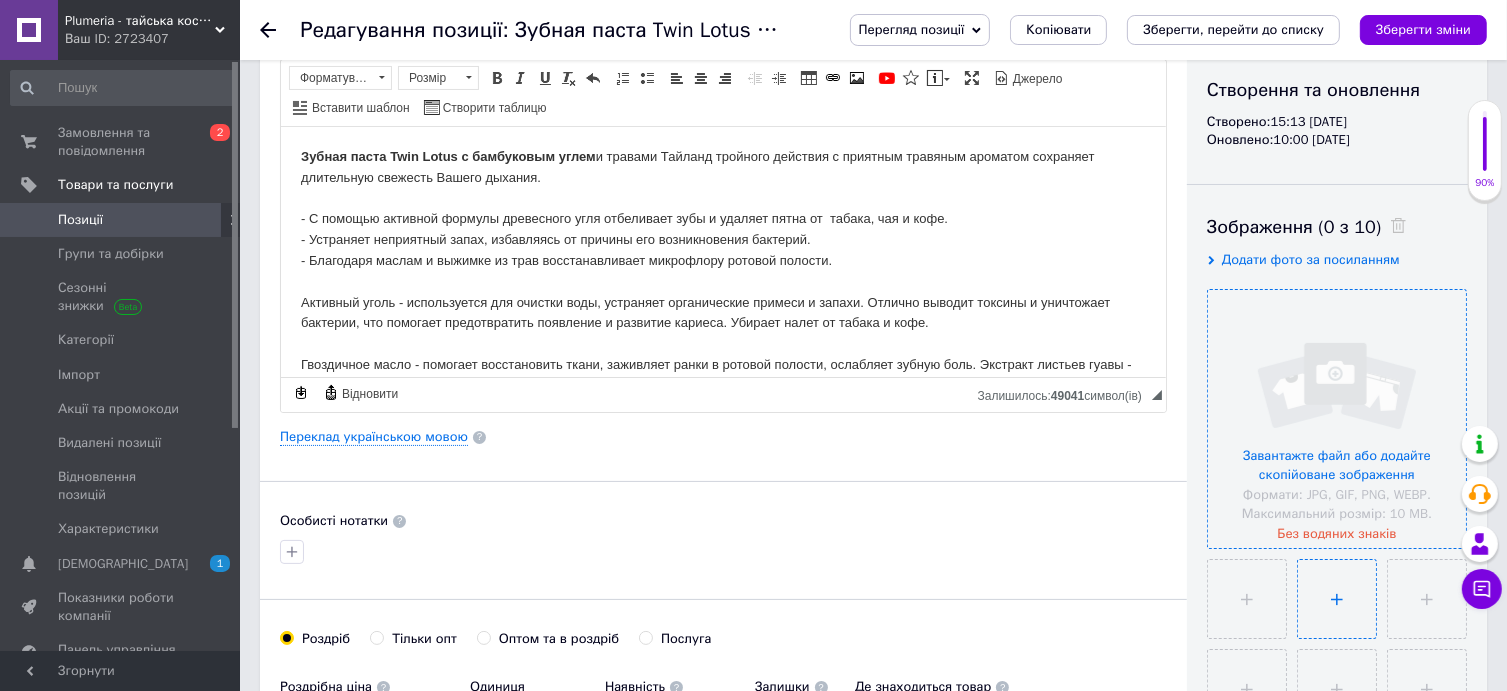 scroll, scrollTop: 300, scrollLeft: 0, axis: vertical 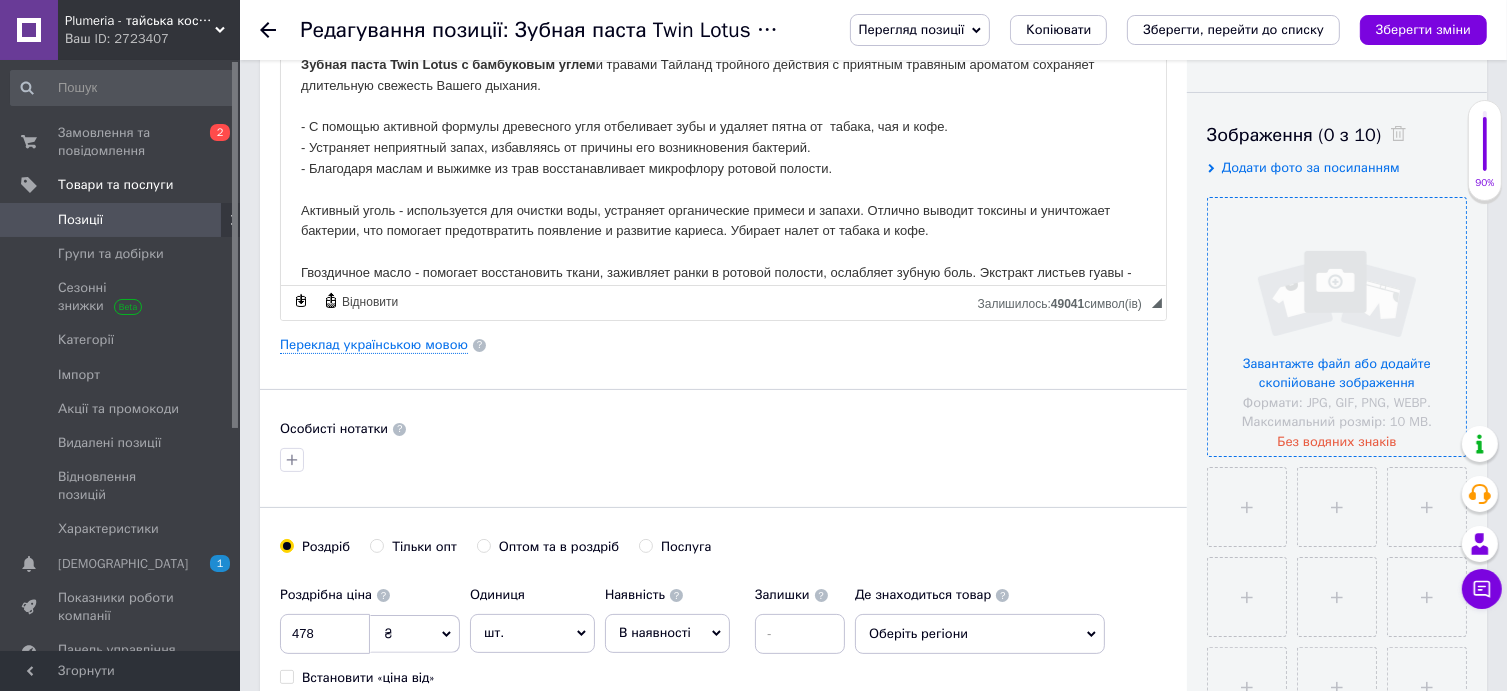 click at bounding box center (1337, 327) 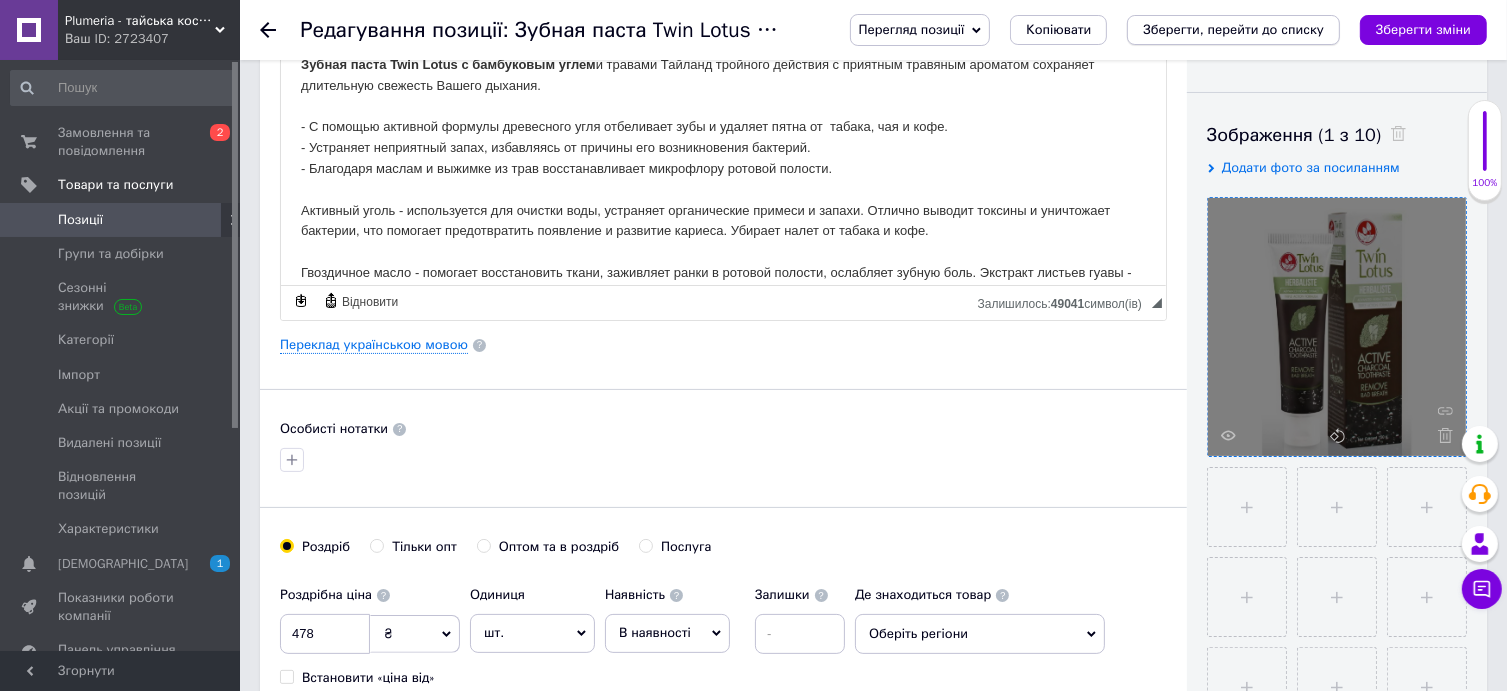 click on "Зберегти, перейти до списку" at bounding box center (1233, 29) 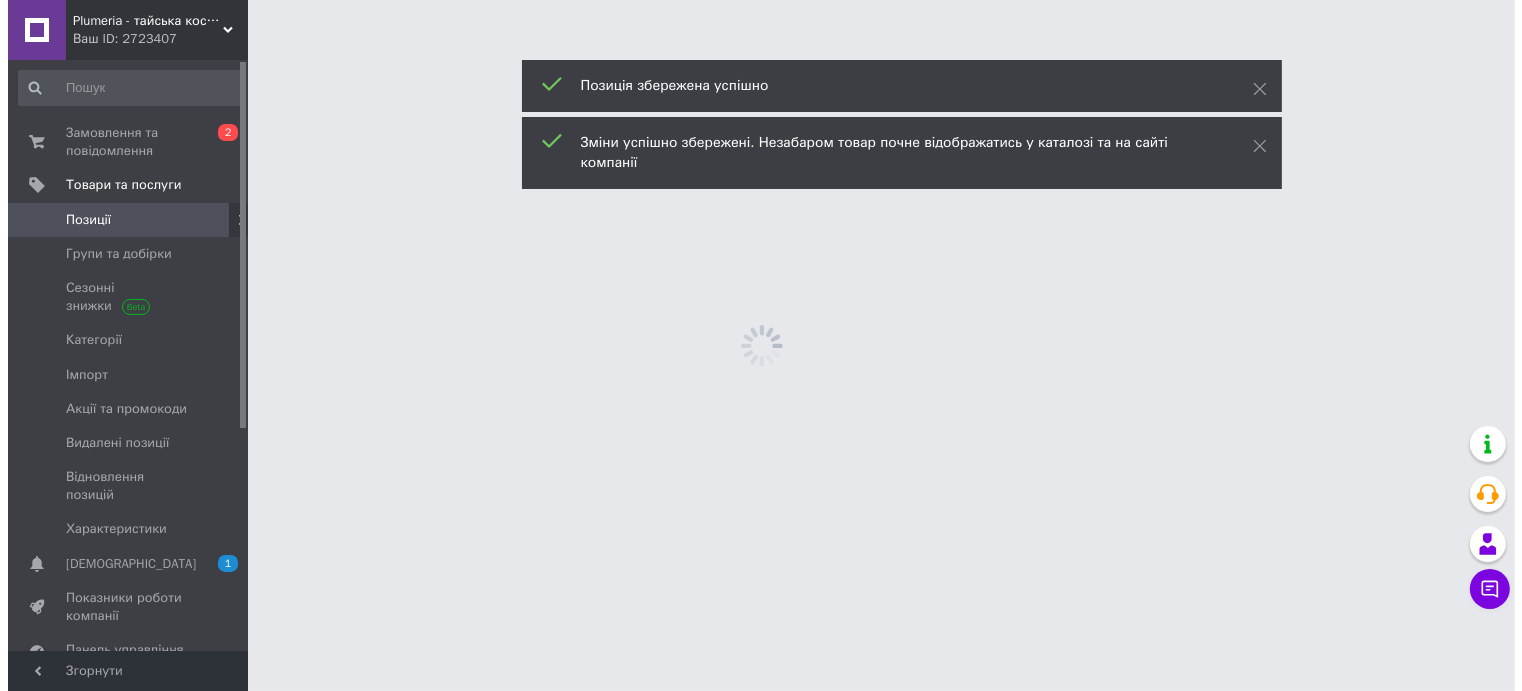 scroll, scrollTop: 0, scrollLeft: 0, axis: both 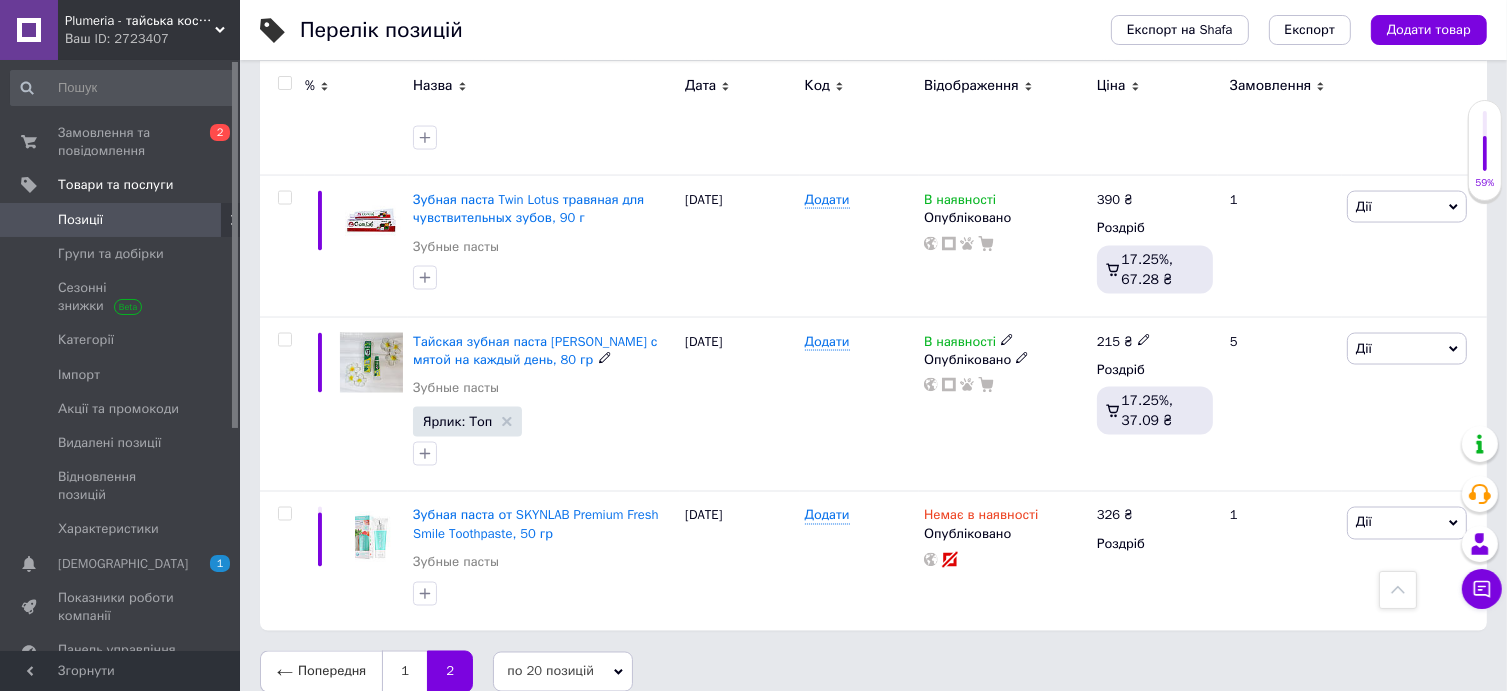click on "Тайская зубная паста [PERSON_NAME] с мятой на каждый день, 80 гр" at bounding box center [535, 350] 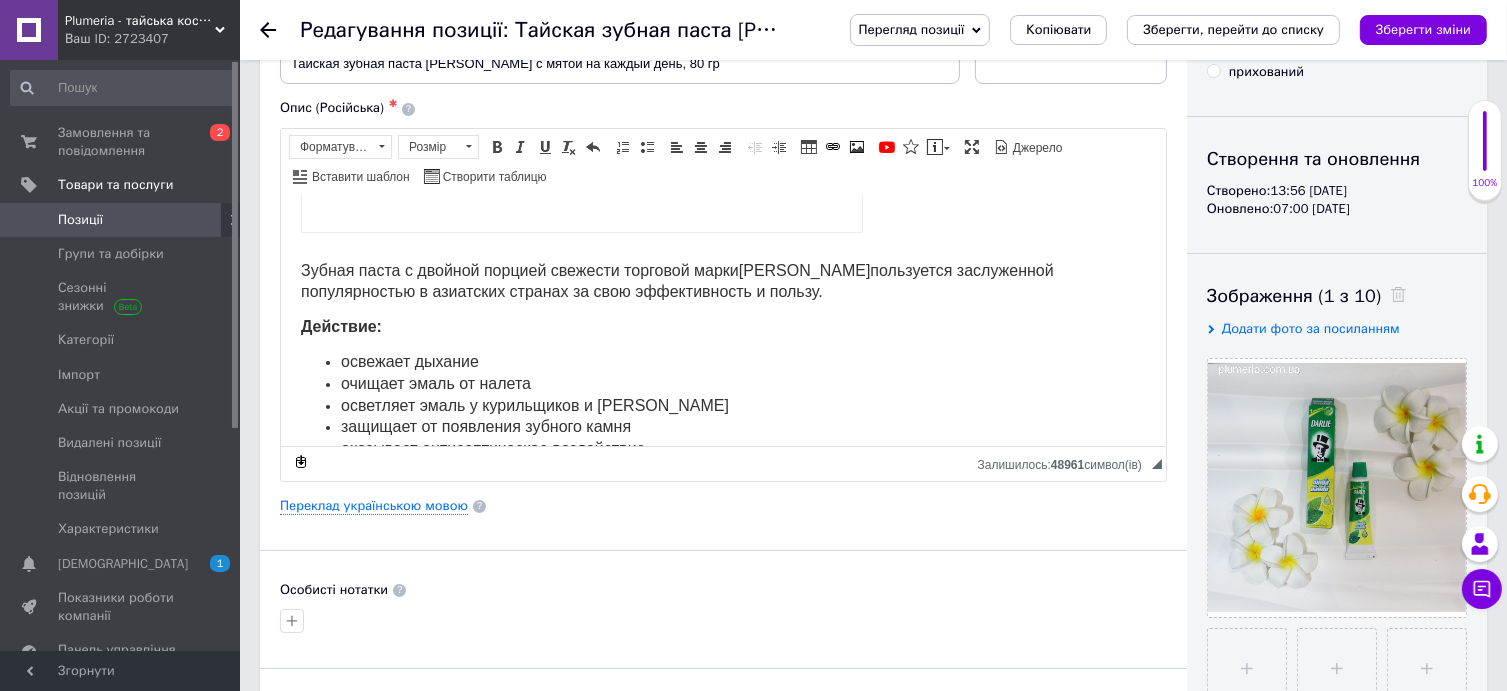 scroll, scrollTop: 300, scrollLeft: 0, axis: vertical 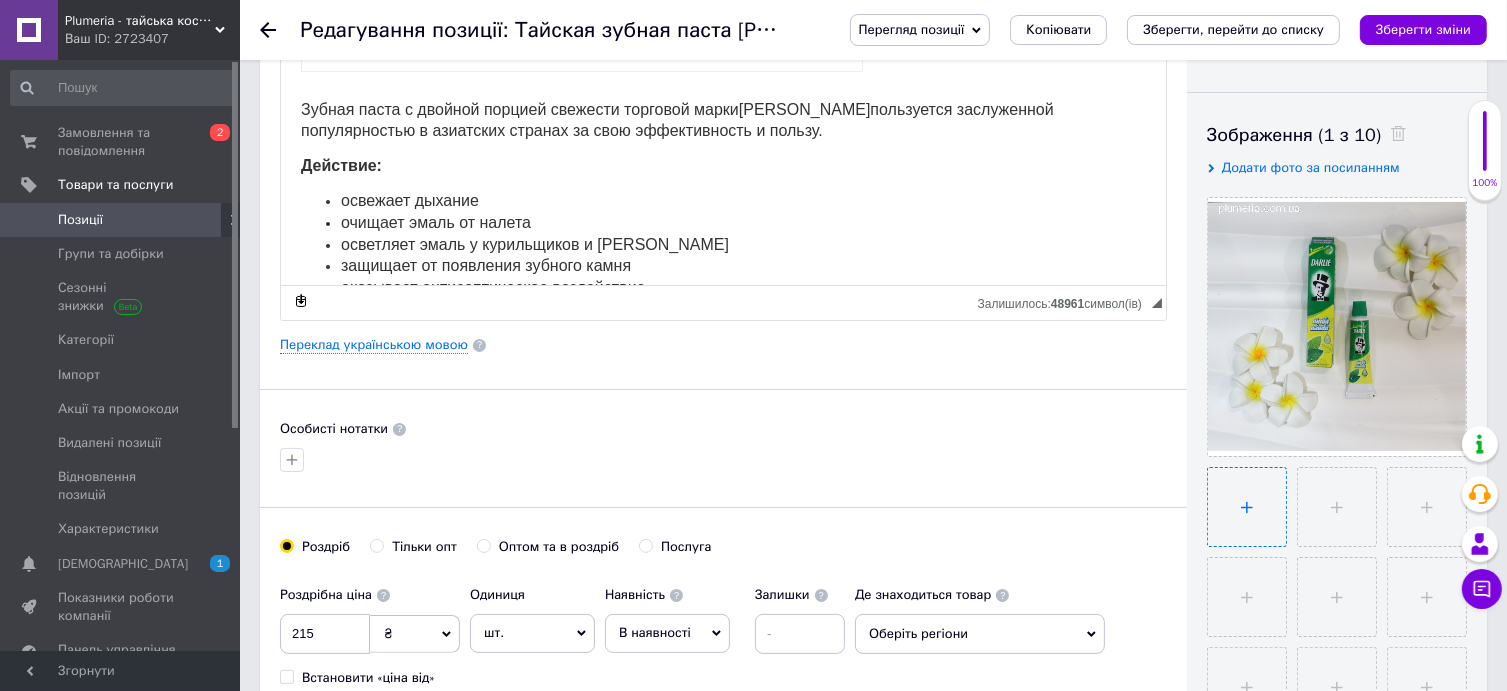 click at bounding box center (1247, 507) 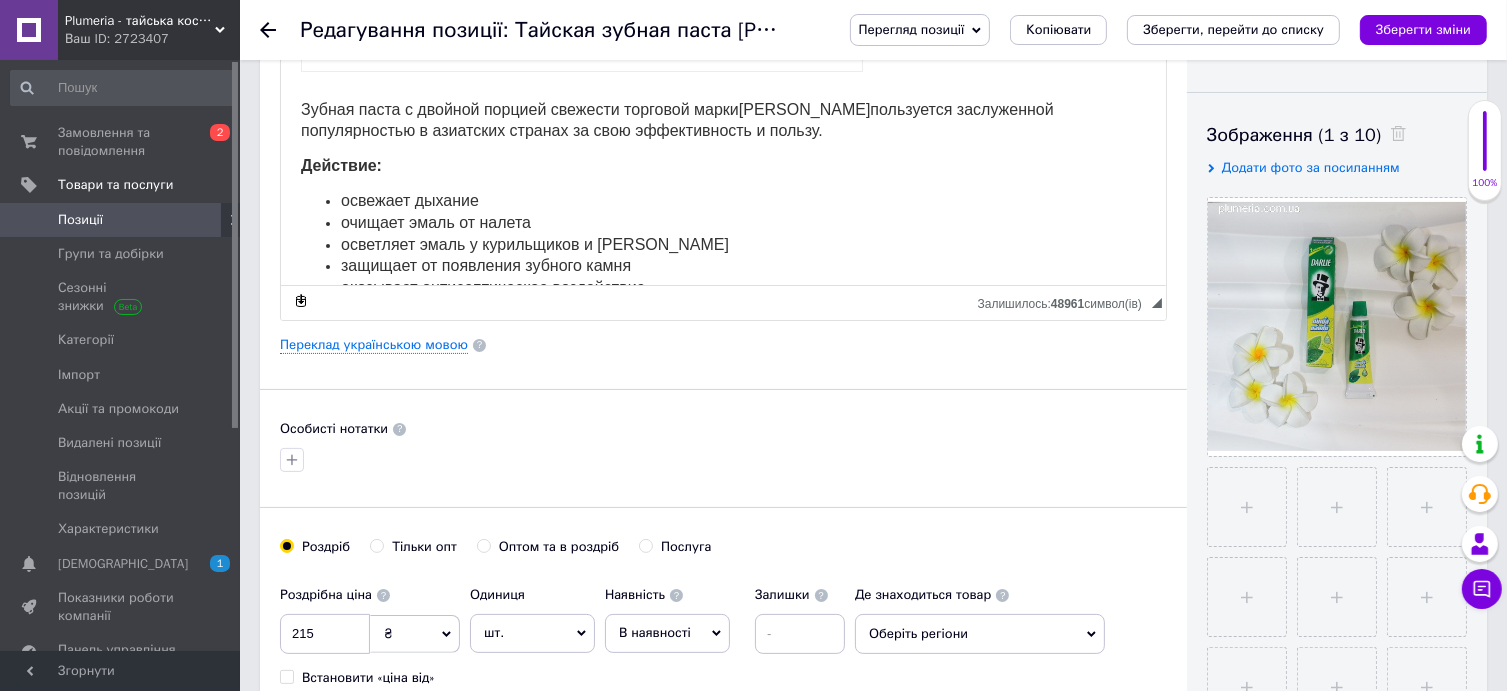 type 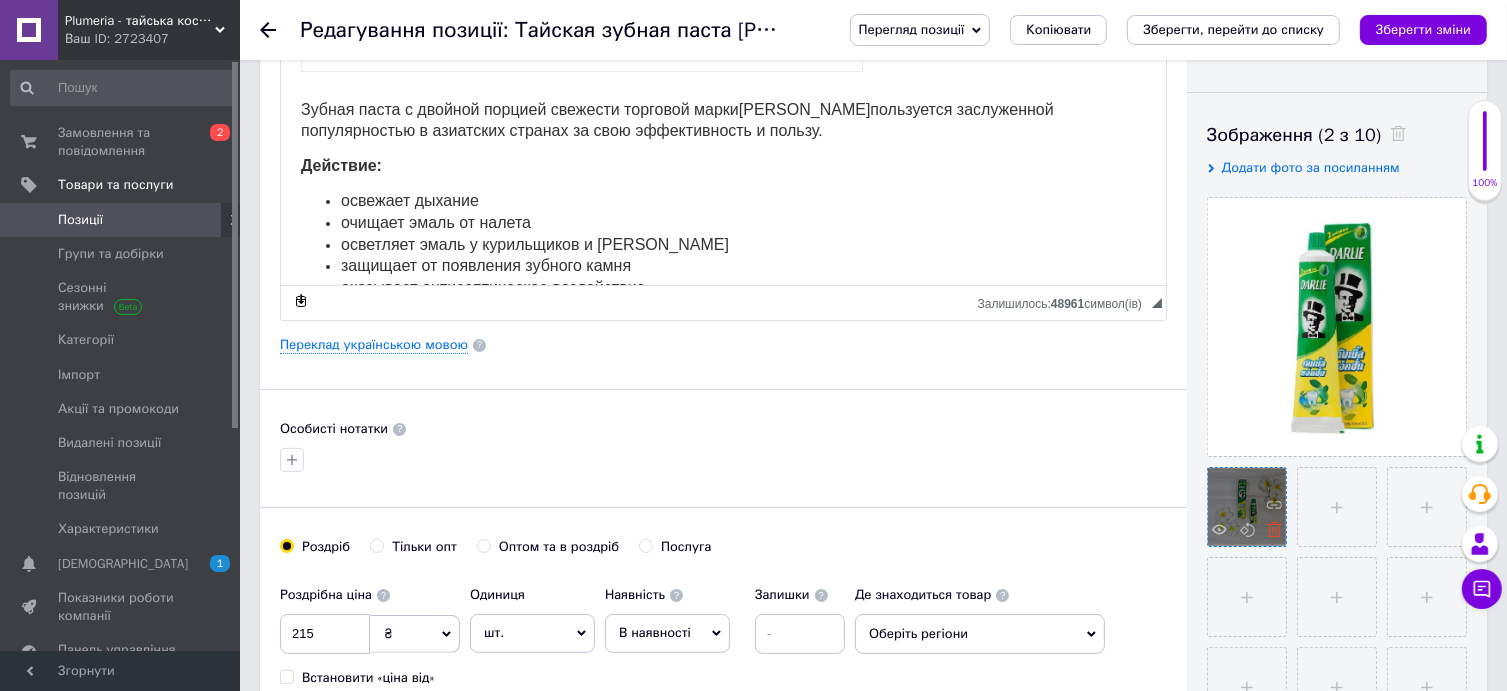 click 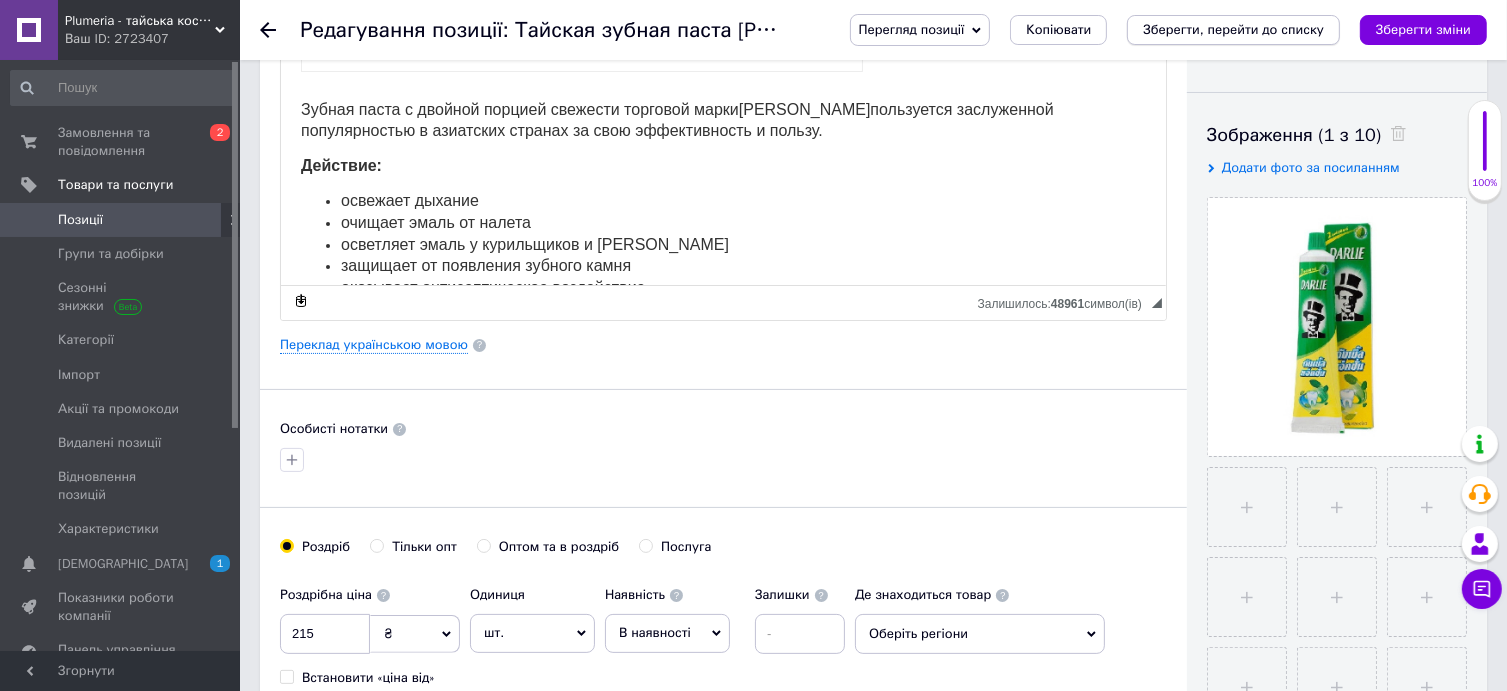 click on "Зберегти, перейти до списку" at bounding box center [1233, 29] 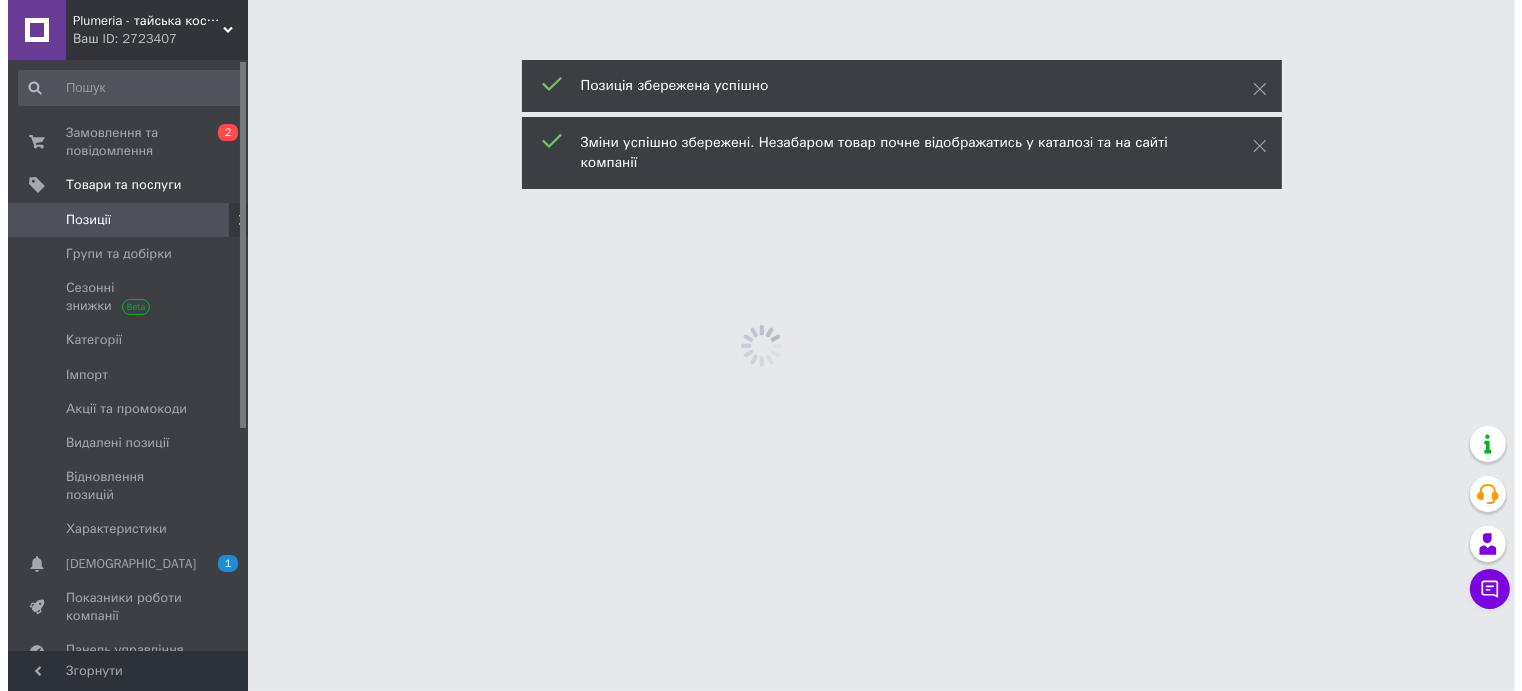 scroll, scrollTop: 0, scrollLeft: 0, axis: both 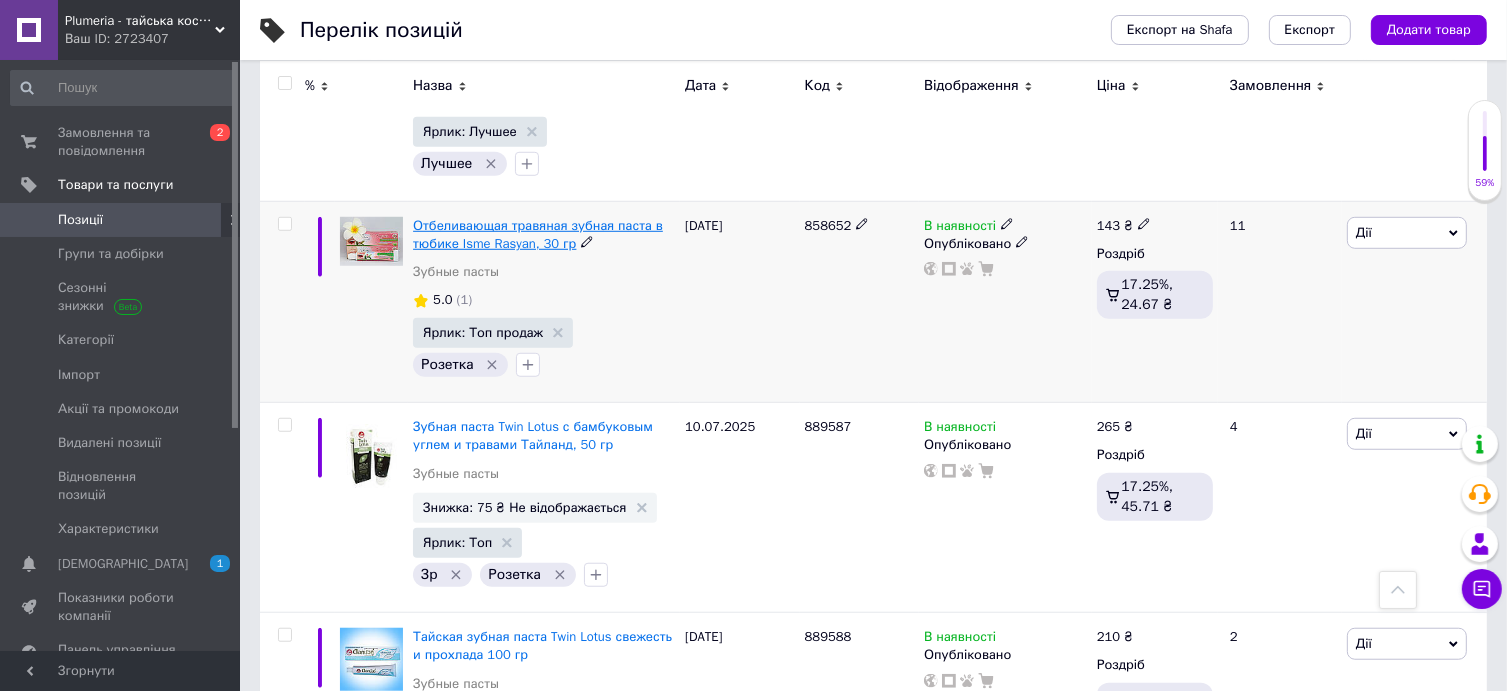 click on "Отбеливающая травяная зубная паста в тюбике Isme Rasyan, 30 гр" at bounding box center [538, 234] 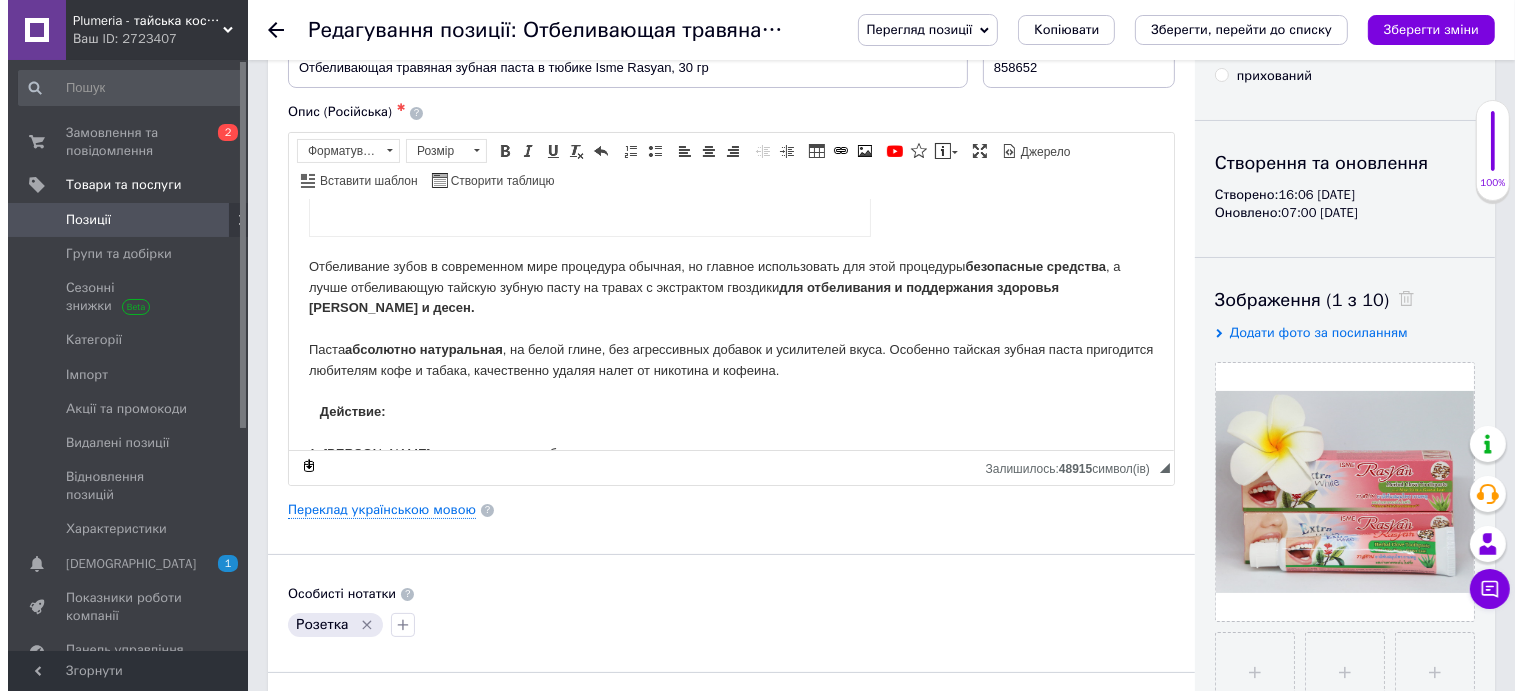 scroll, scrollTop: 300, scrollLeft: 0, axis: vertical 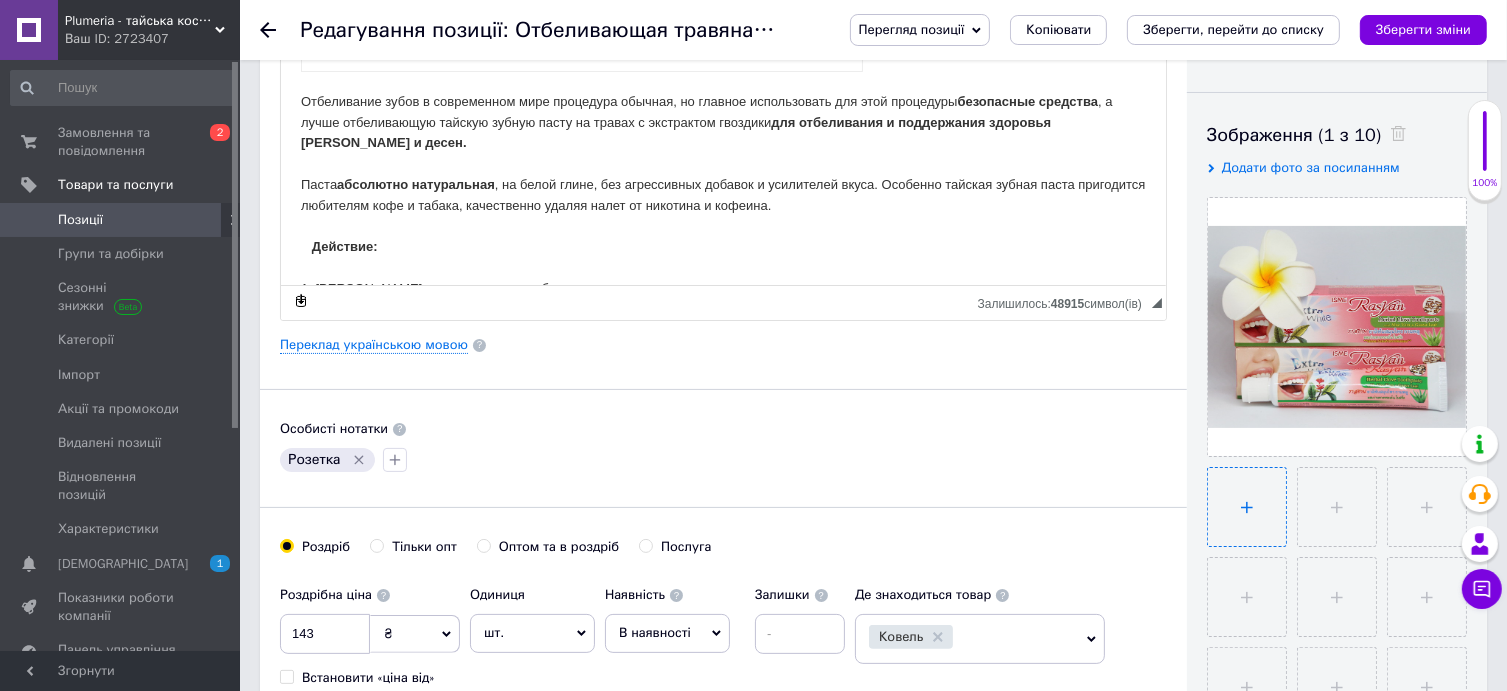 click at bounding box center (1247, 507) 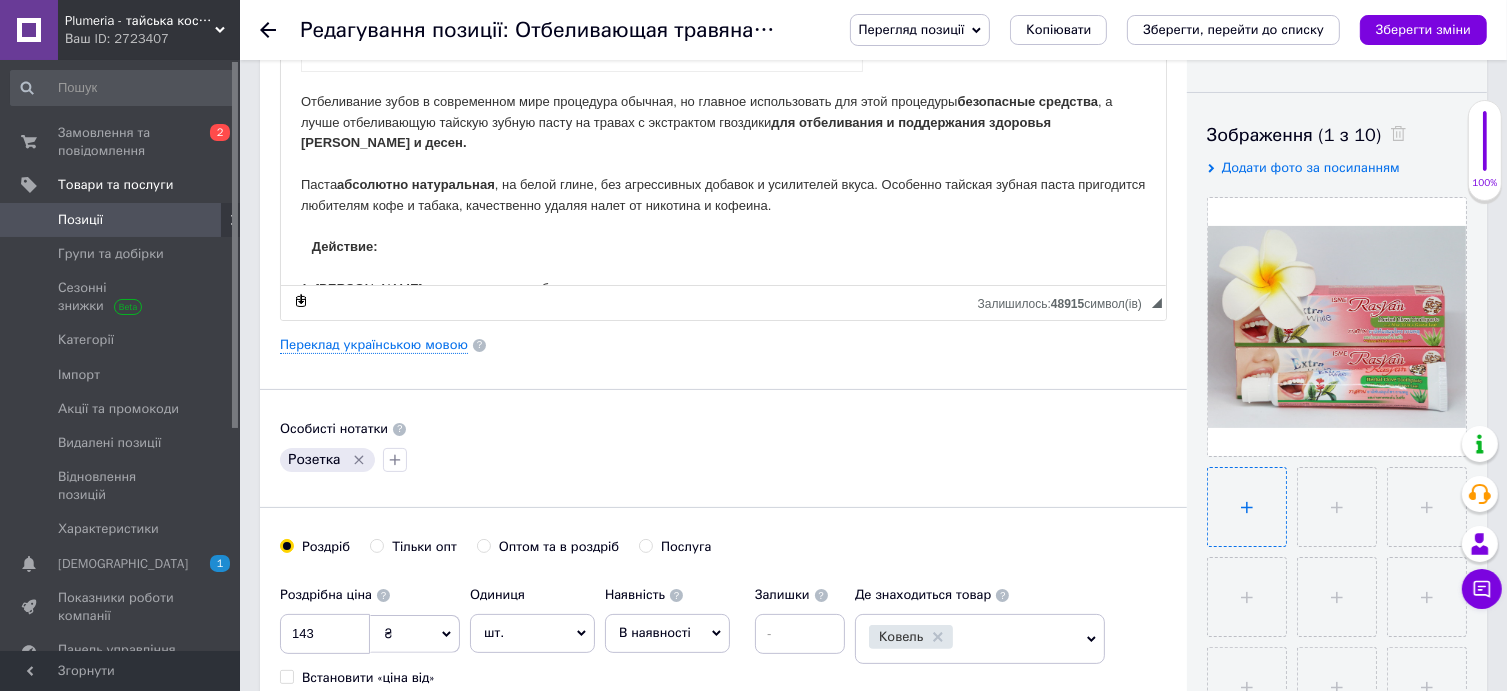 type on "C:\fakepath\images (2).jpg" 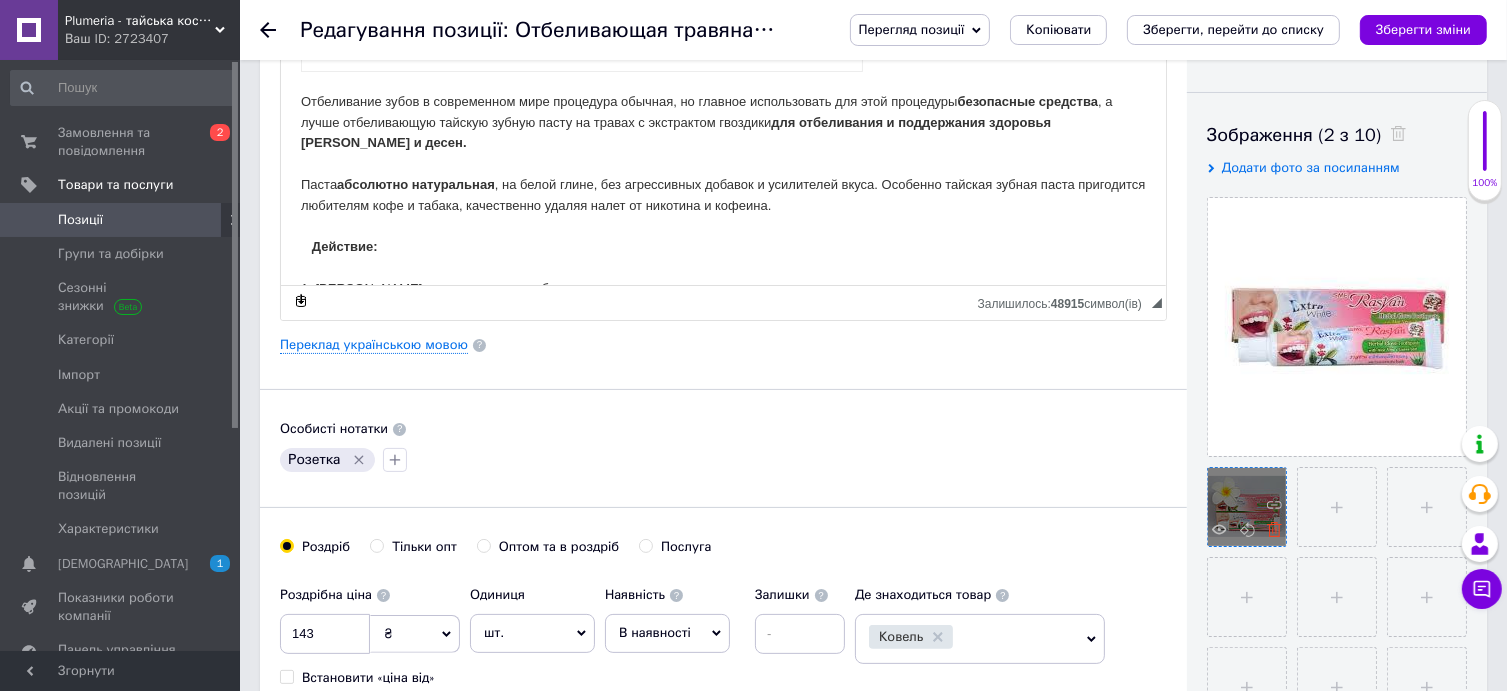 click 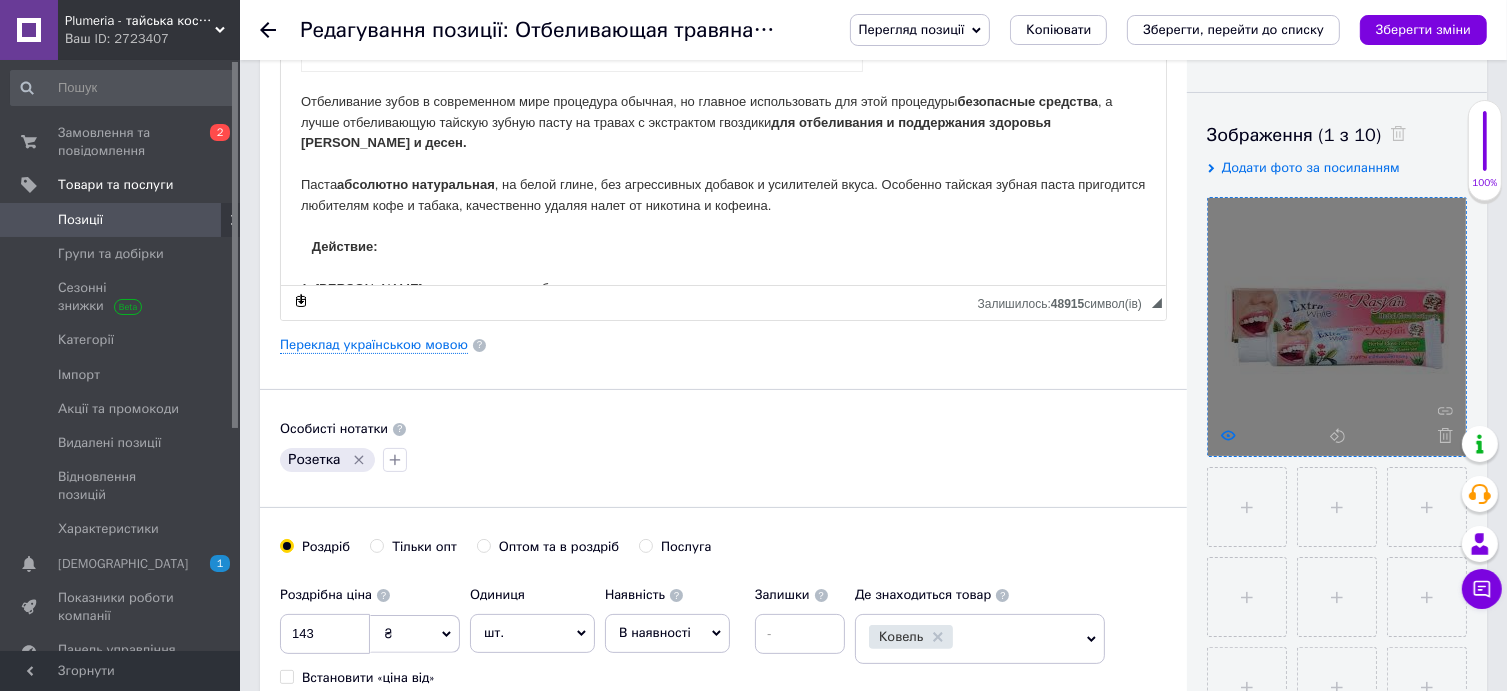 click 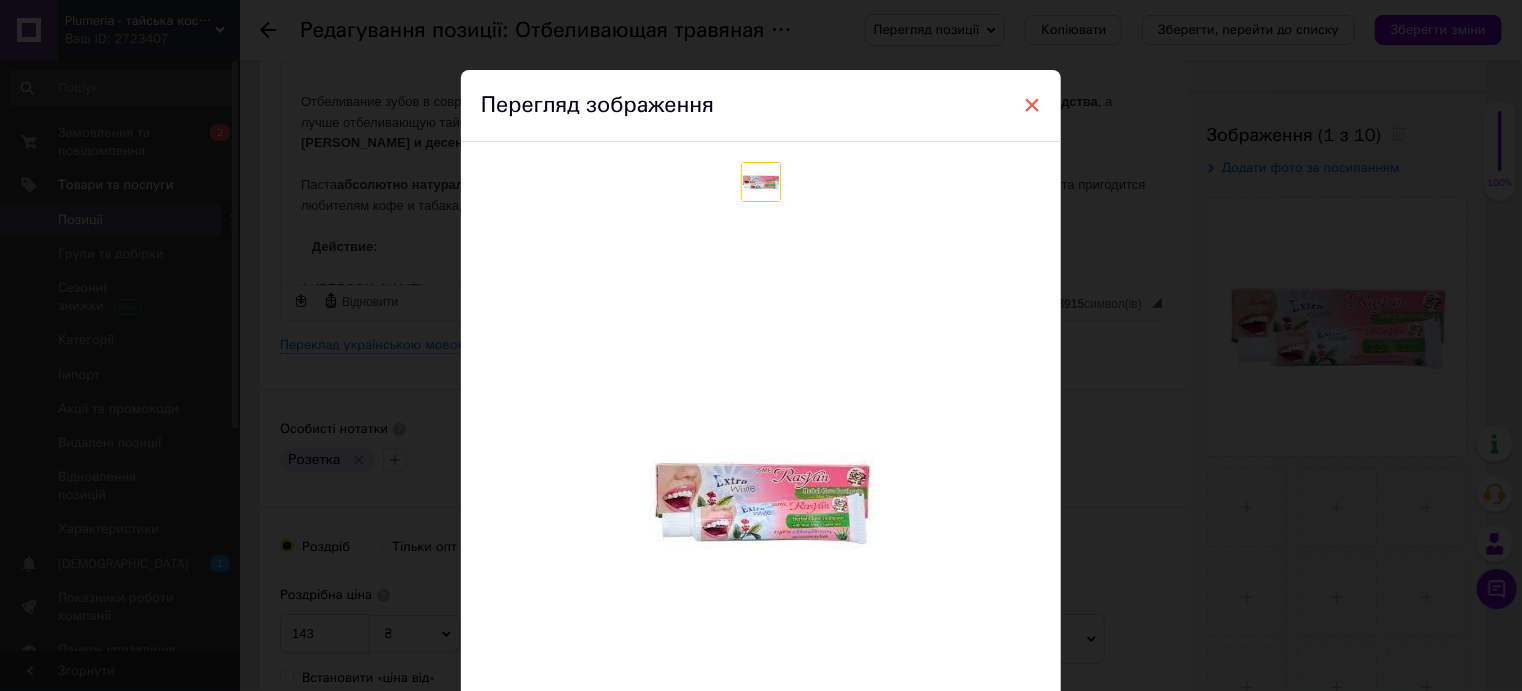 drag, startPoint x: 1030, startPoint y: 99, endPoint x: 806, endPoint y: 228, distance: 258.48984 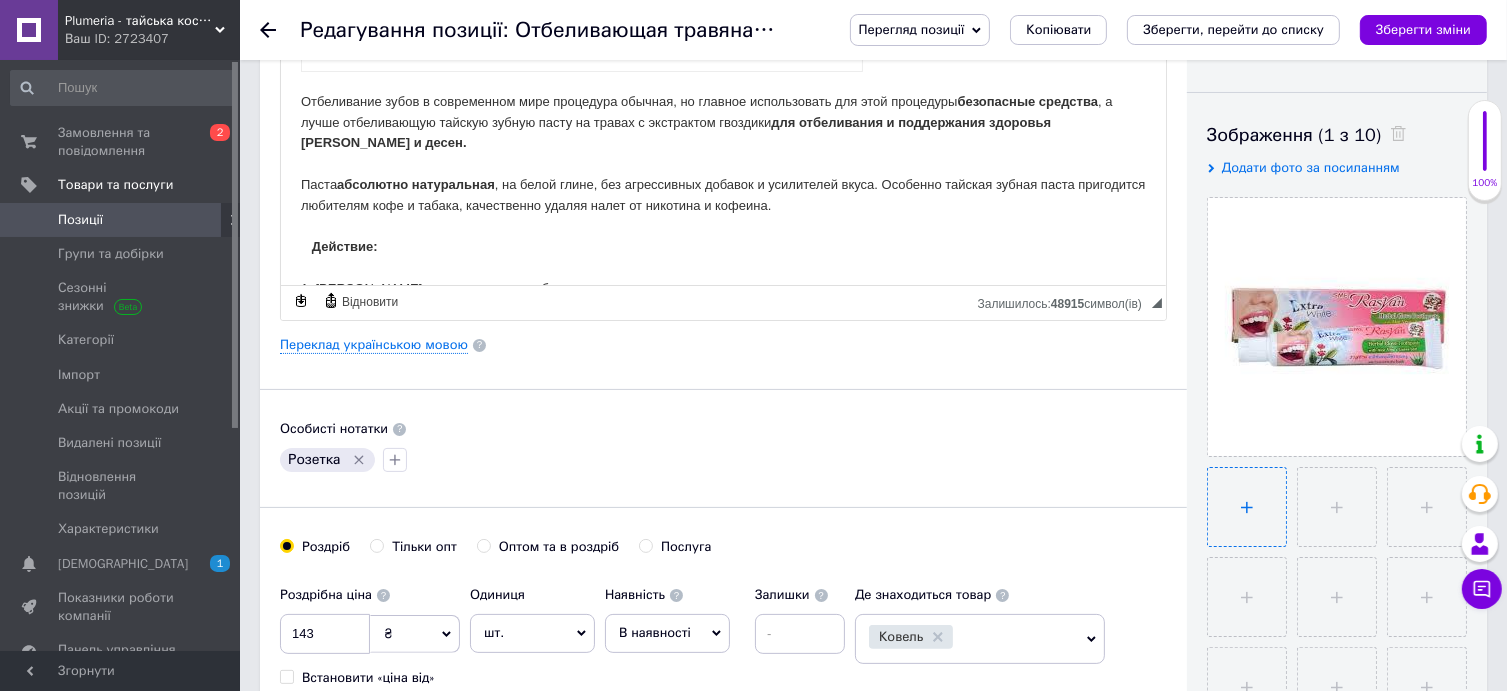 click at bounding box center (1247, 507) 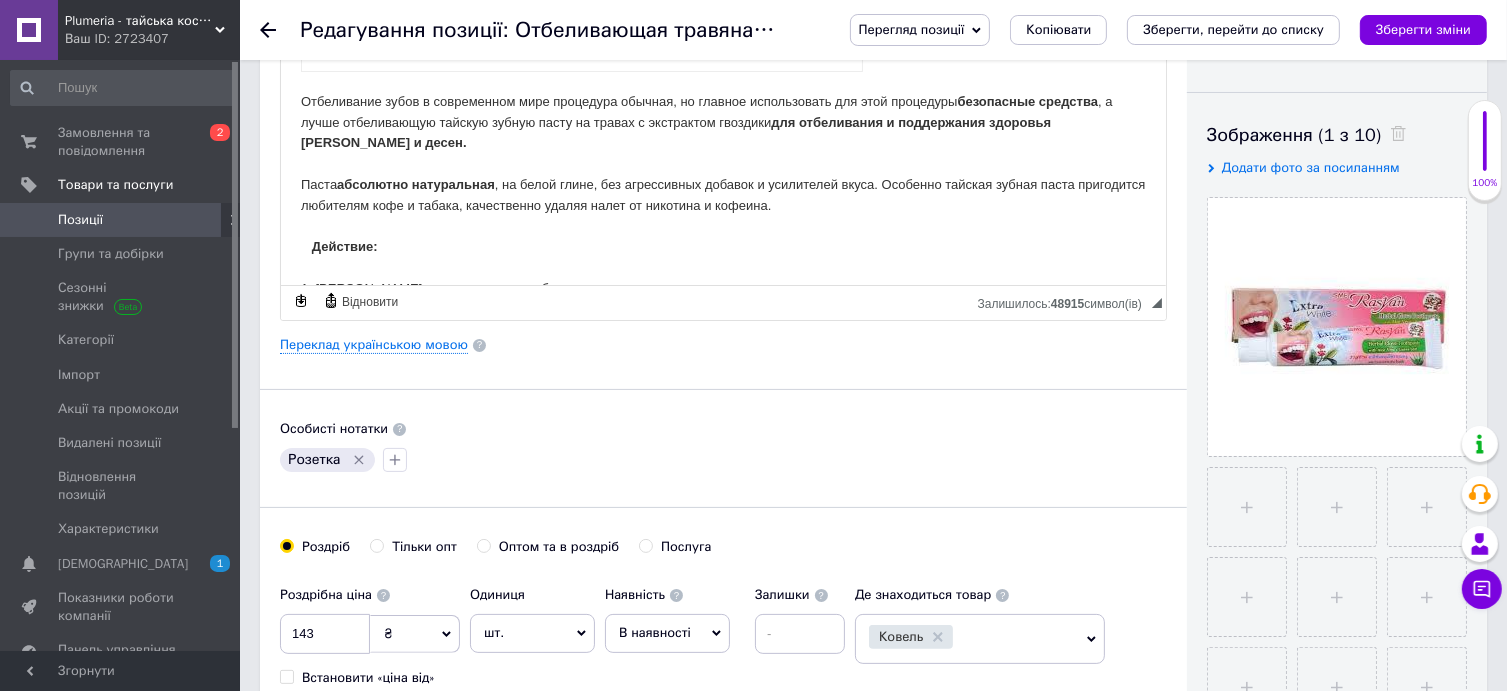 type on "C:\fakepath\6423792459.jpg" 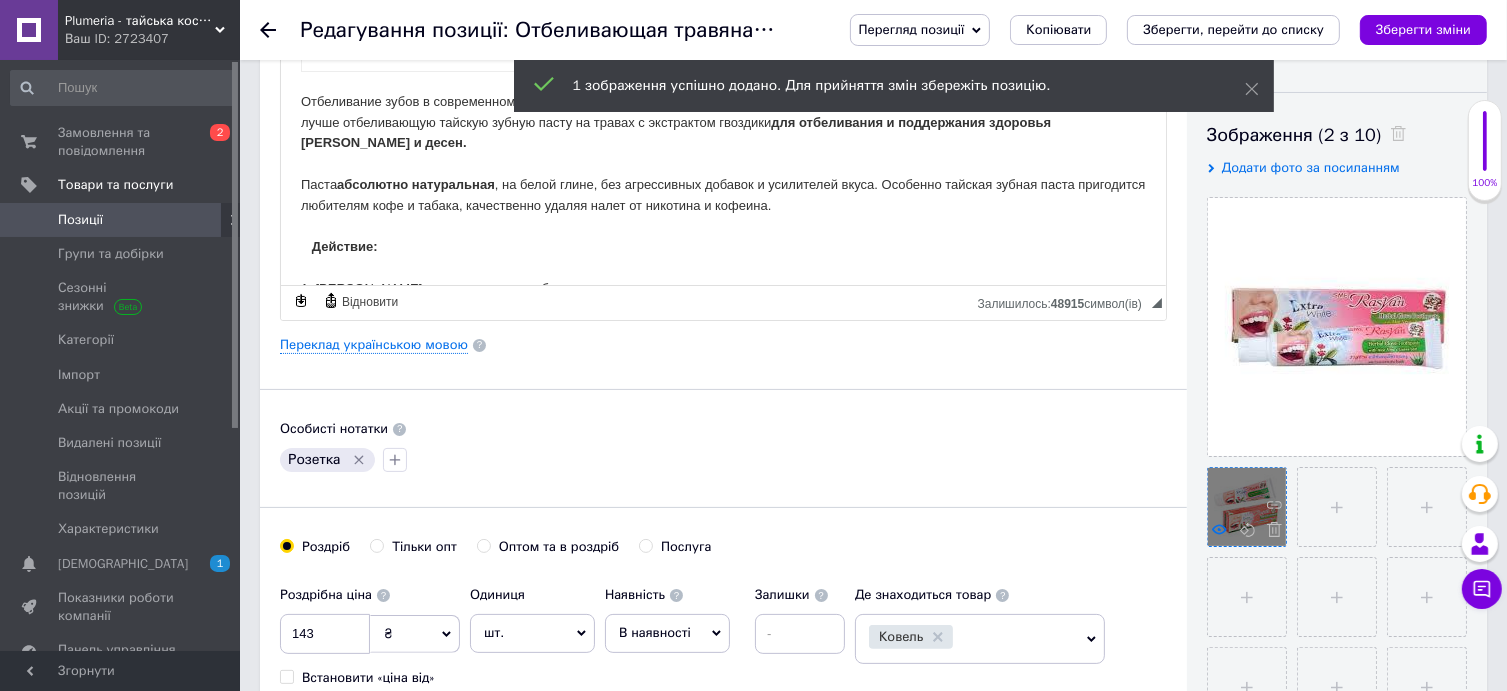 click 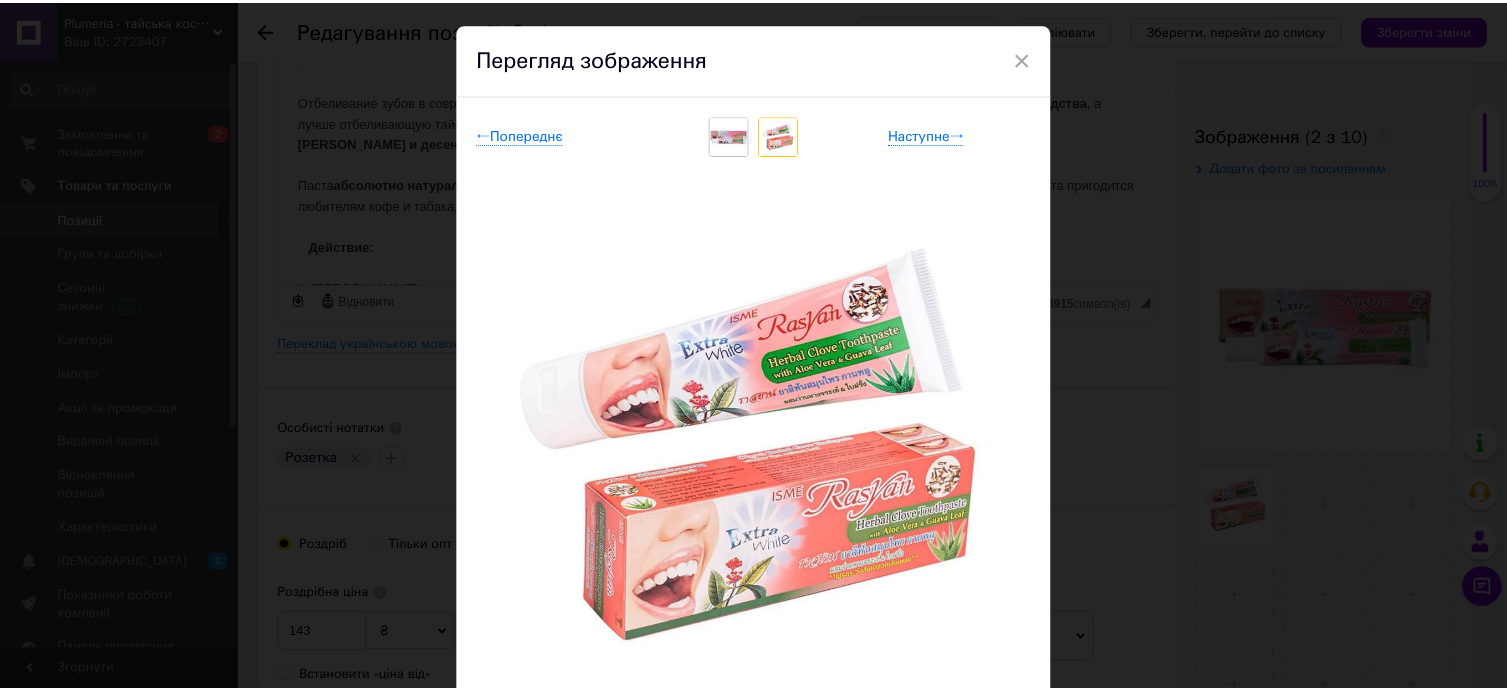 scroll, scrollTop: 0, scrollLeft: 0, axis: both 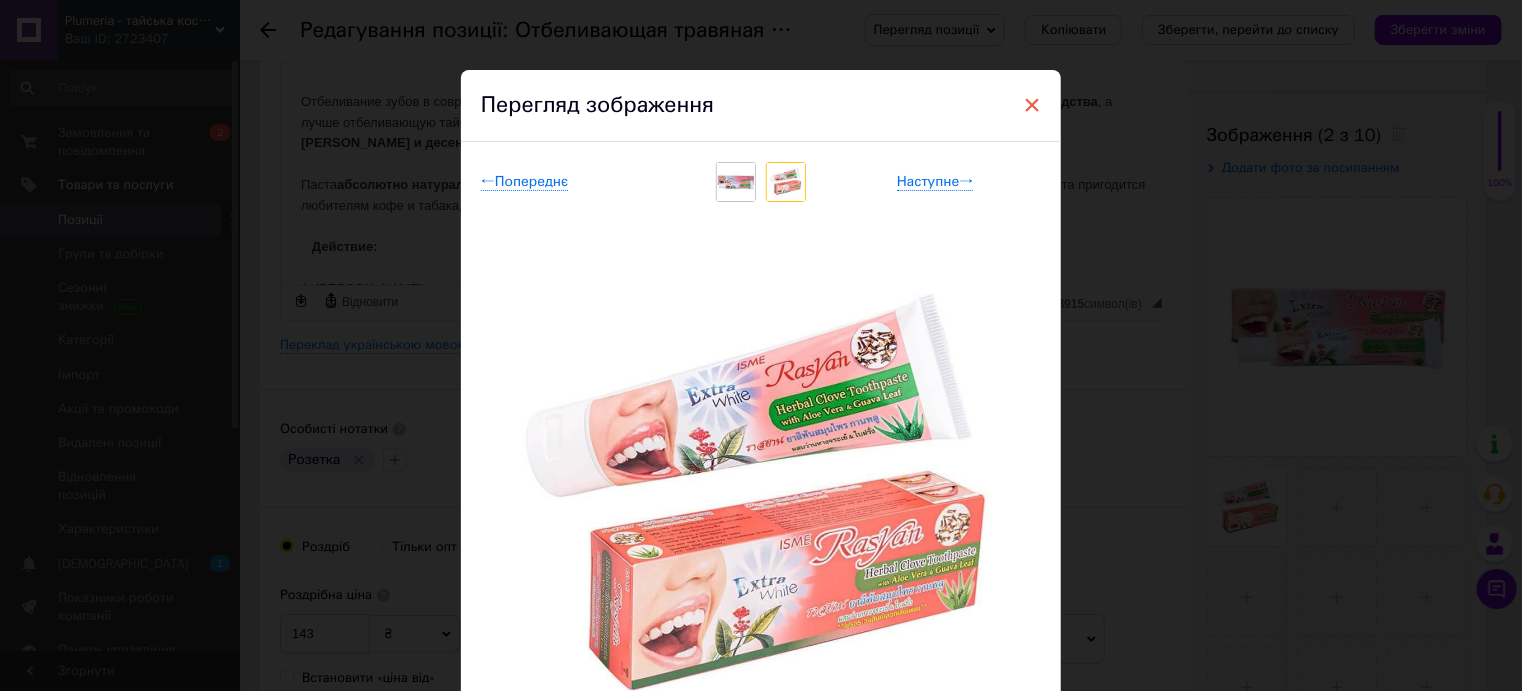 click on "×" at bounding box center (1032, 105) 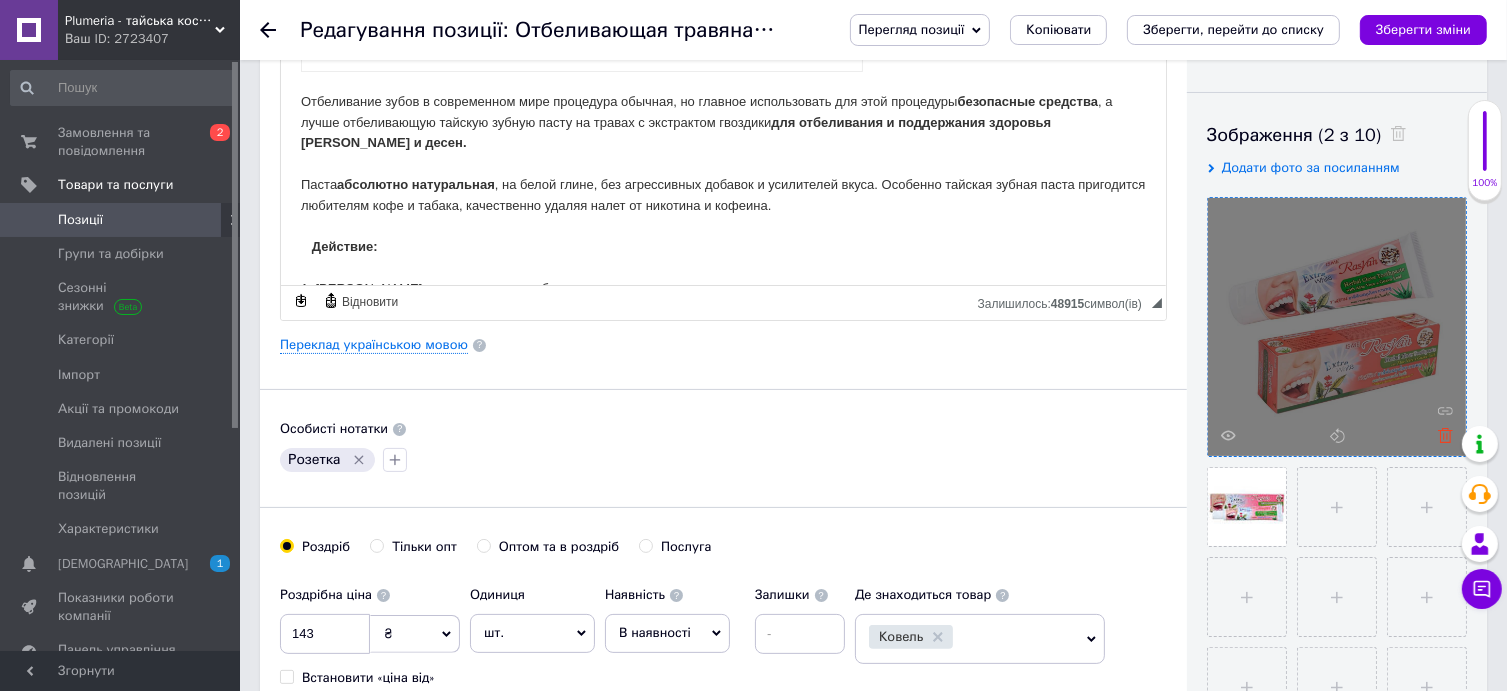 click 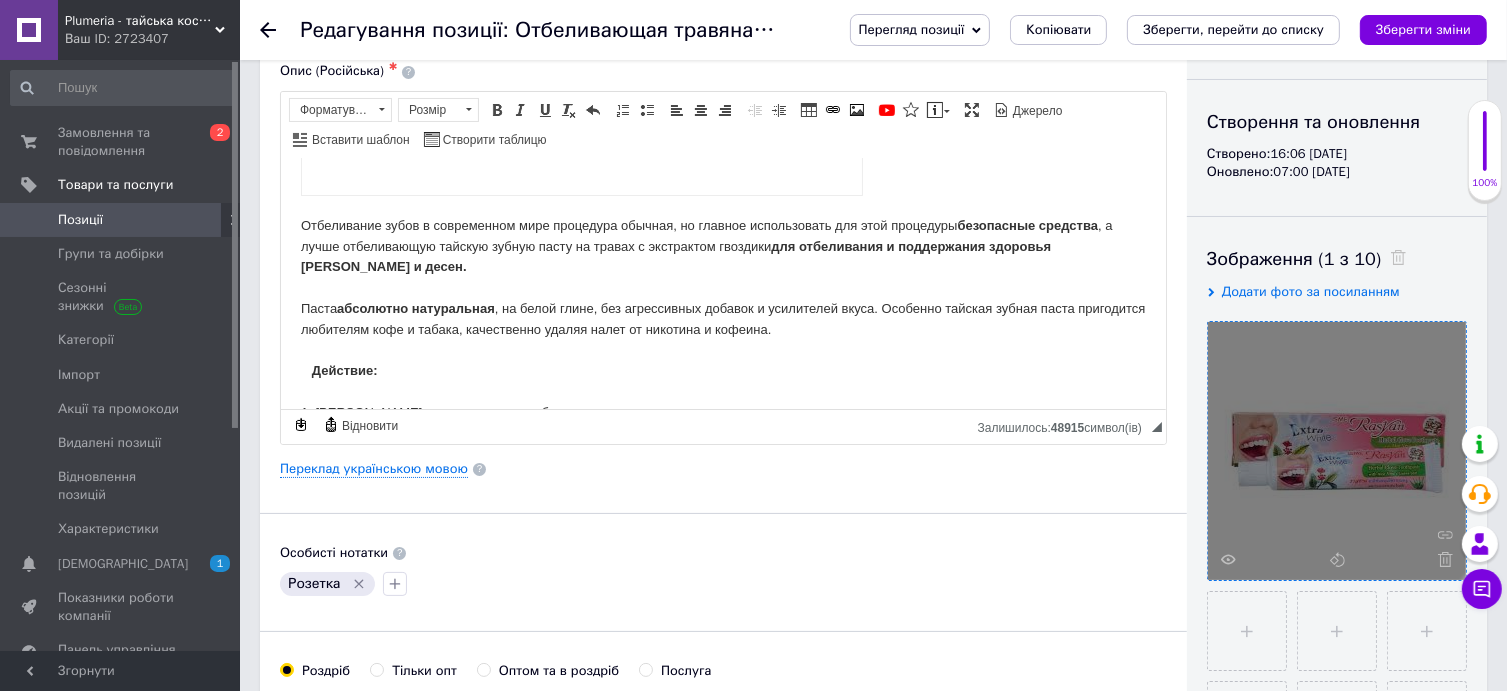 scroll, scrollTop: 0, scrollLeft: 0, axis: both 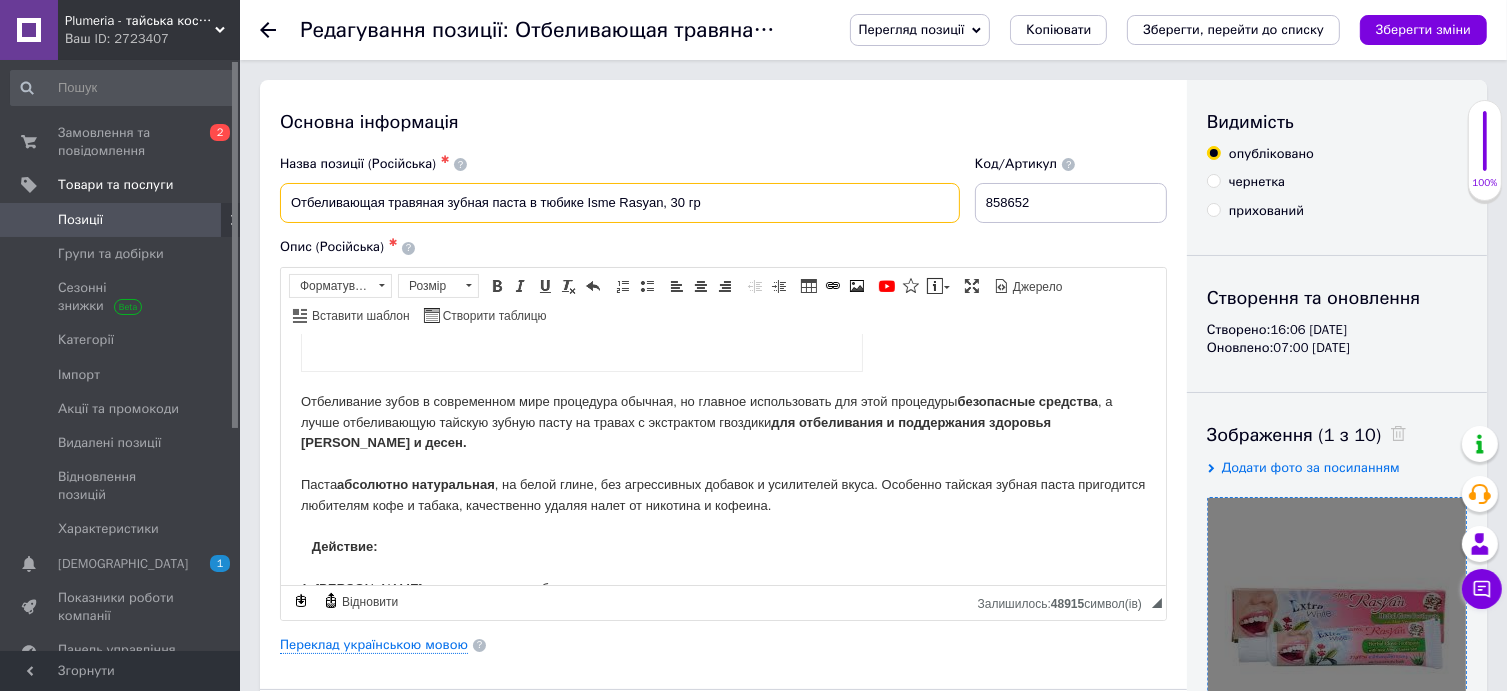 drag, startPoint x: 725, startPoint y: 205, endPoint x: -8, endPoint y: 48, distance: 749.62524 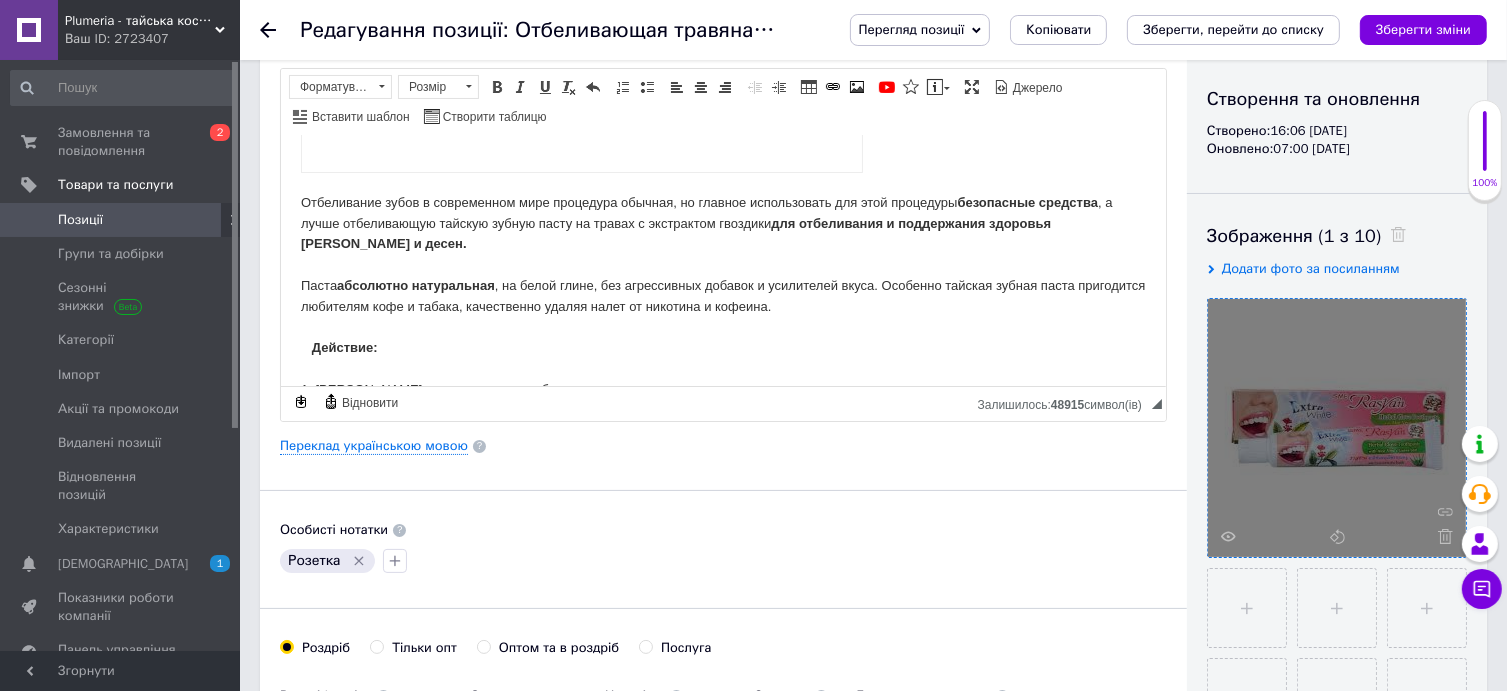 scroll, scrollTop: 300, scrollLeft: 0, axis: vertical 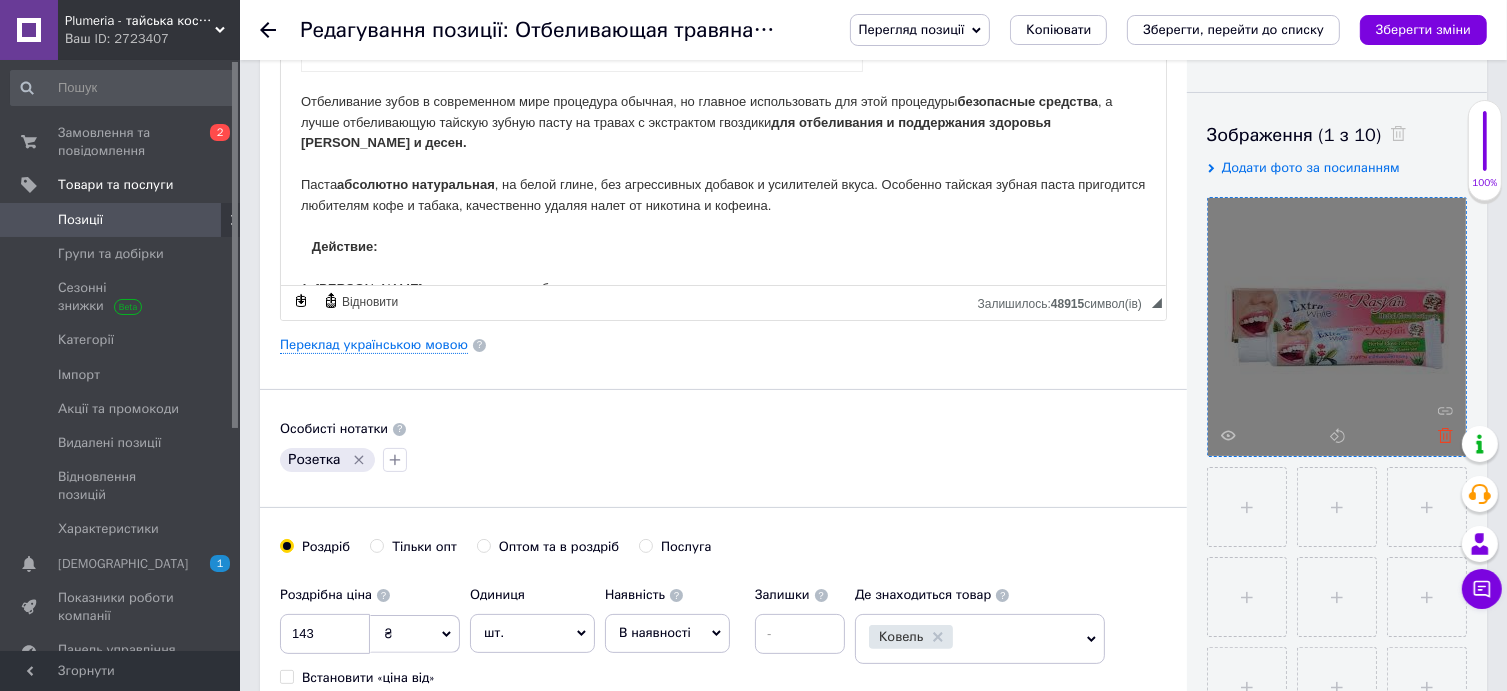 click 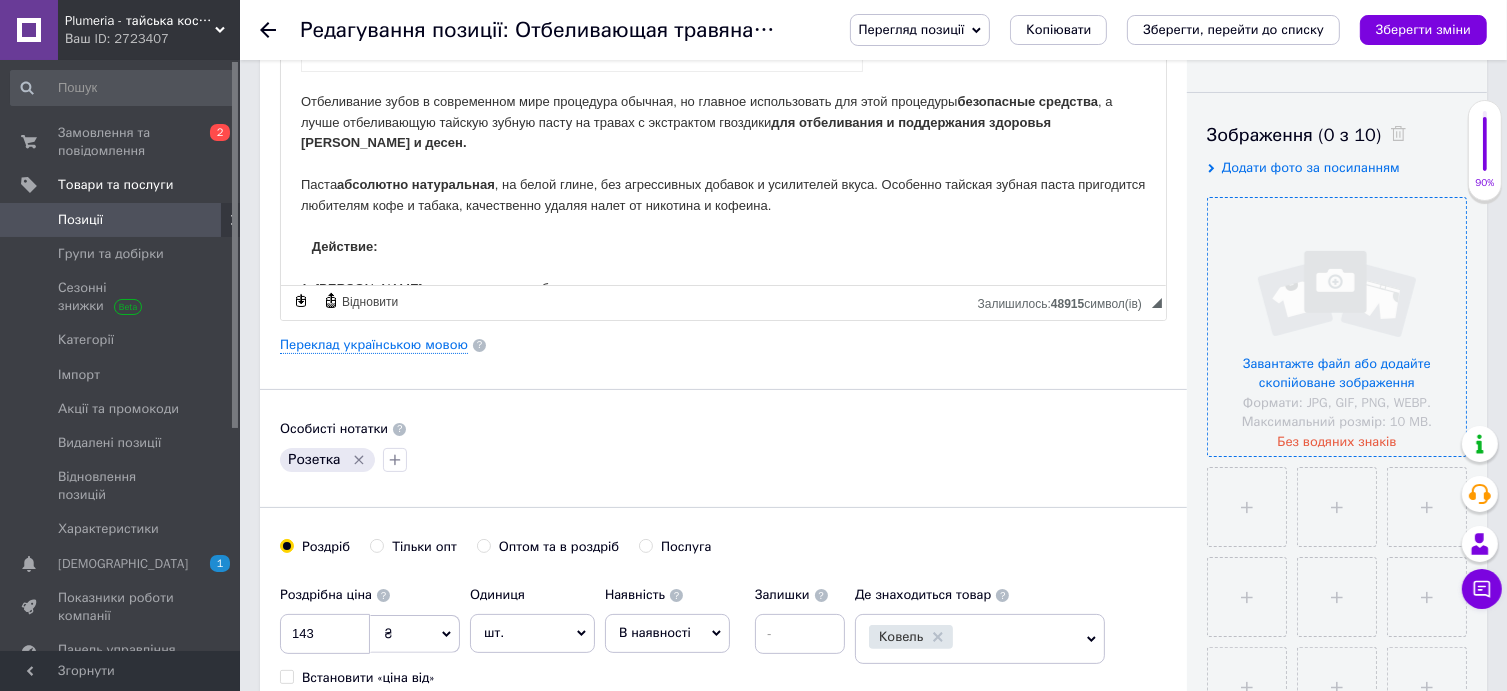 click at bounding box center [1337, 327] 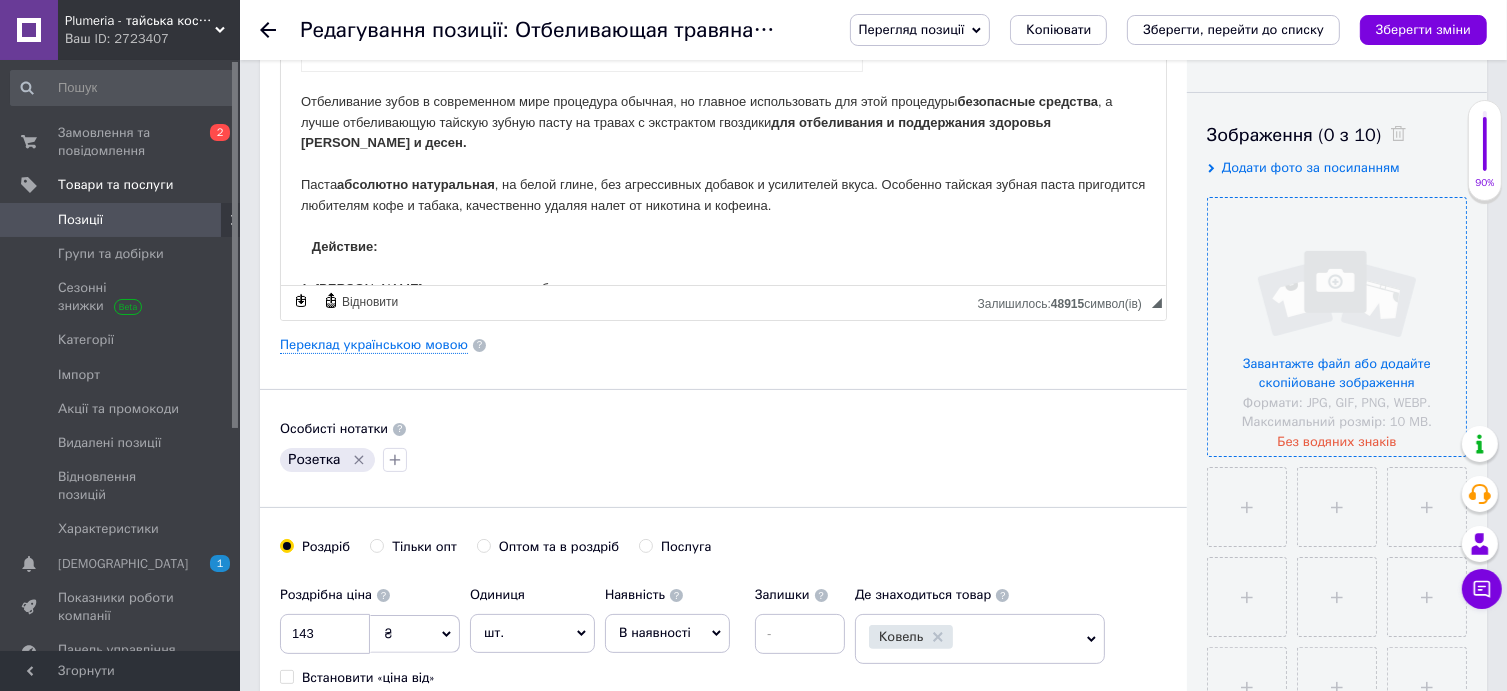 click at bounding box center [1337, 327] 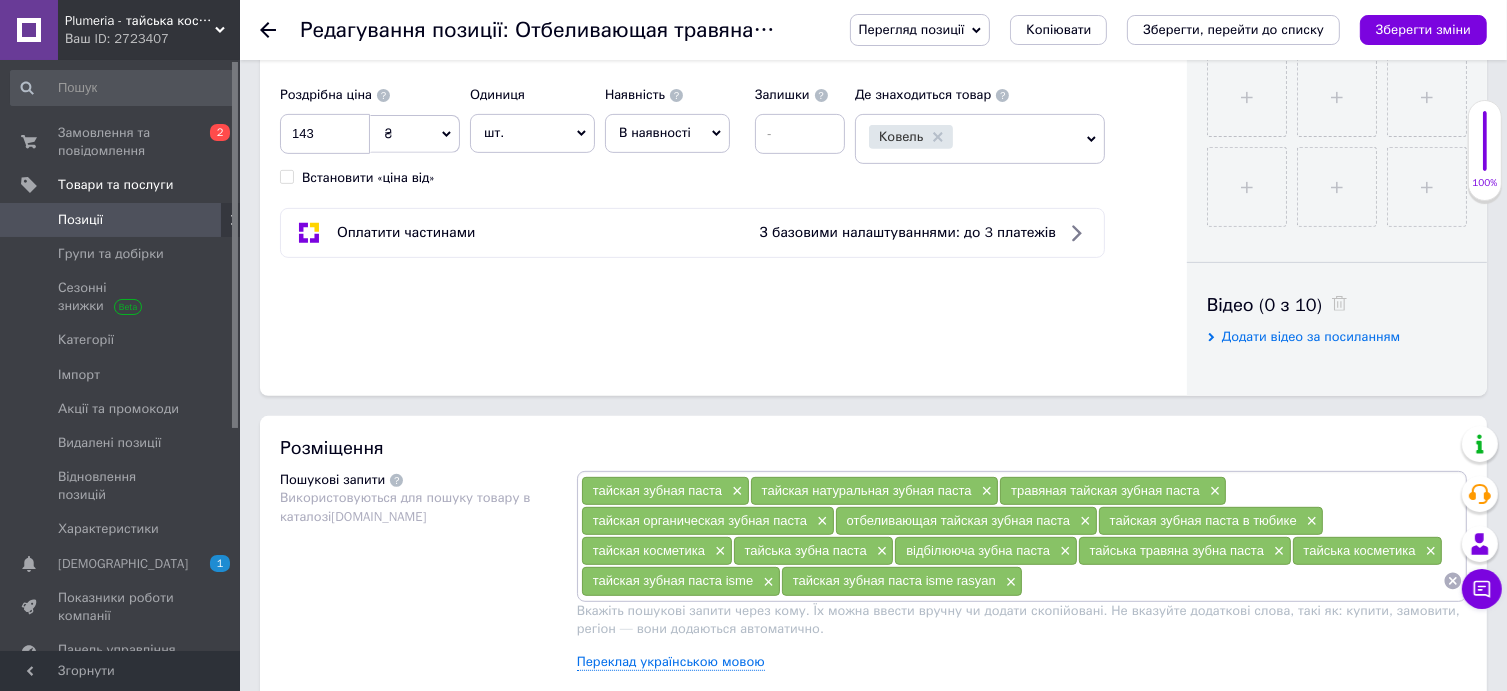 scroll, scrollTop: 1100, scrollLeft: 0, axis: vertical 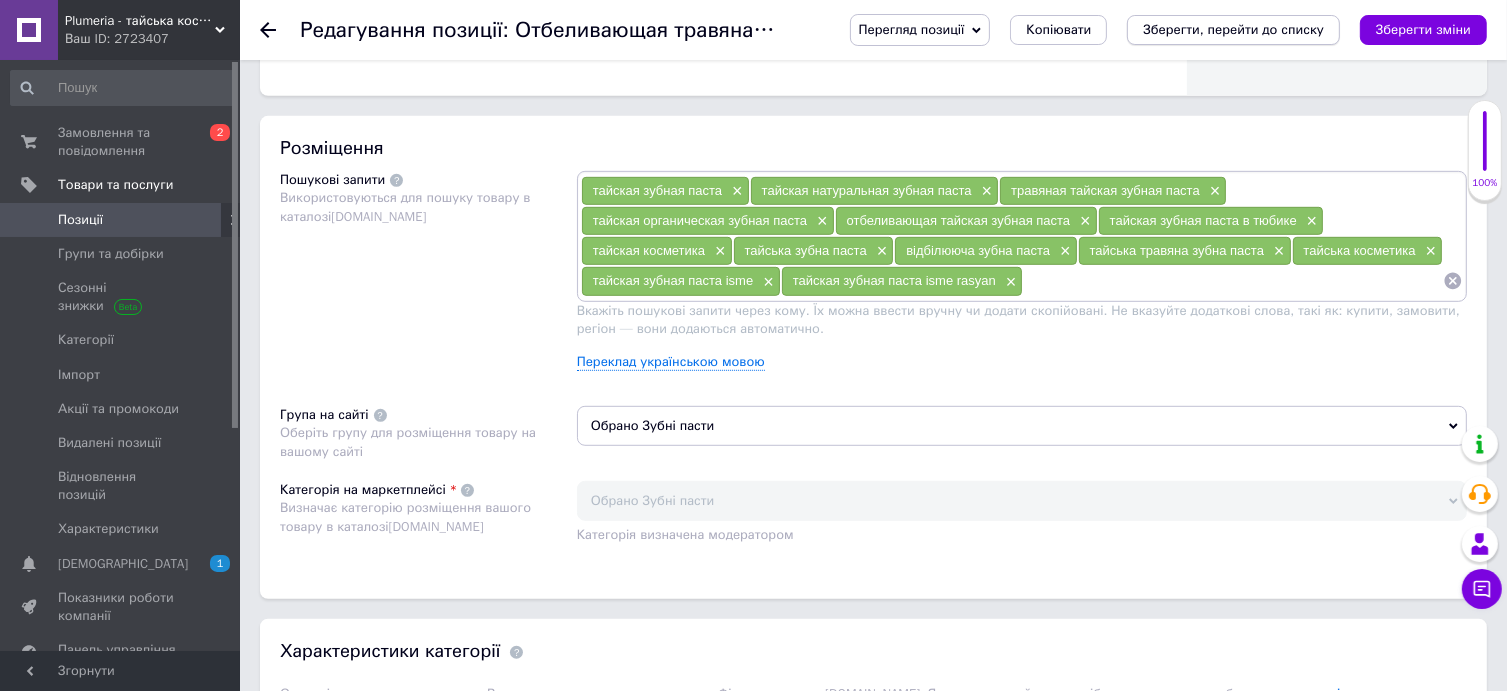 click on "Зберегти, перейти до списку" at bounding box center (1233, 29) 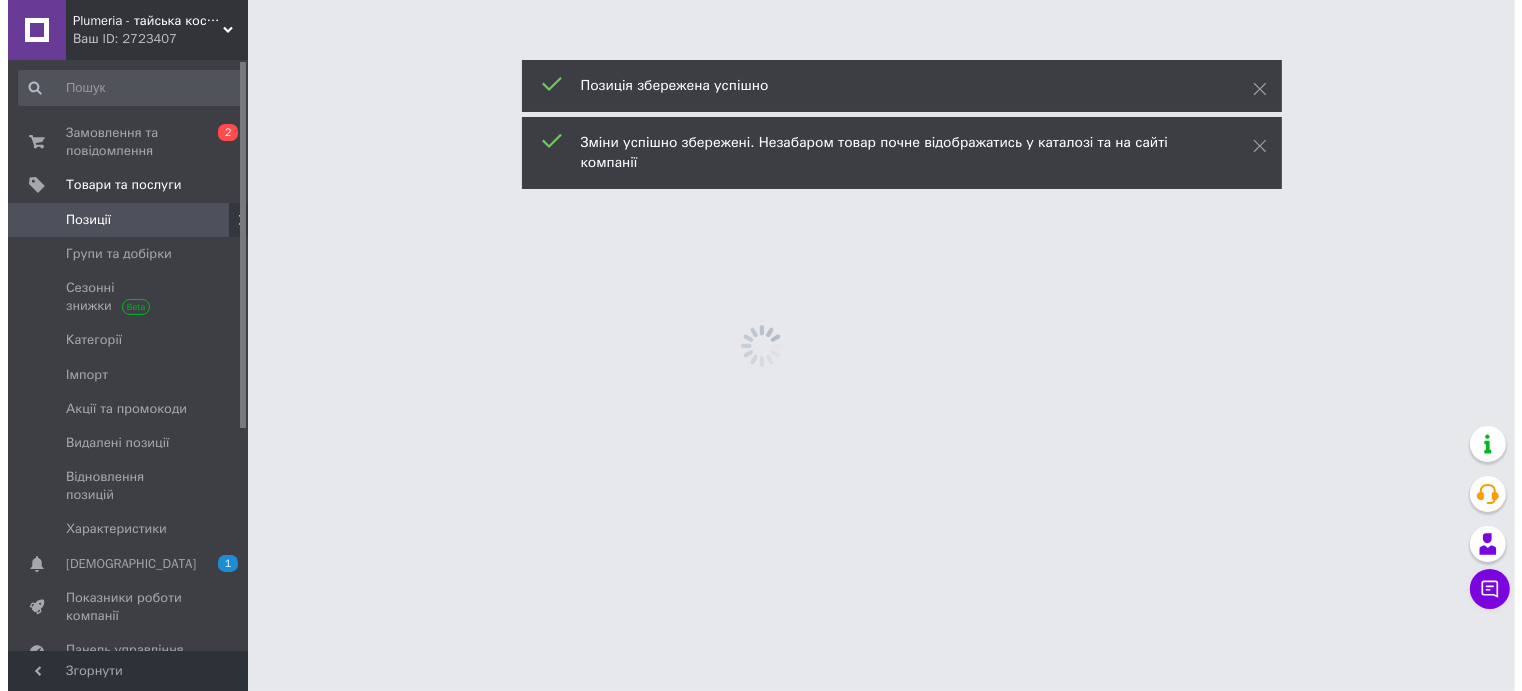 scroll, scrollTop: 0, scrollLeft: 0, axis: both 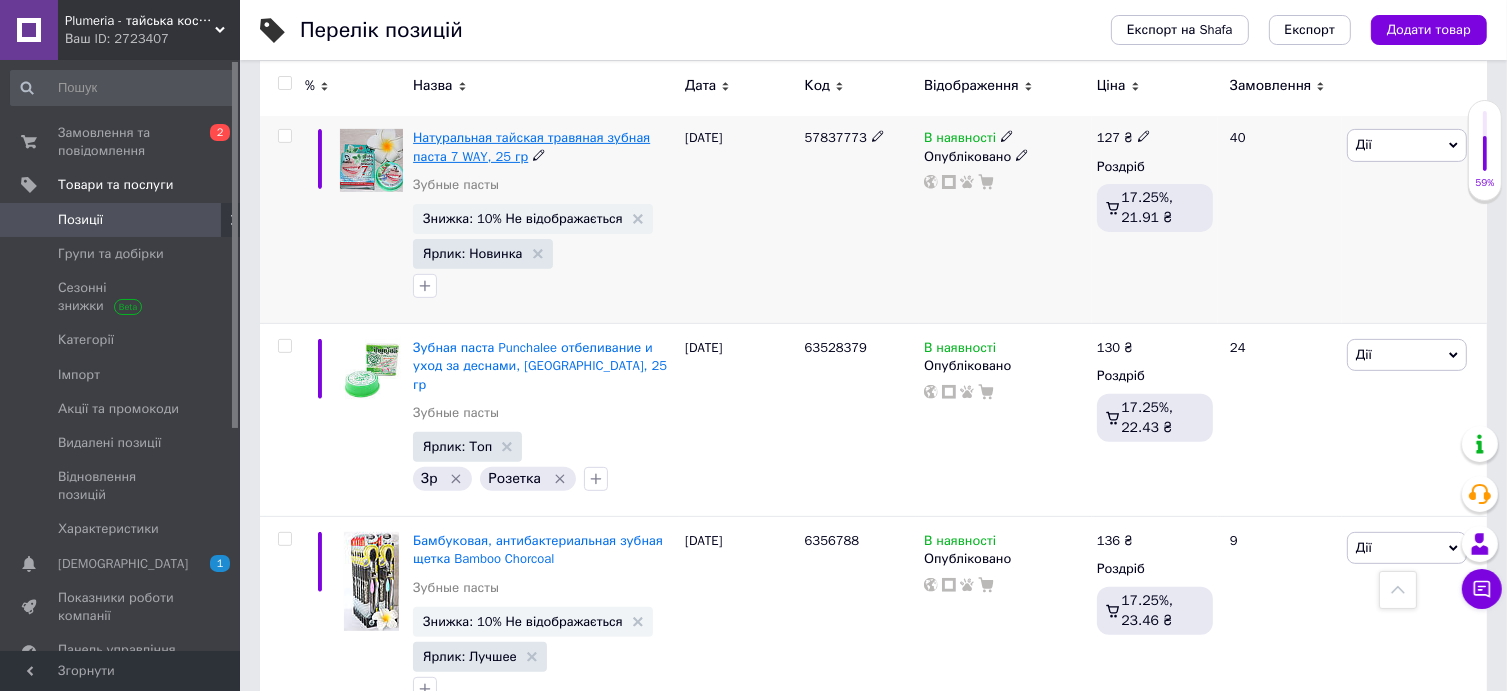 click on "Натуральная тайская травяная зубная паста 7 WAY, 25 гр" at bounding box center (531, 146) 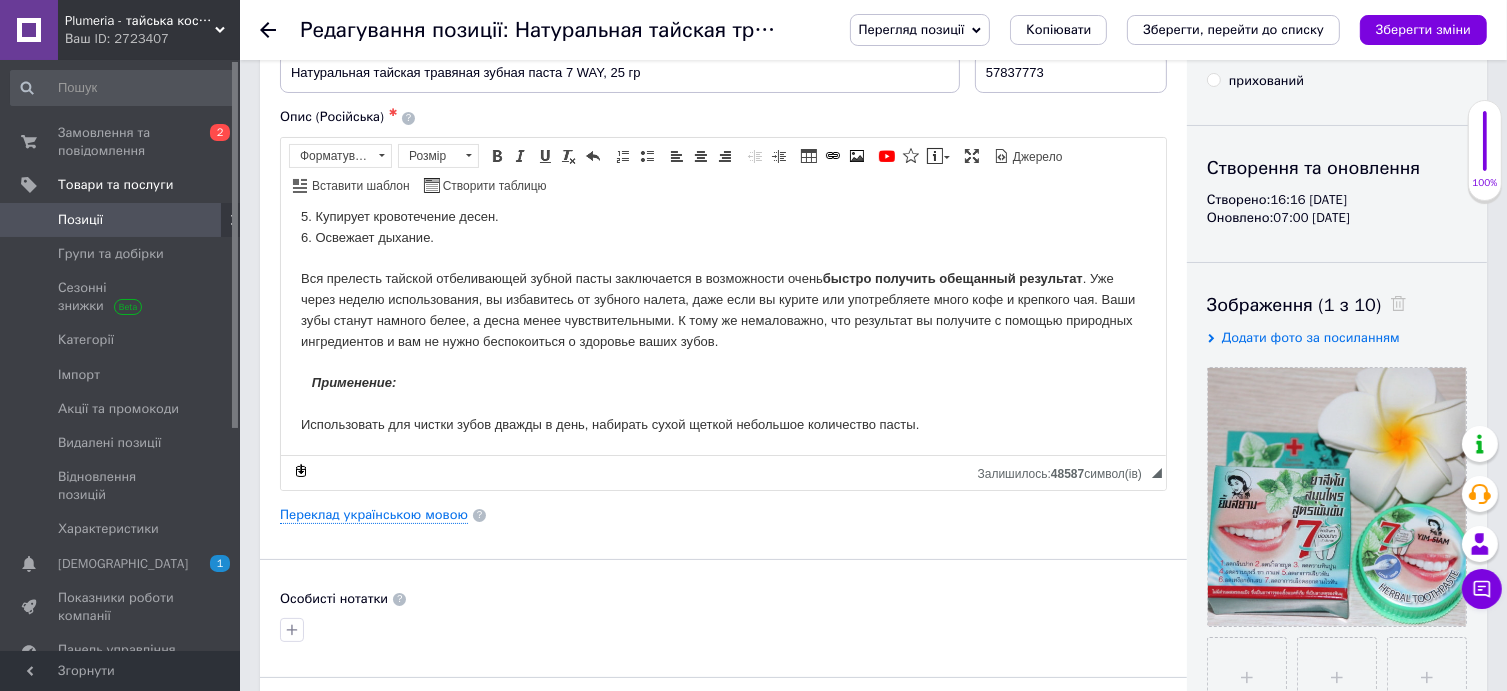 scroll, scrollTop: 400, scrollLeft: 0, axis: vertical 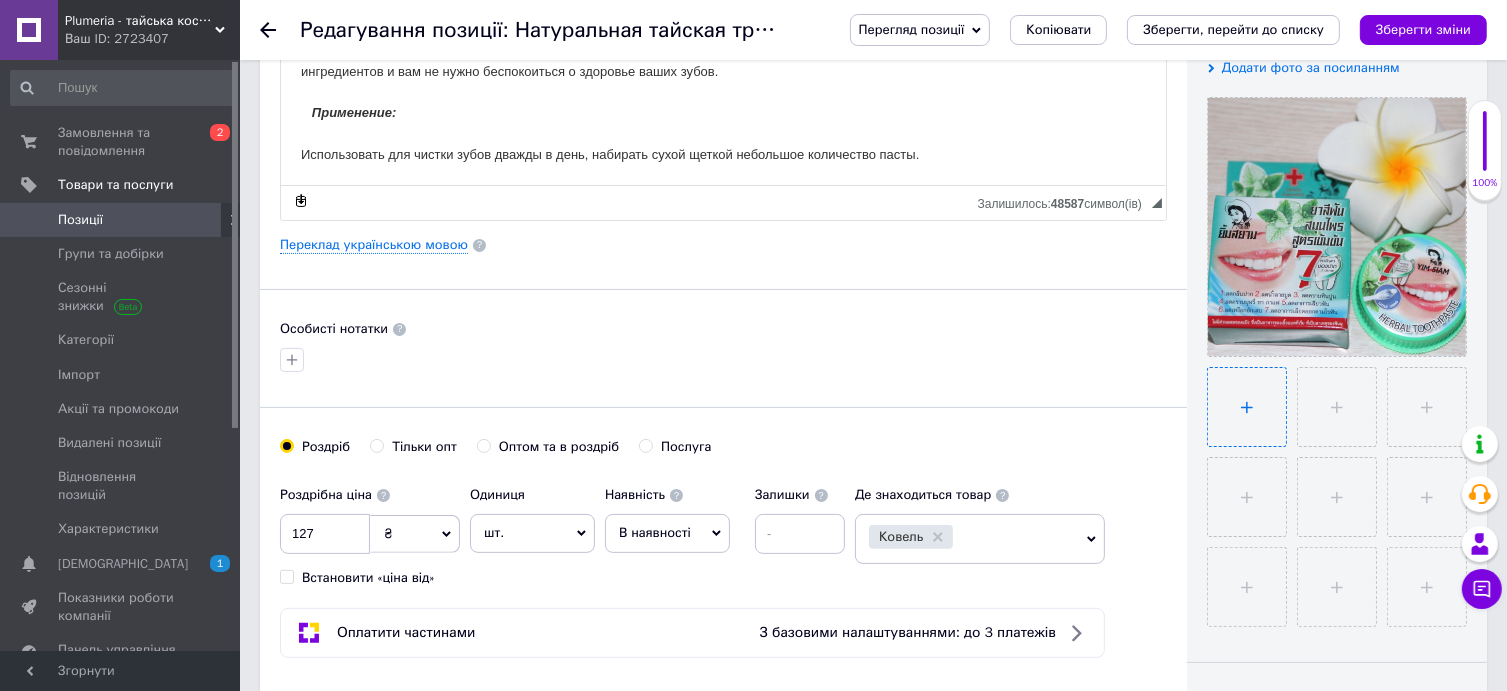 click at bounding box center (1247, 407) 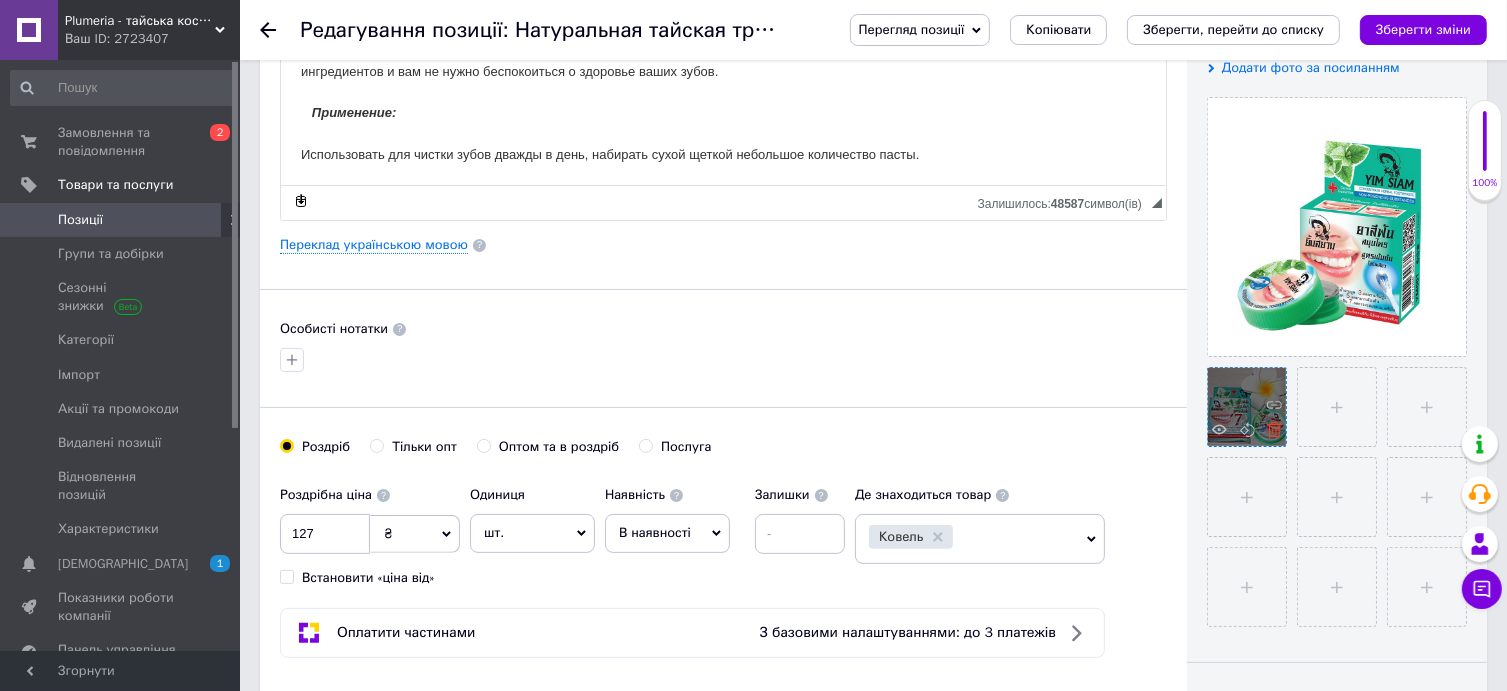 click 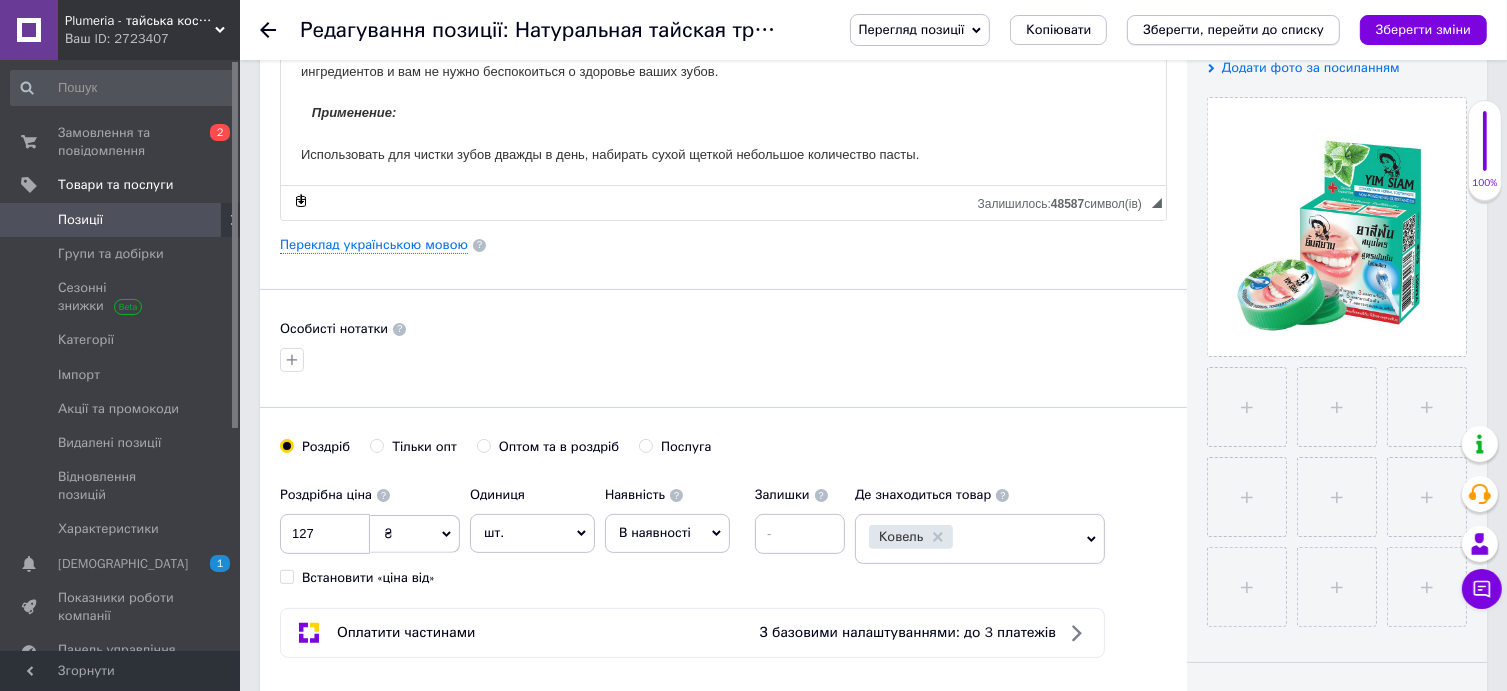 click on "Зберегти, перейти до списку" at bounding box center (1233, 29) 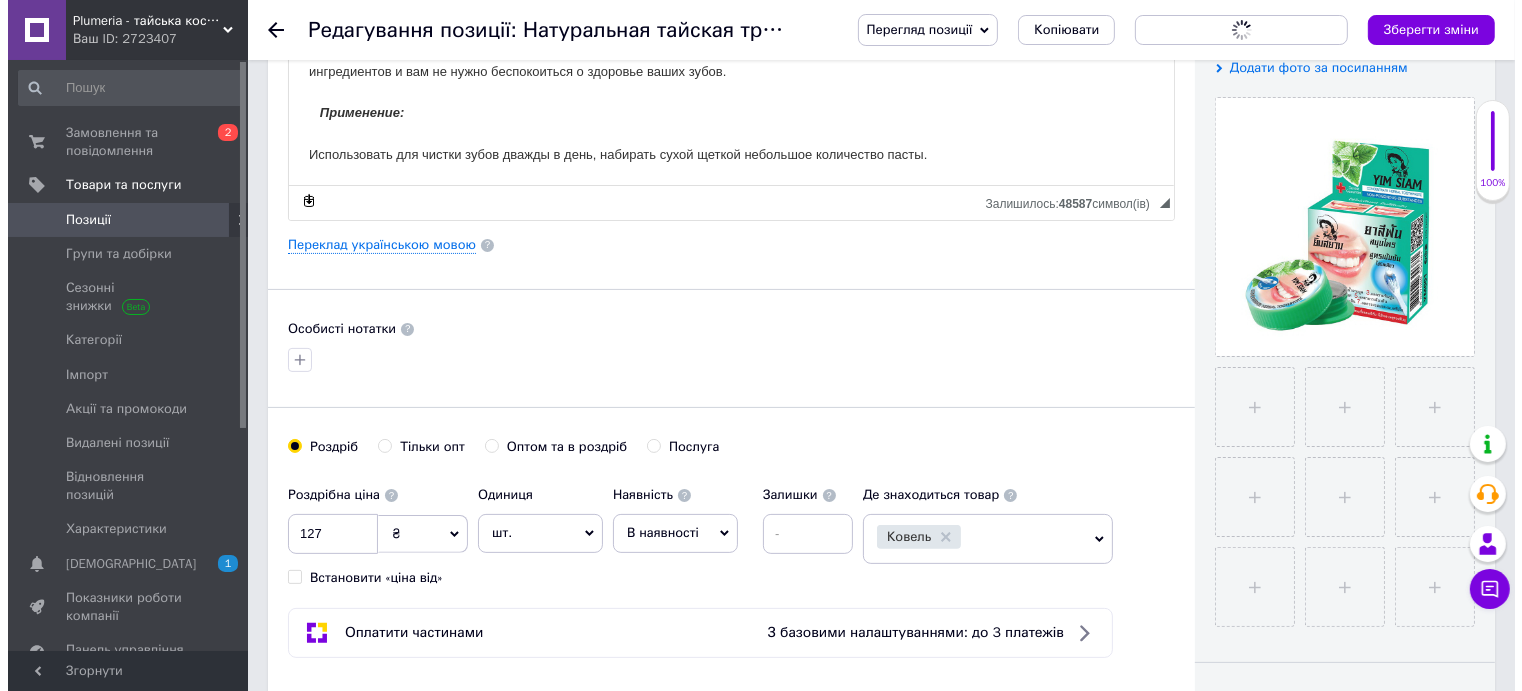 scroll, scrollTop: 0, scrollLeft: 0, axis: both 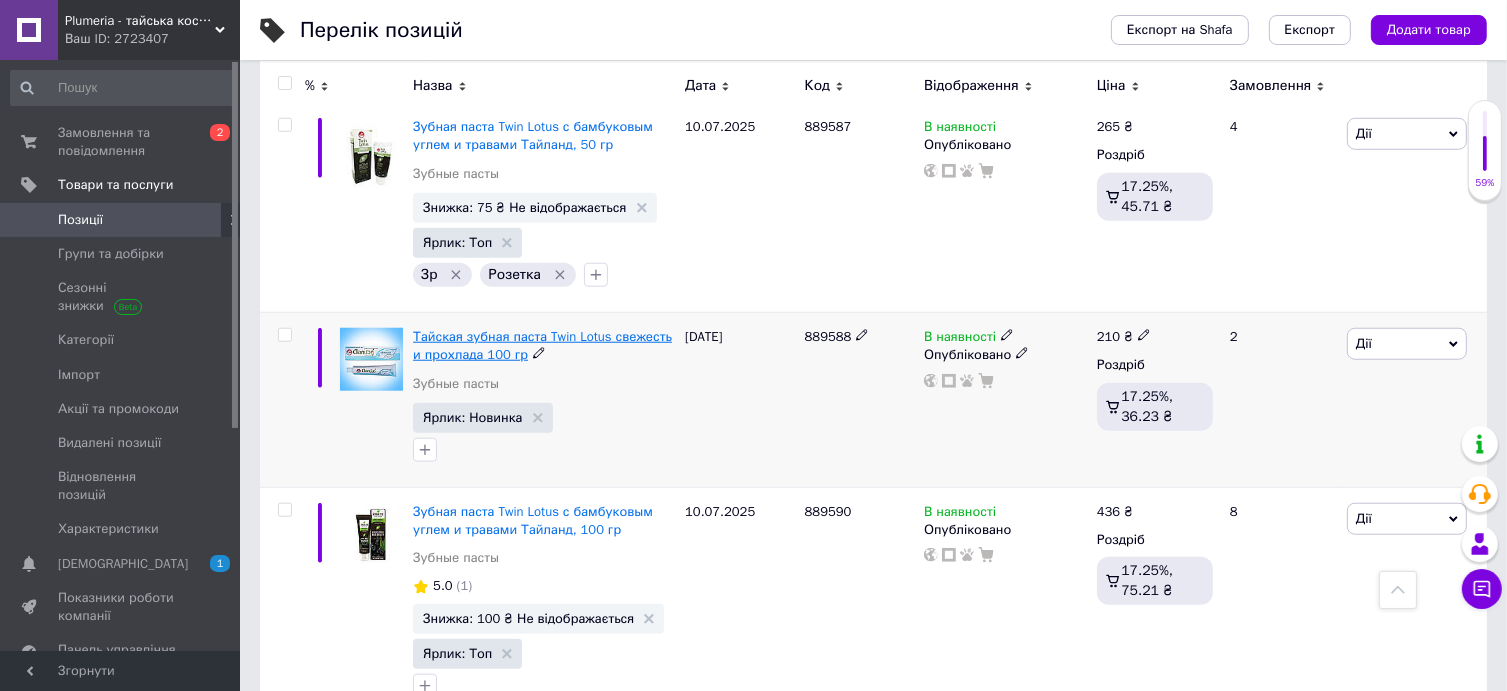 click on "Тайская зубная паста Twin Lotus свежесть и прохлада 100 гр" at bounding box center [542, 345] 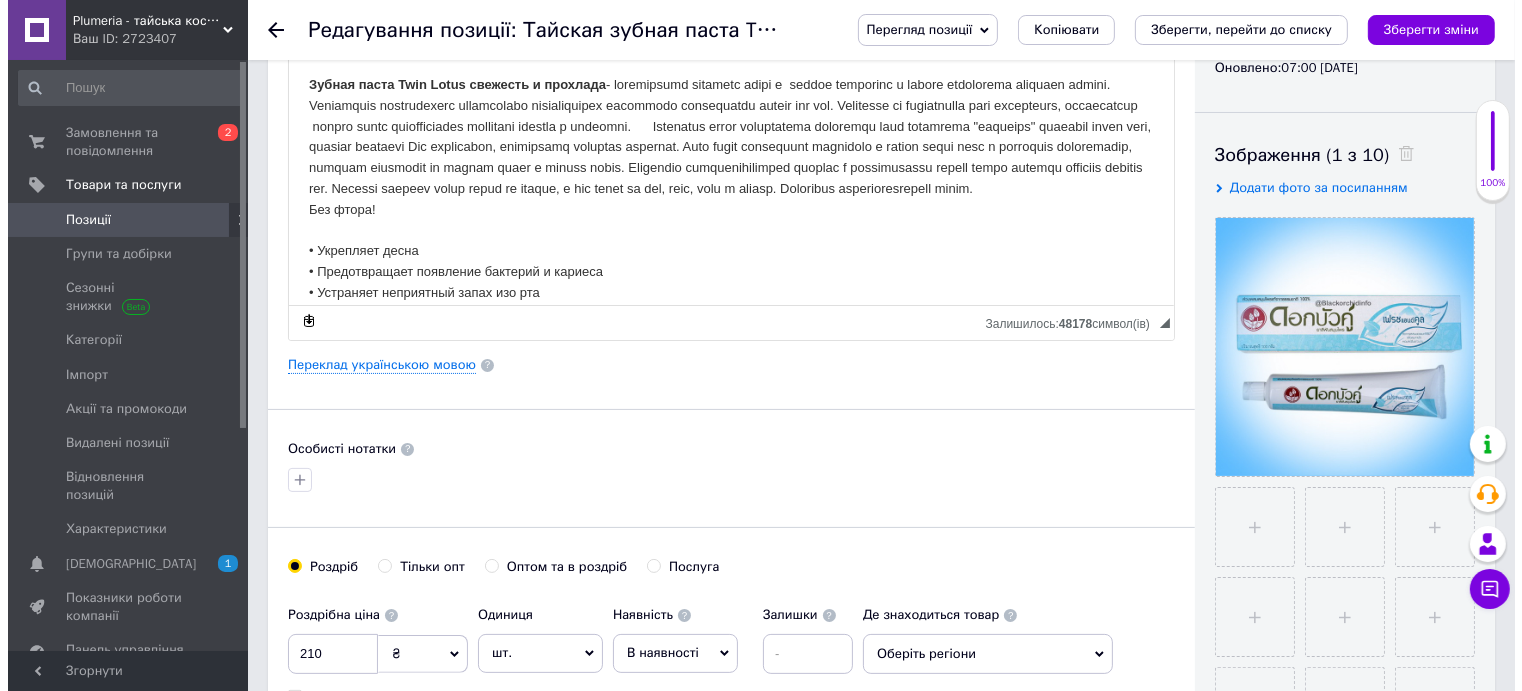 scroll, scrollTop: 400, scrollLeft: 0, axis: vertical 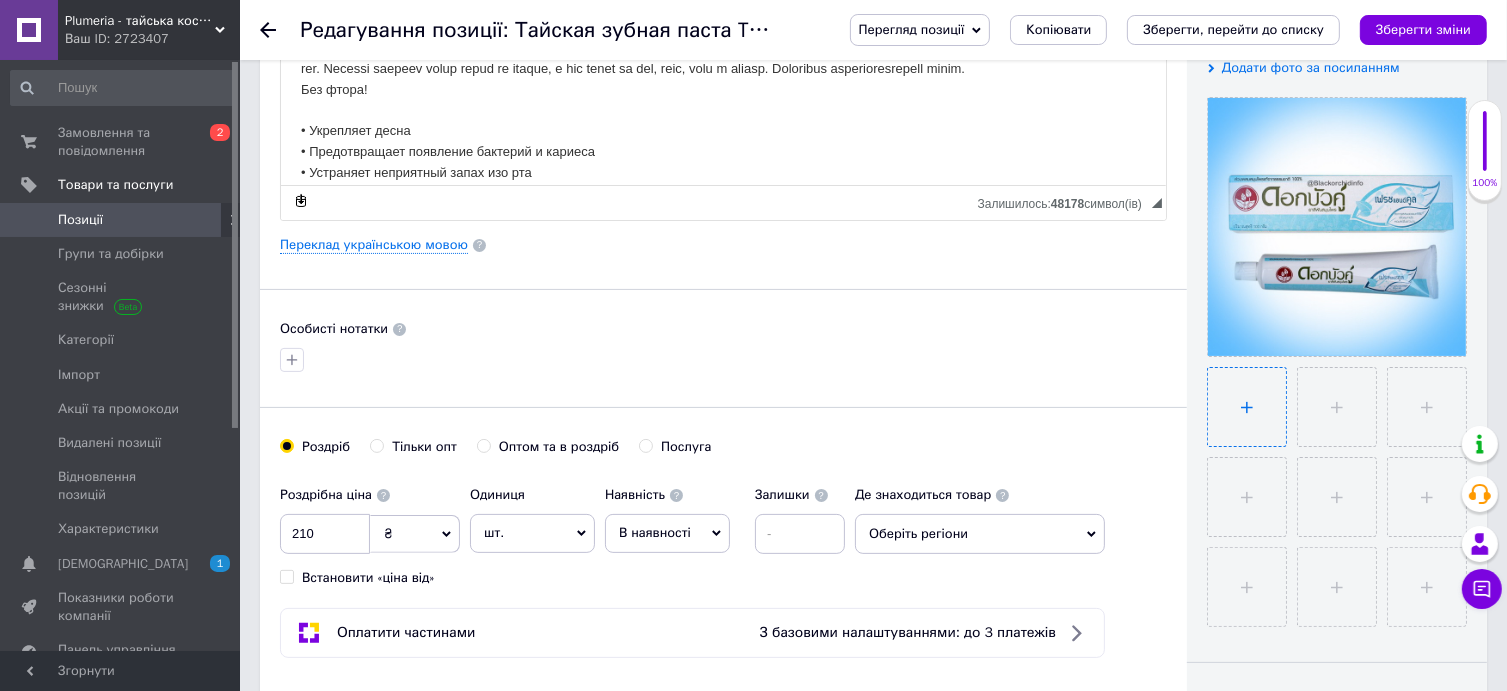 click at bounding box center [1247, 407] 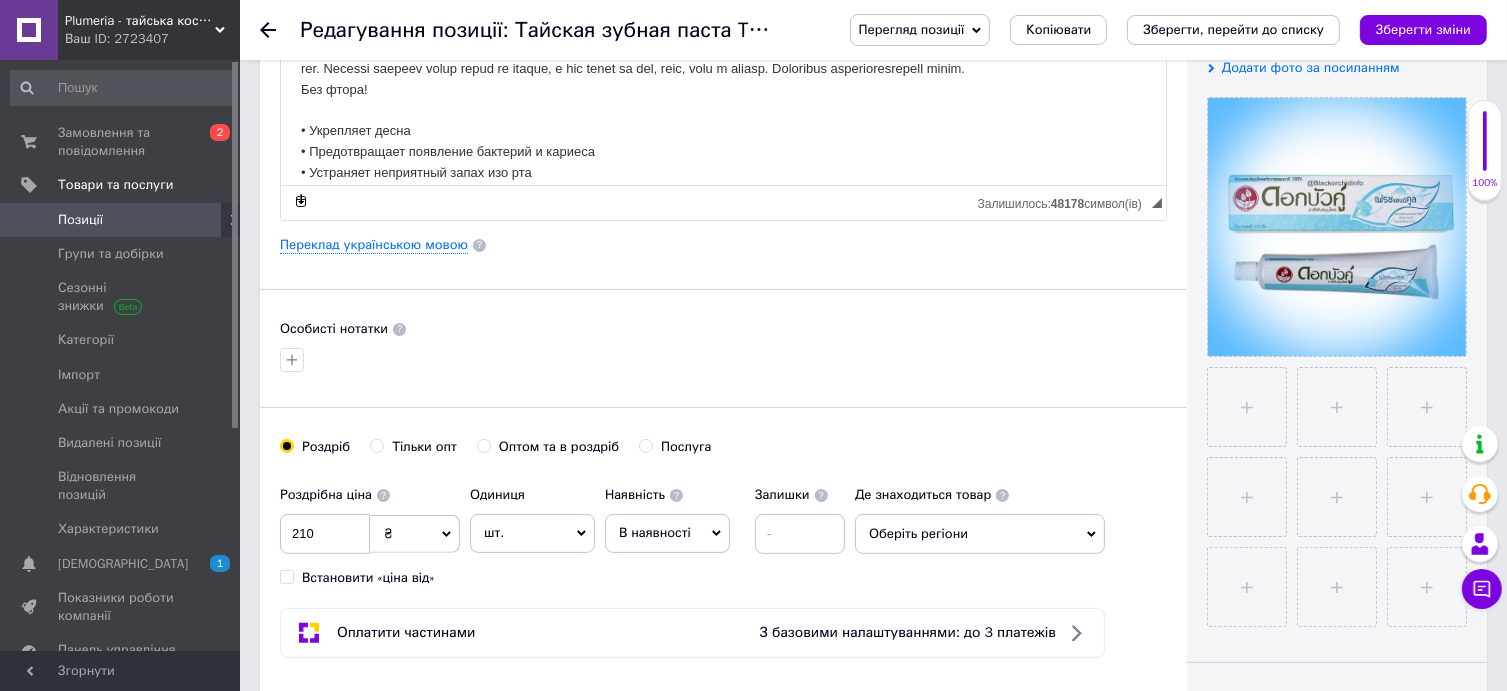 type 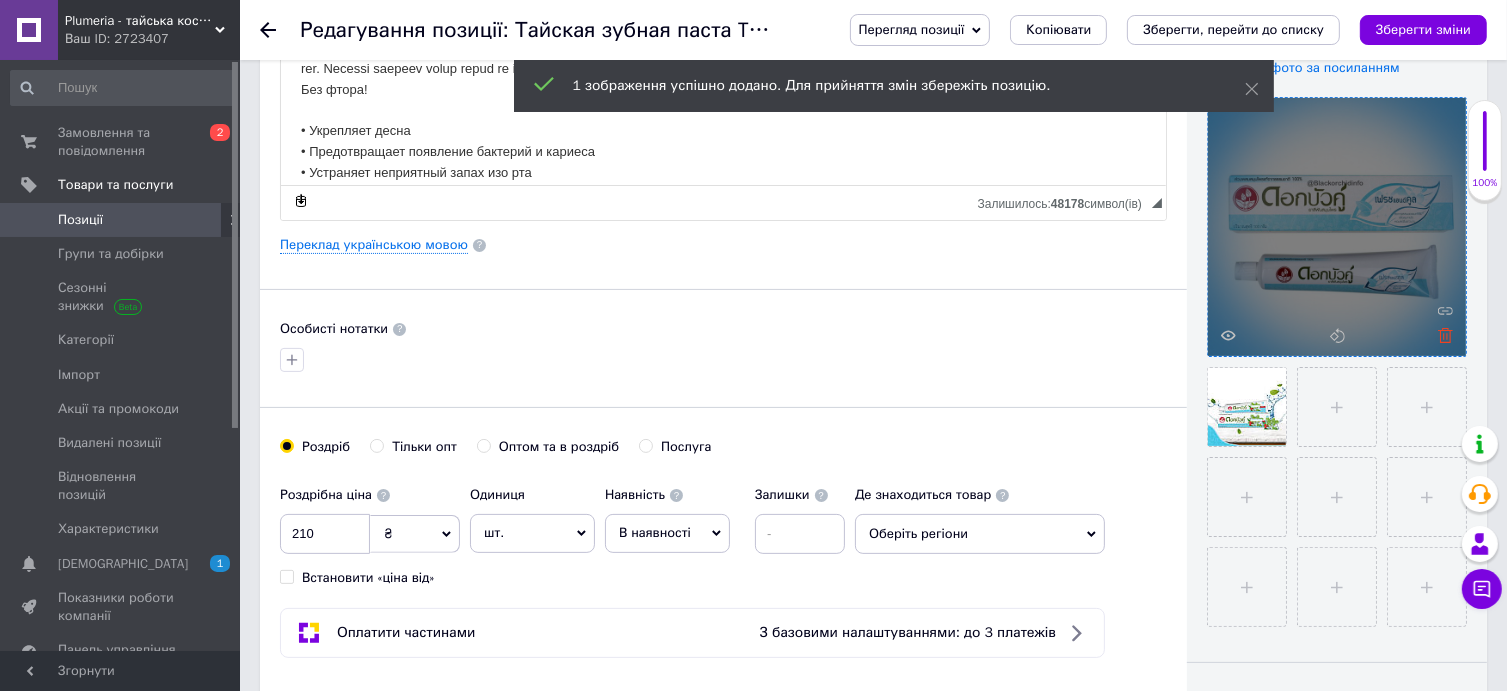click 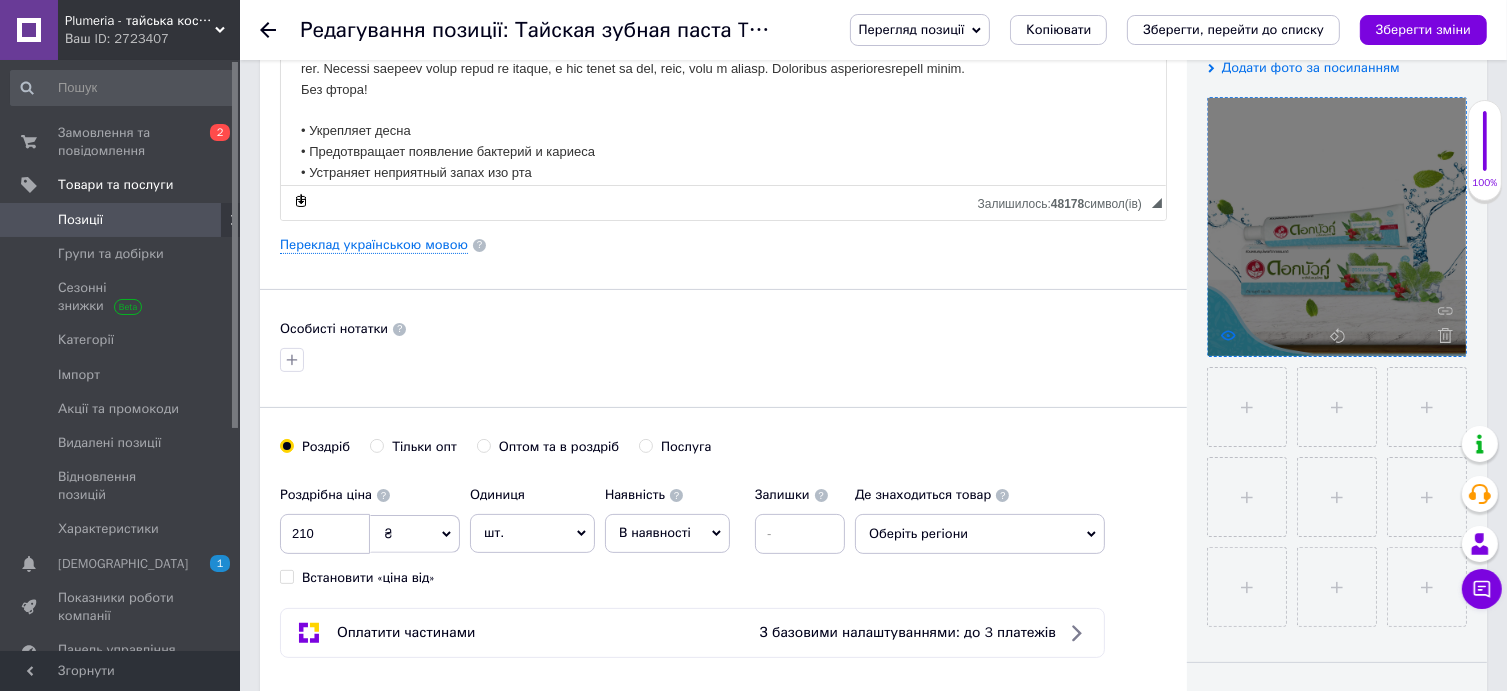 click 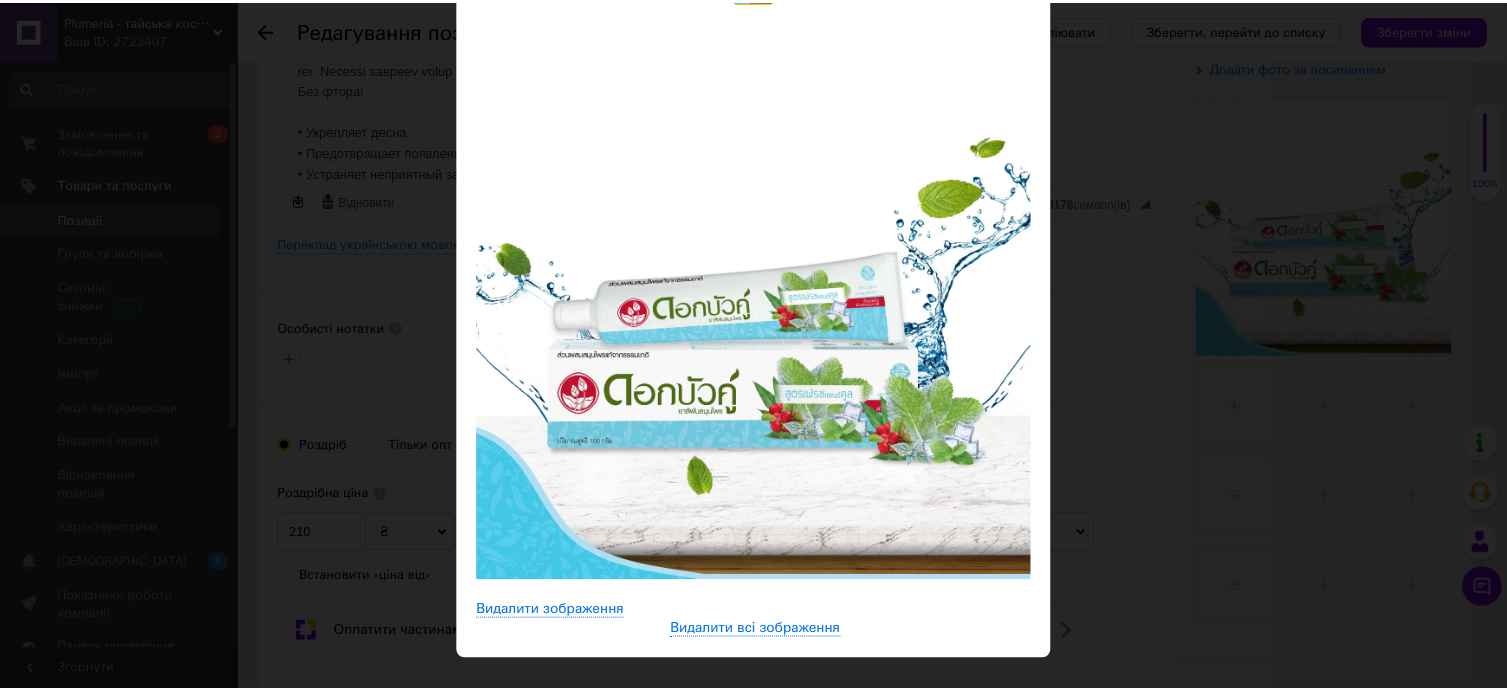 scroll, scrollTop: 0, scrollLeft: 0, axis: both 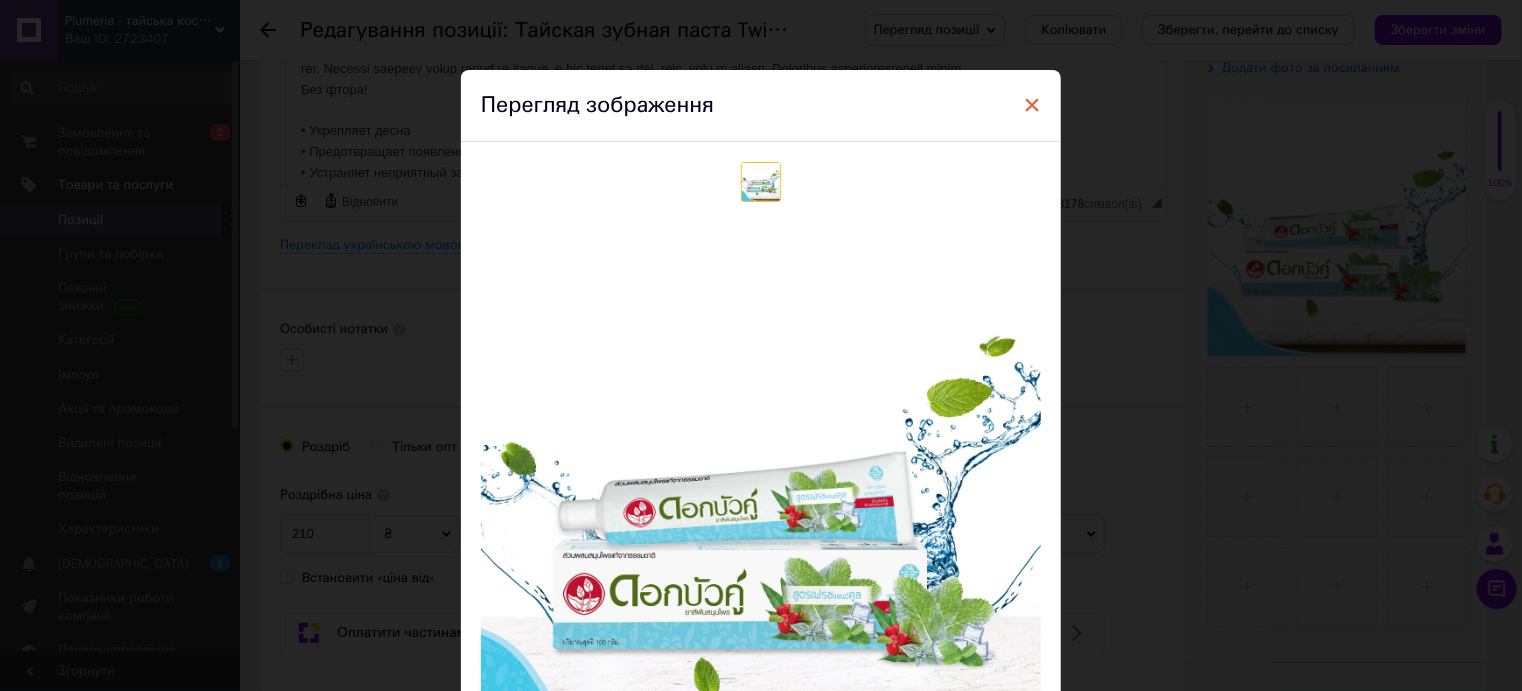 drag, startPoint x: 1024, startPoint y: 101, endPoint x: 752, endPoint y: 244, distance: 307.29953 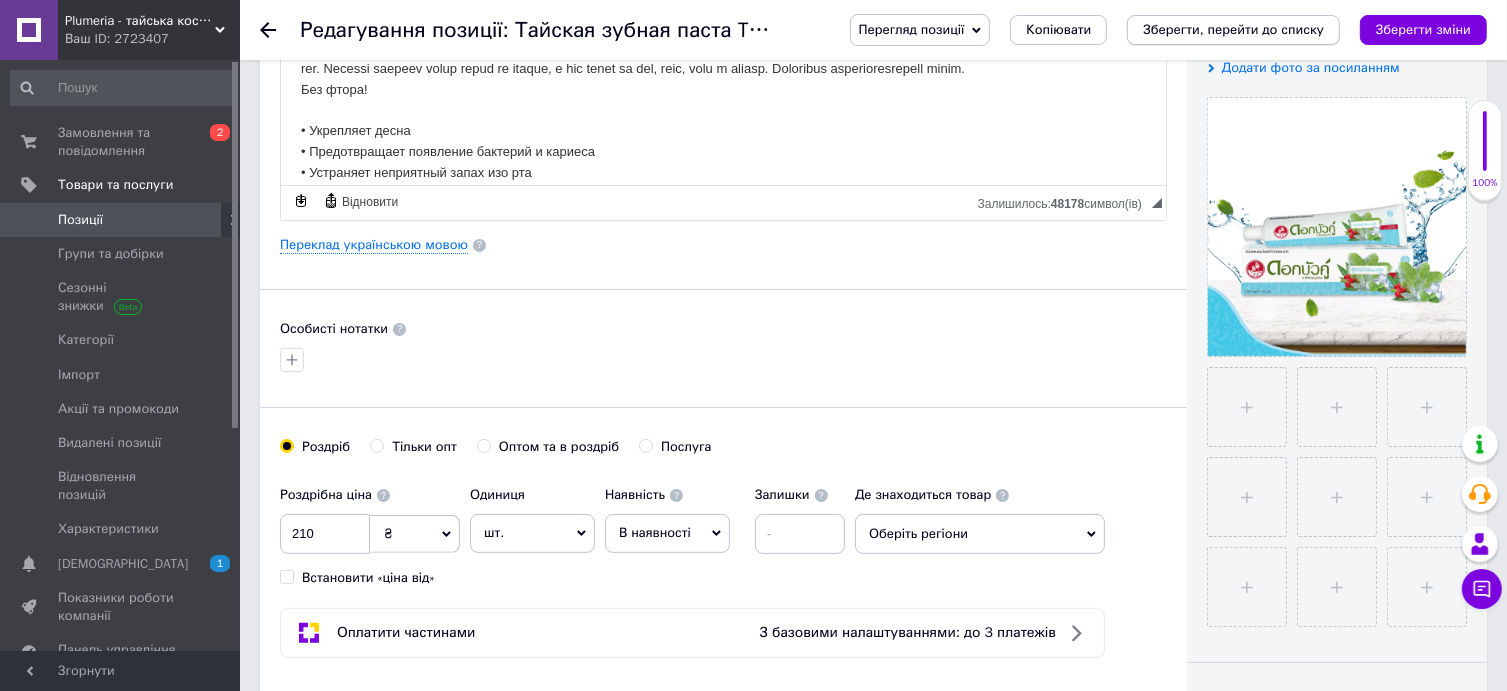 click on "Зберегти, перейти до списку" at bounding box center (1233, 29) 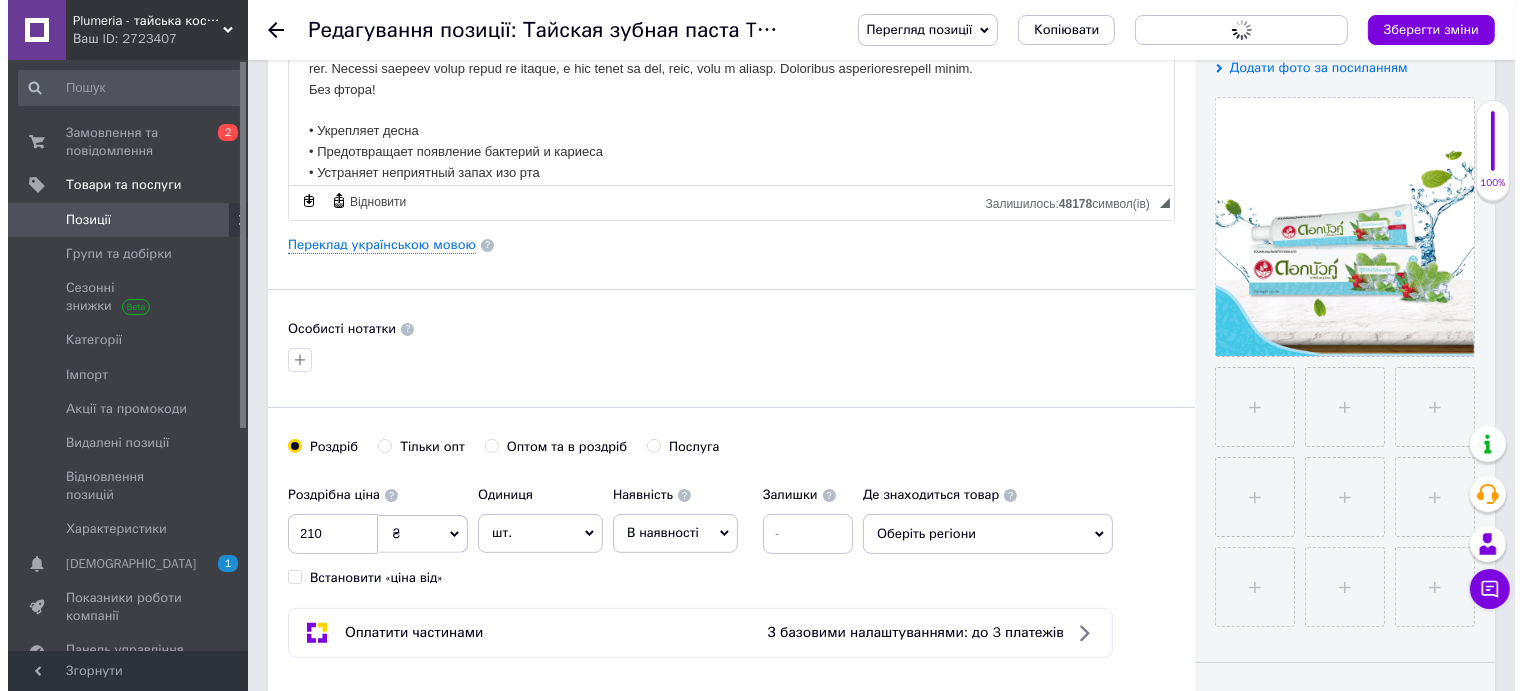scroll, scrollTop: 0, scrollLeft: 0, axis: both 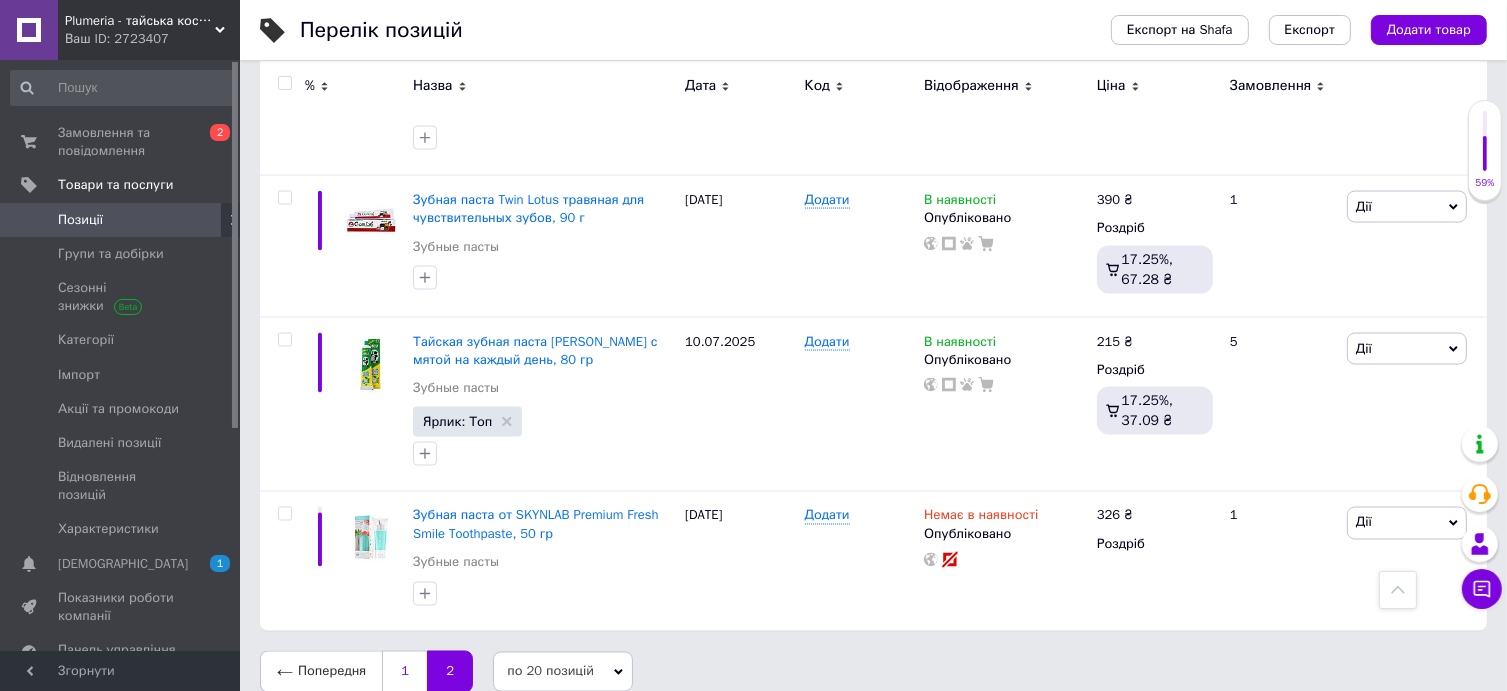 click on "1" at bounding box center (404, 672) 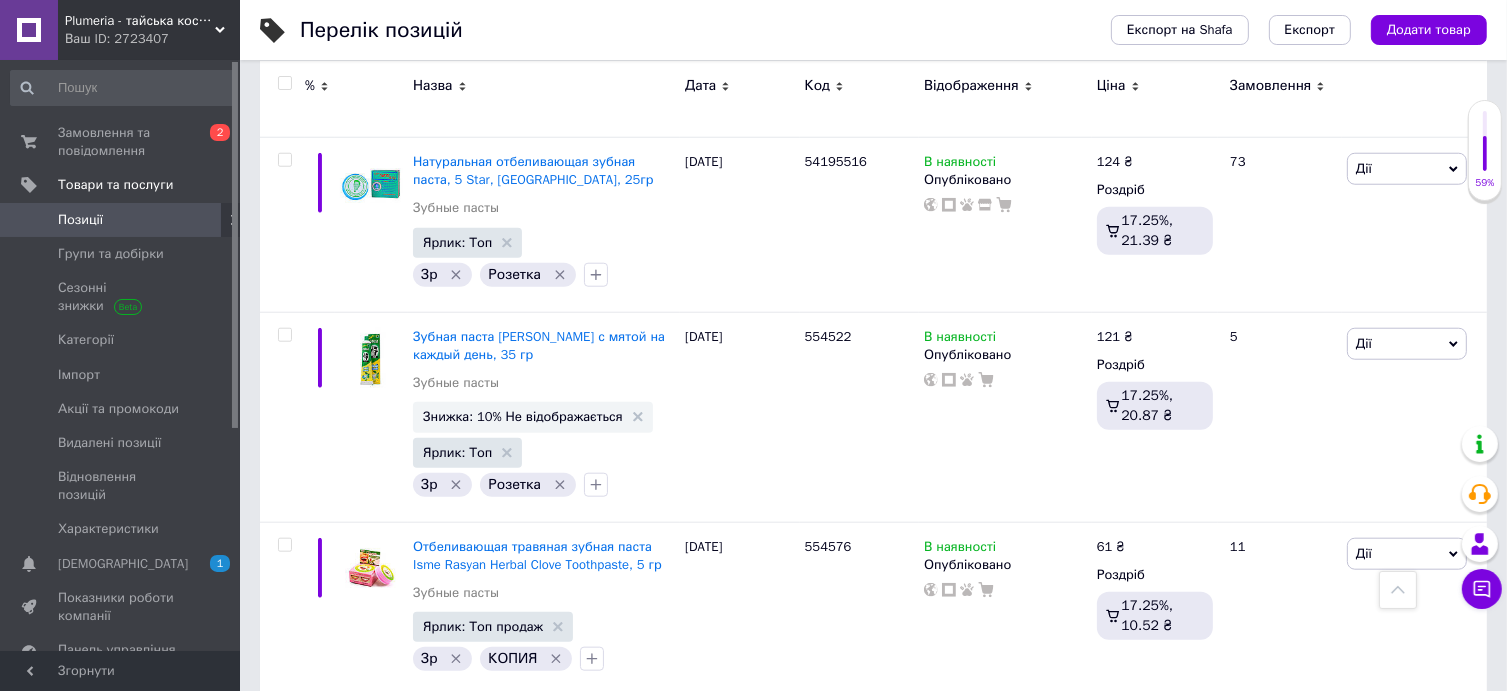 scroll, scrollTop: 1864, scrollLeft: 0, axis: vertical 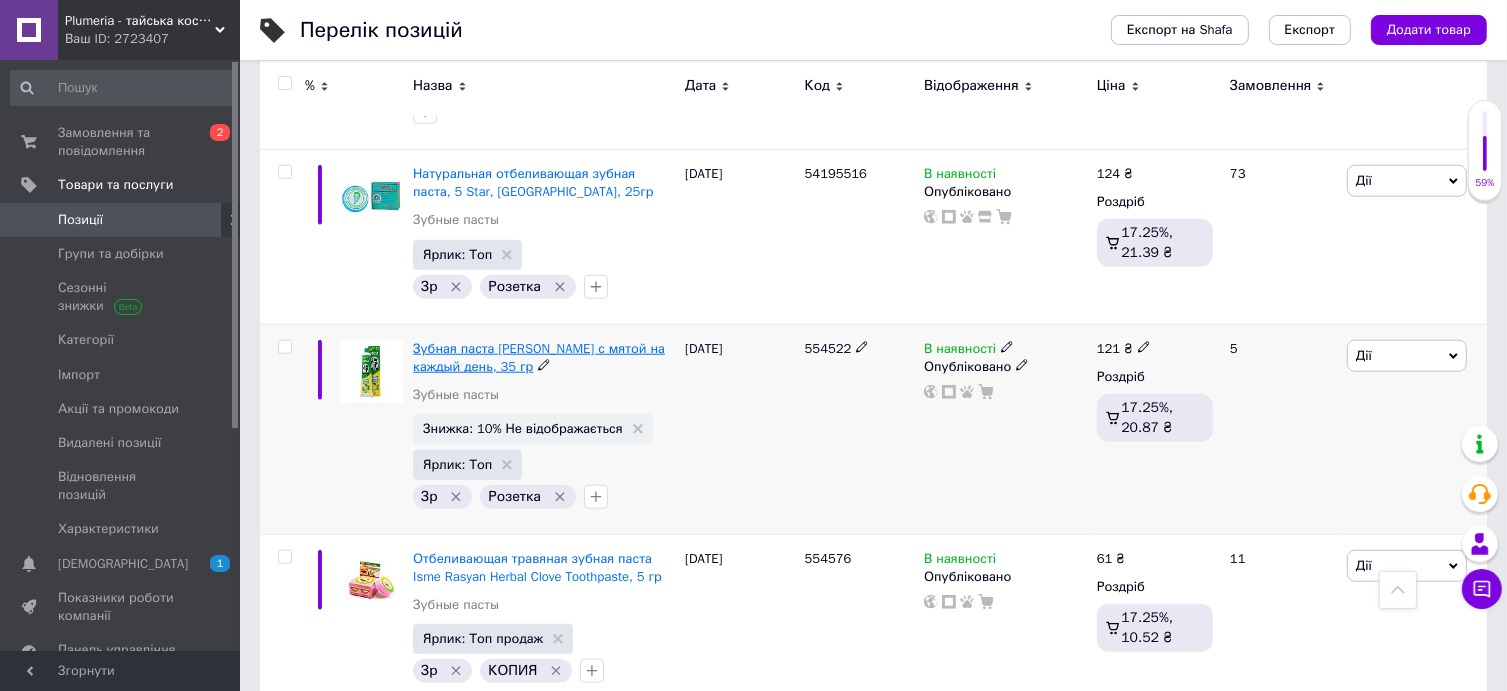 click on "Зубная паста [PERSON_NAME] с мятой на каждый день, 35 гр" at bounding box center (539, 357) 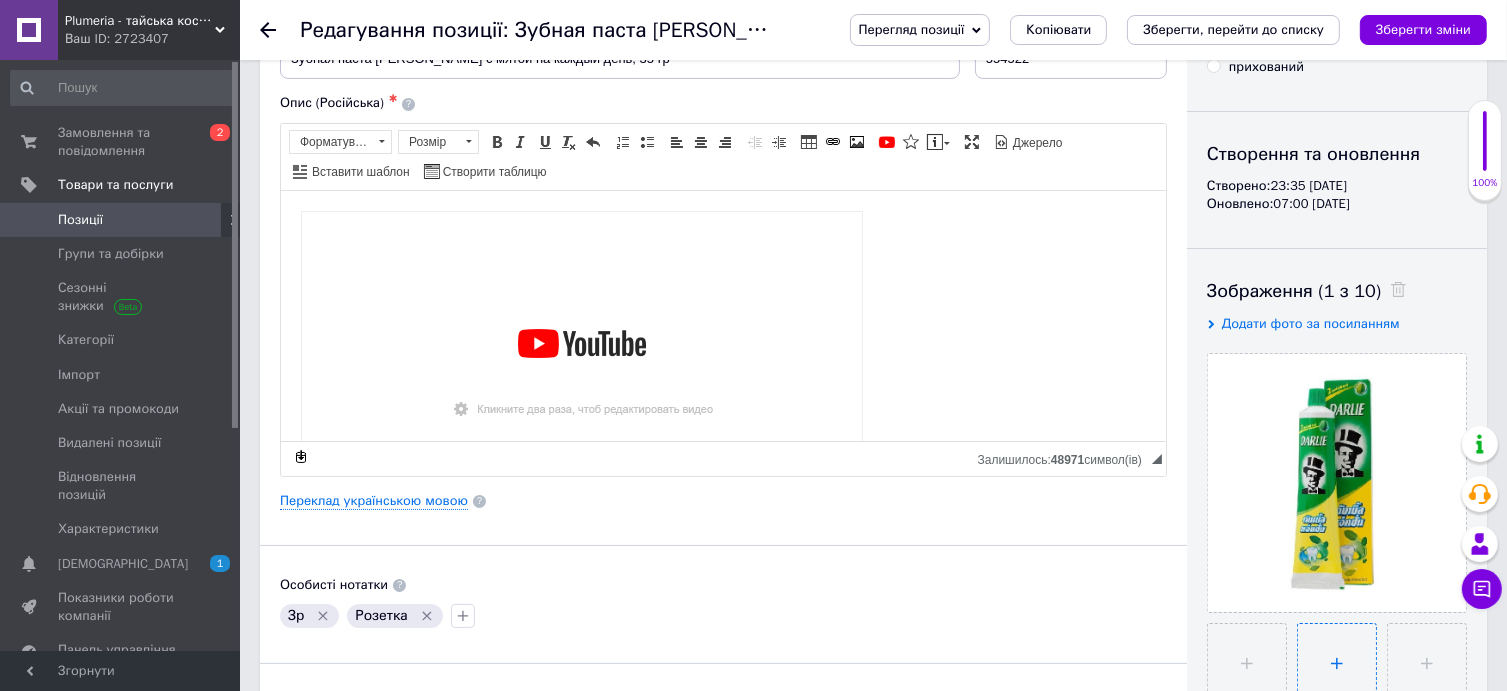 scroll, scrollTop: 300, scrollLeft: 0, axis: vertical 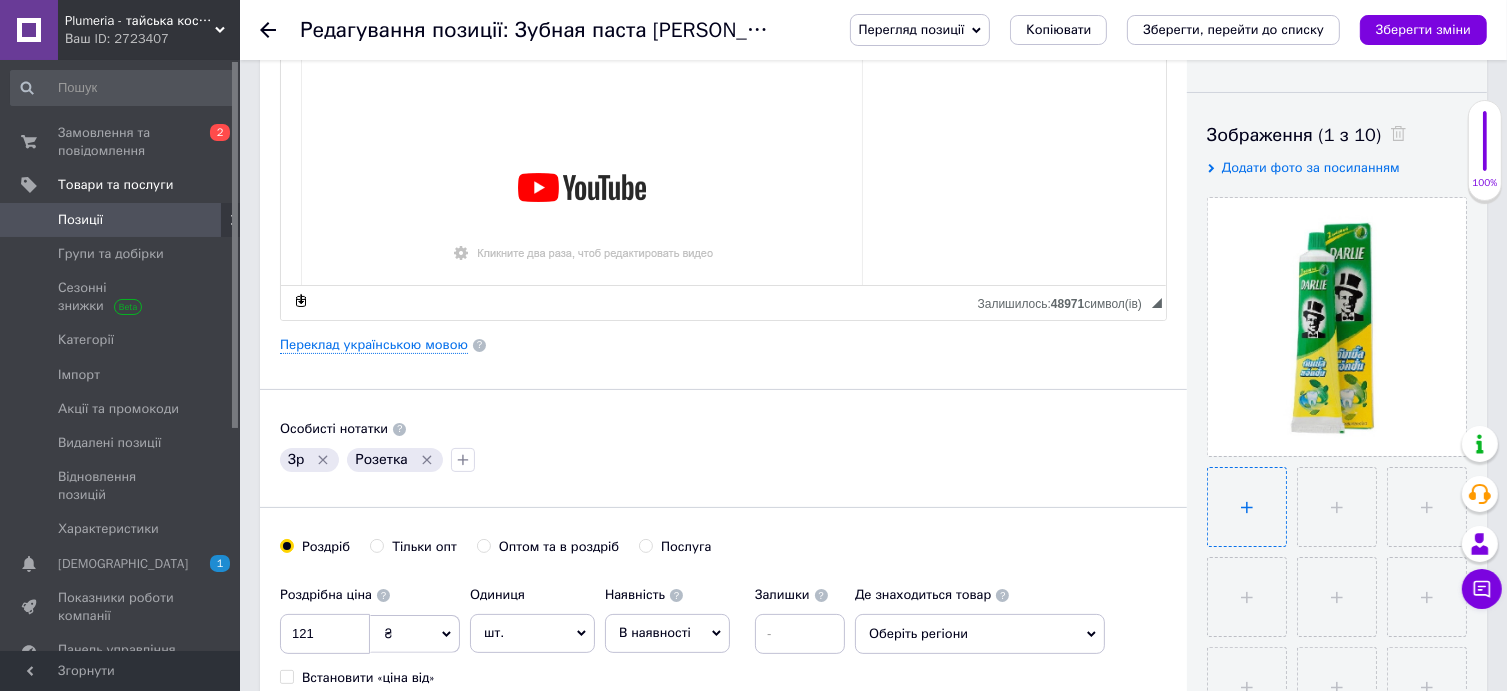 click at bounding box center (1247, 507) 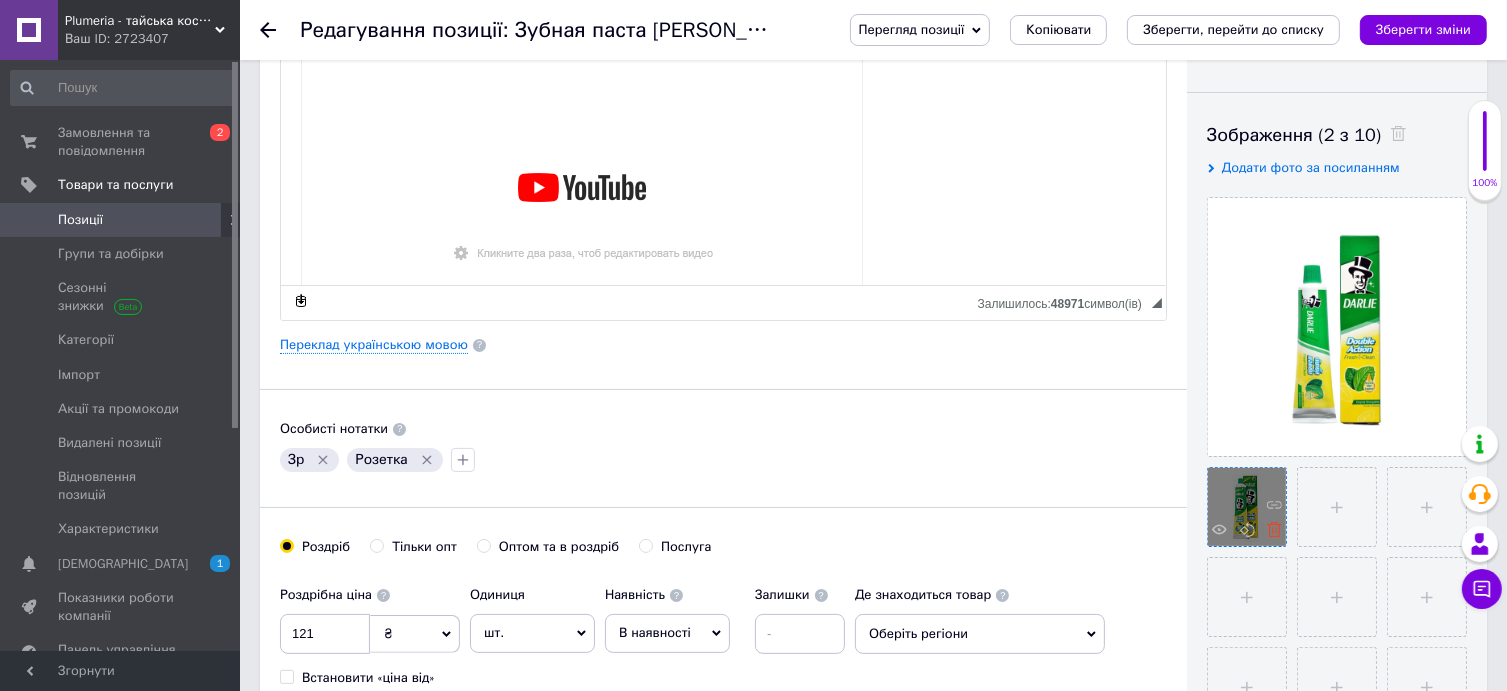 click 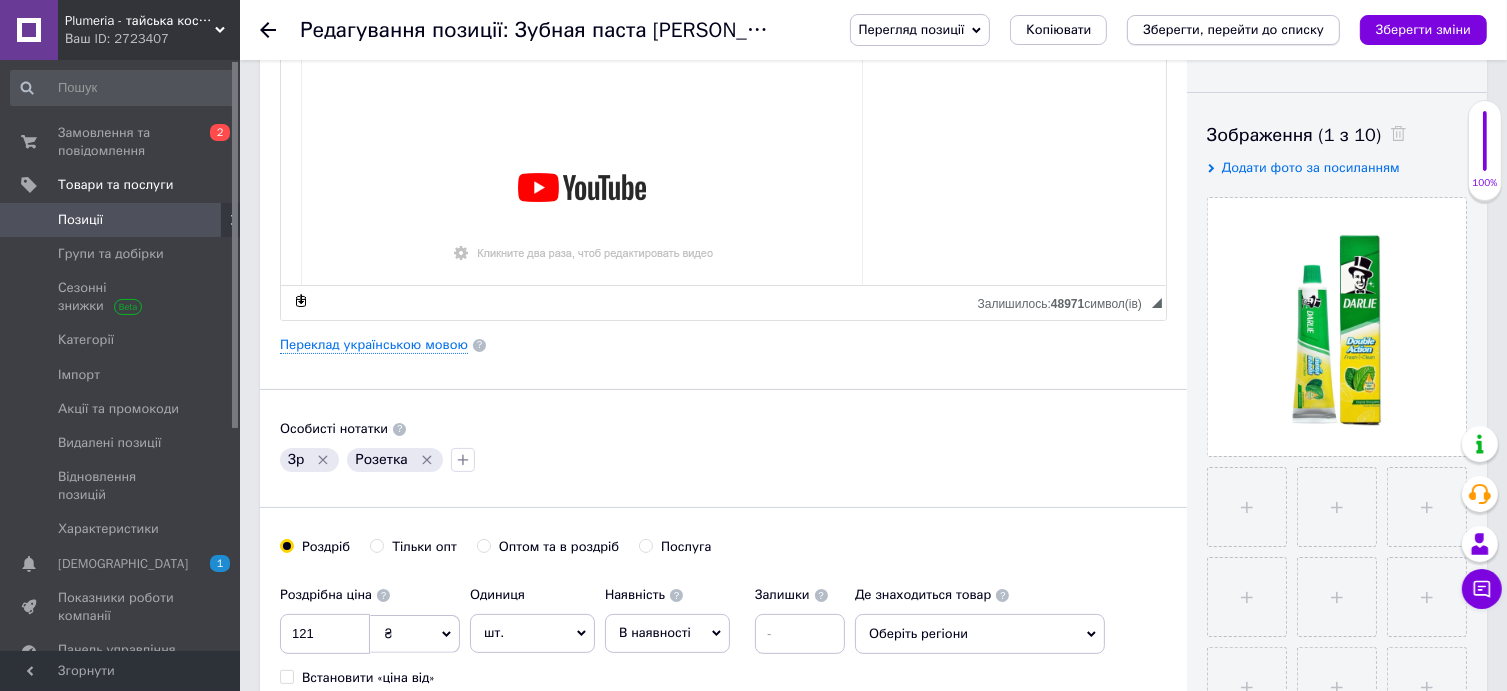 click on "Зберегти, перейти до списку" at bounding box center [1233, 29] 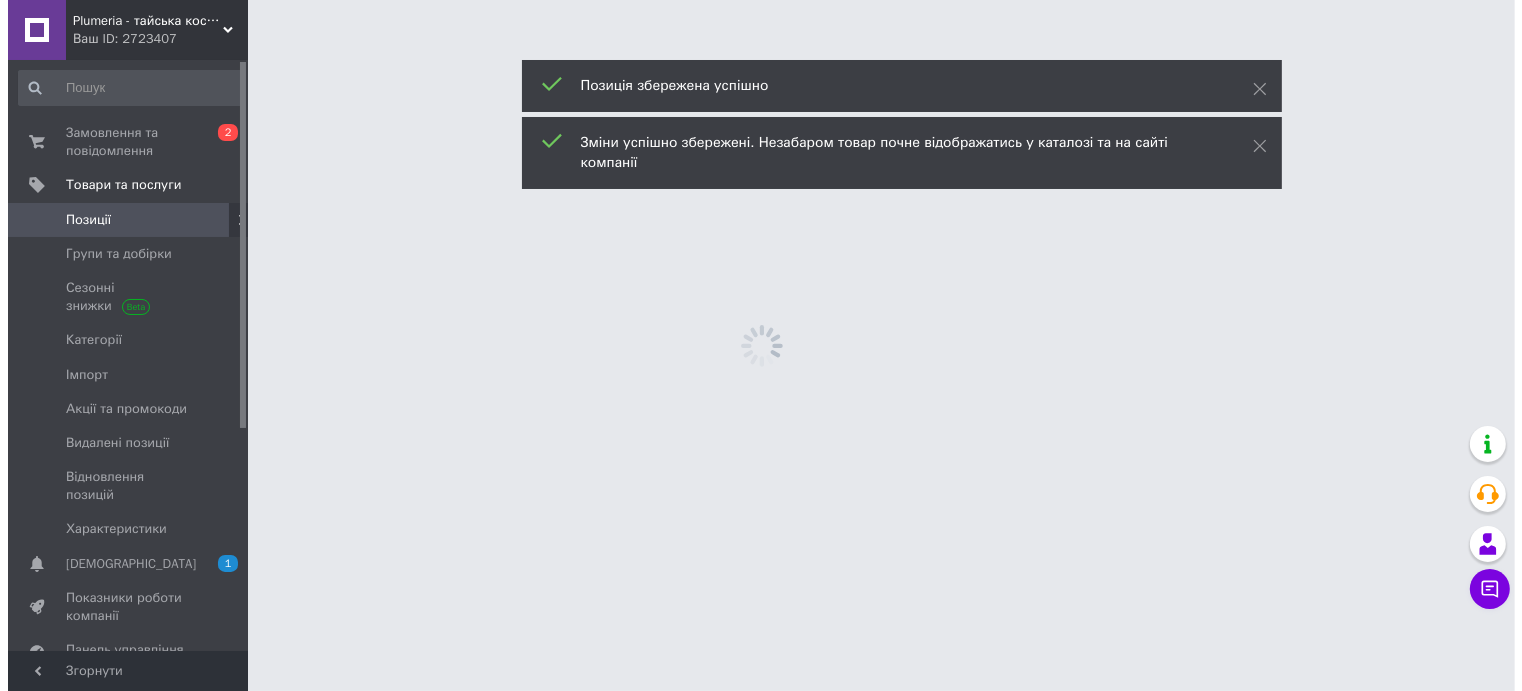 scroll, scrollTop: 0, scrollLeft: 0, axis: both 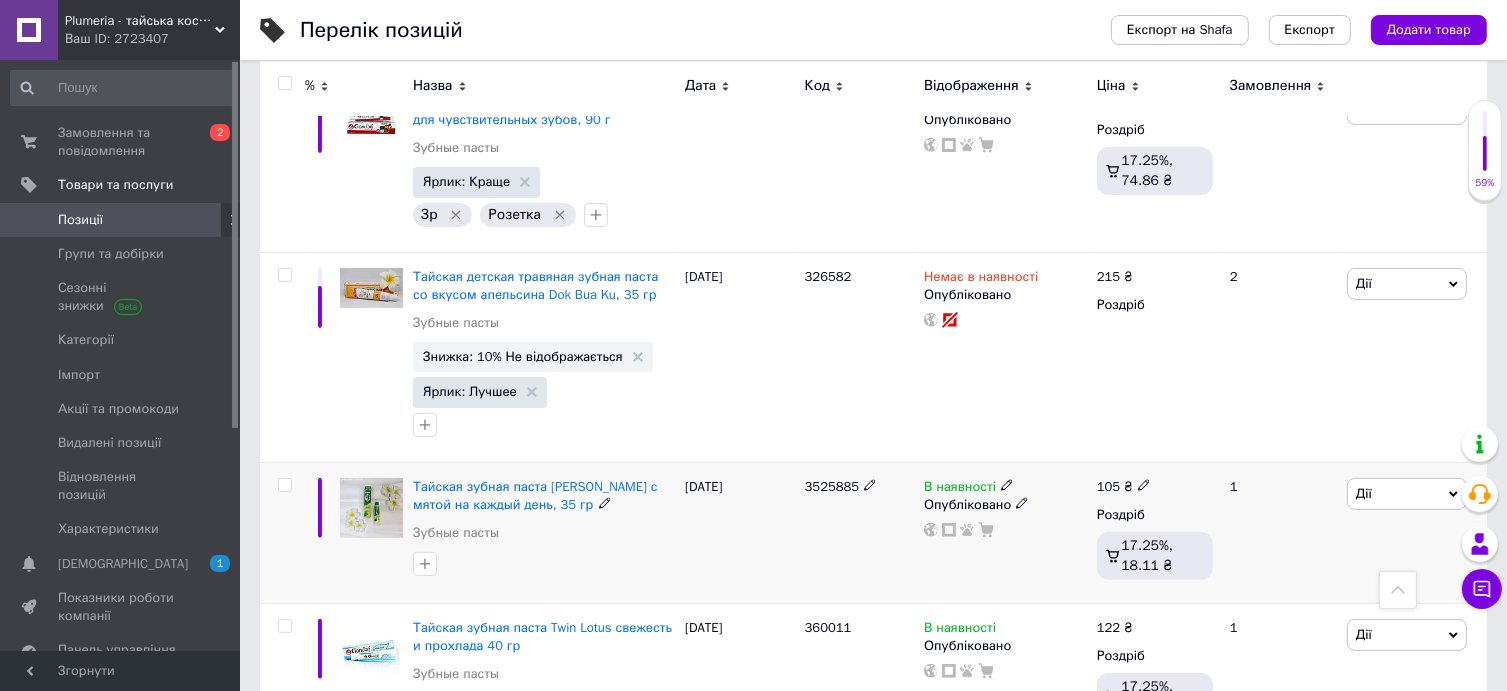 drag, startPoint x: 653, startPoint y: 563, endPoint x: 566, endPoint y: 520, distance: 97.04638 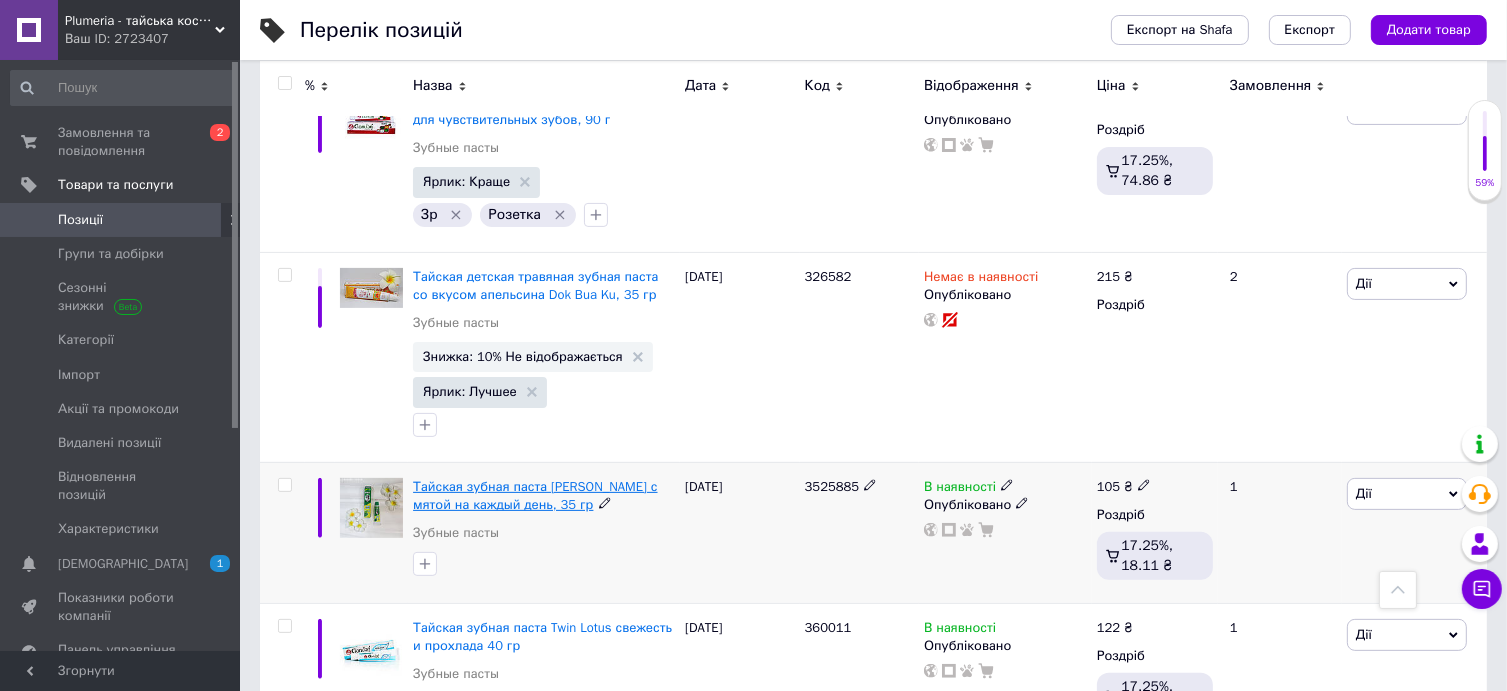 click on "Тайская зубная паста [PERSON_NAME] с мятой на каждый день, 35 гр" at bounding box center [535, 495] 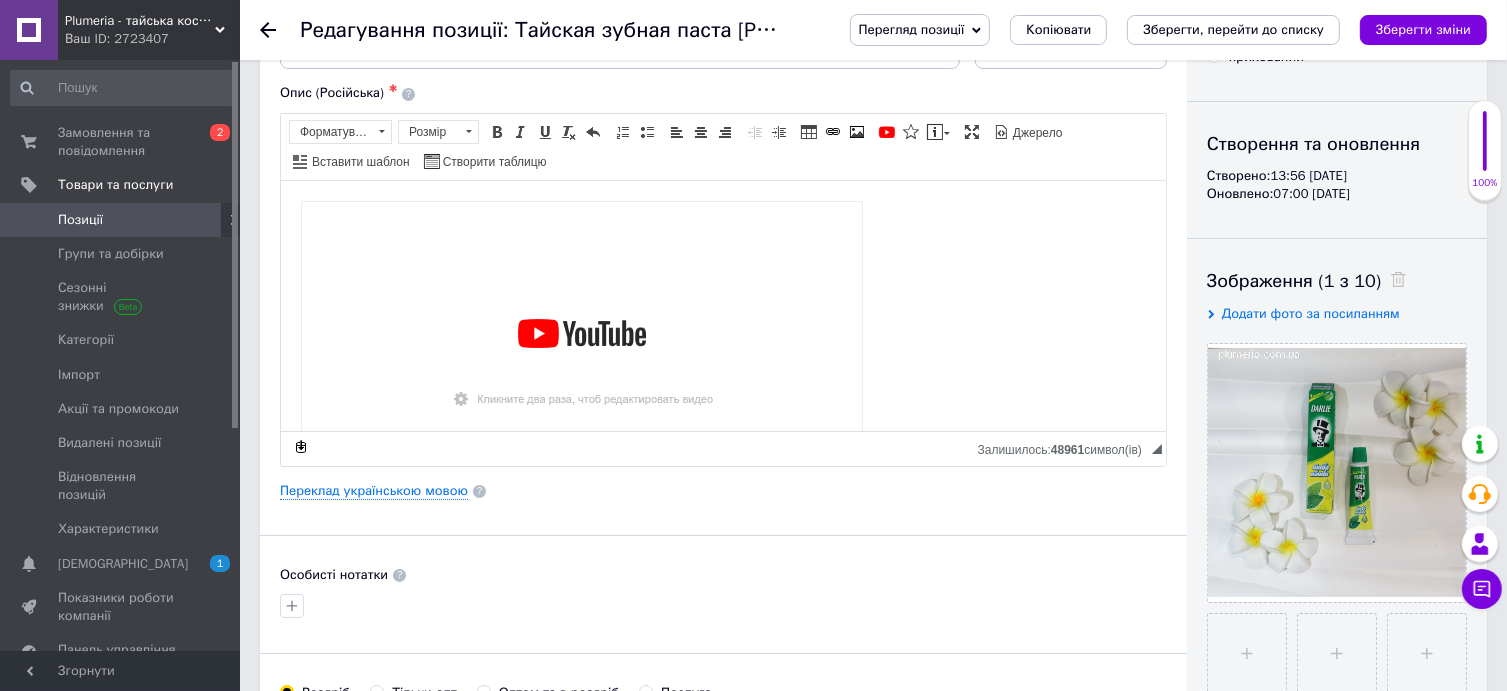 scroll, scrollTop: 300, scrollLeft: 0, axis: vertical 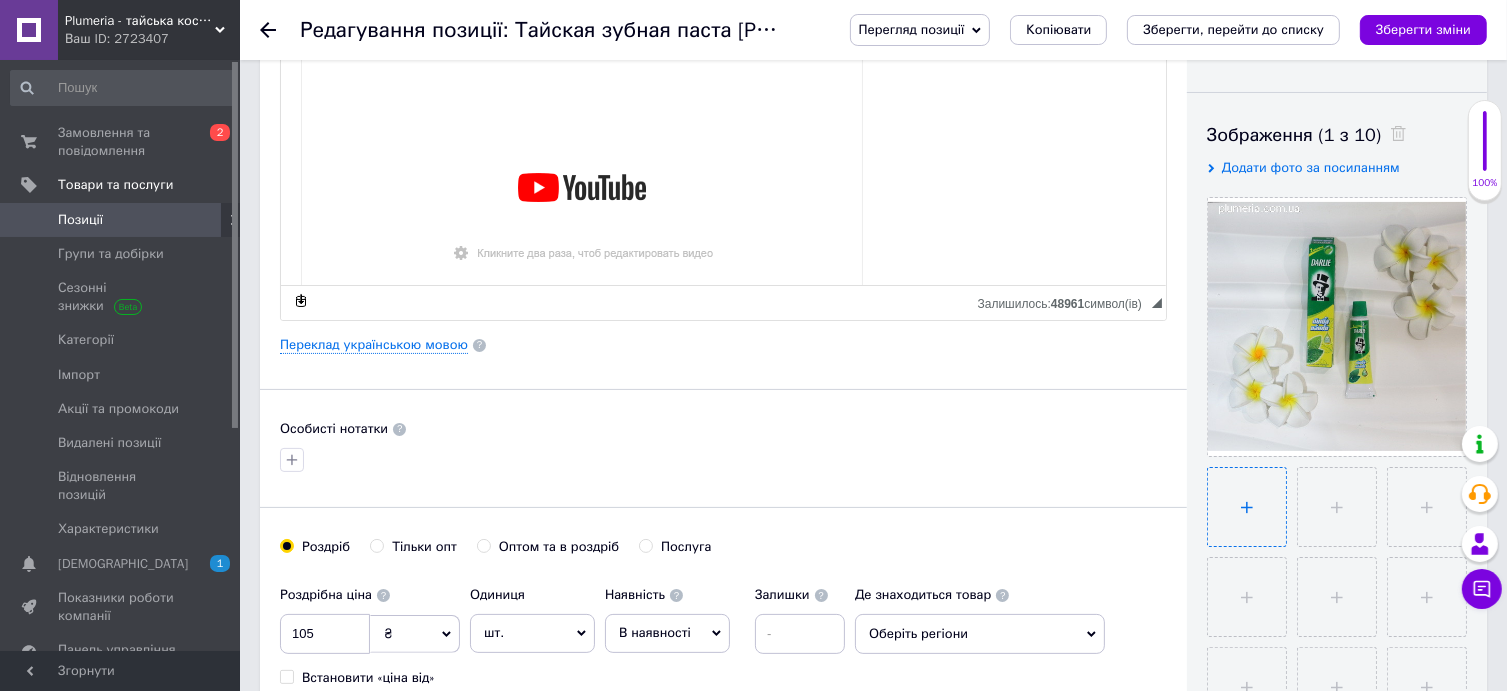 click at bounding box center [1247, 507] 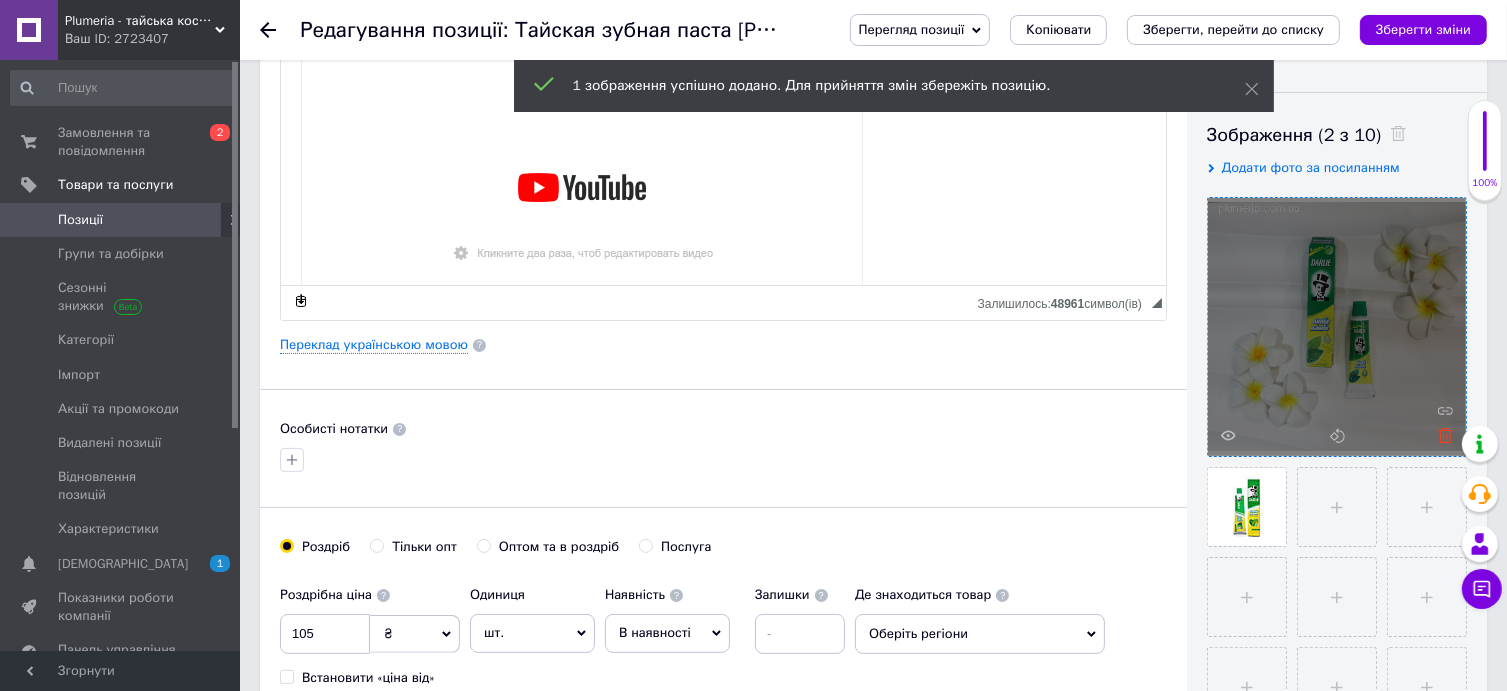 click 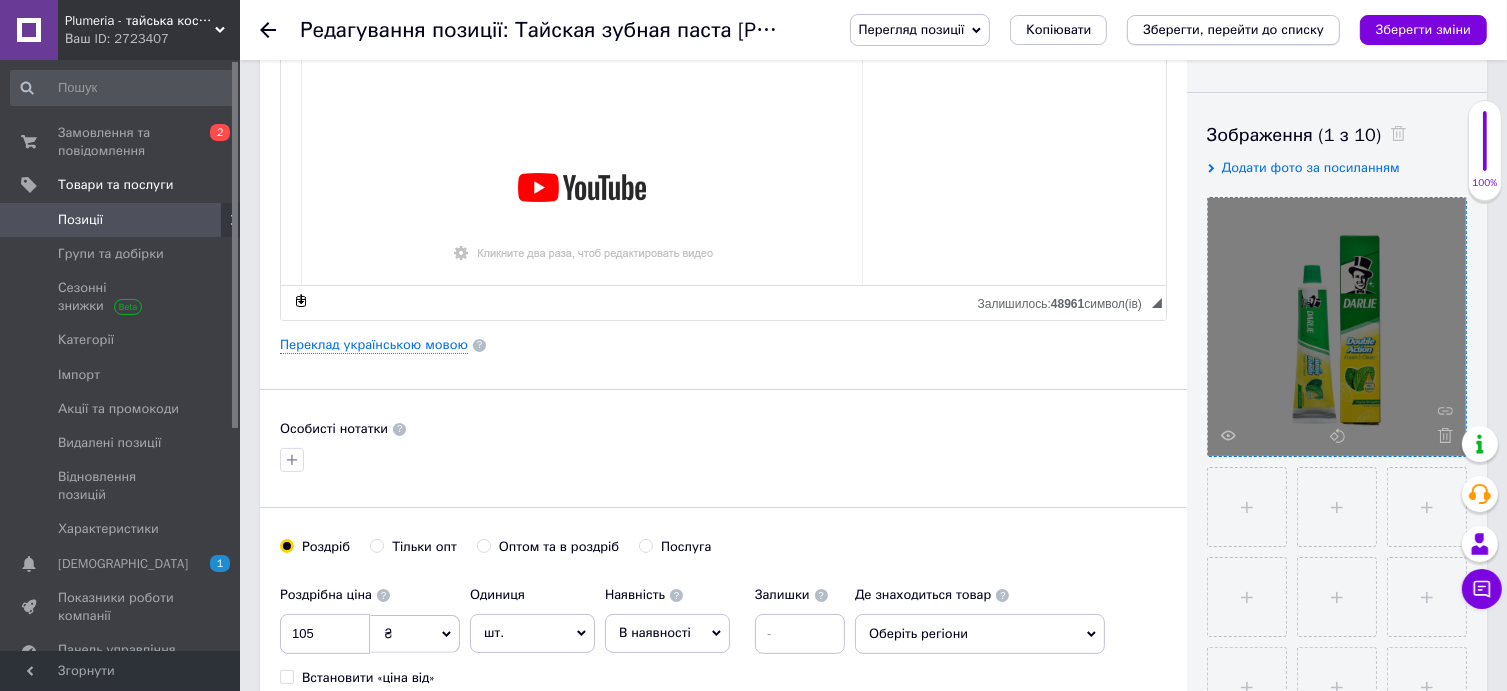 click on "Зберегти, перейти до списку" at bounding box center (1233, 29) 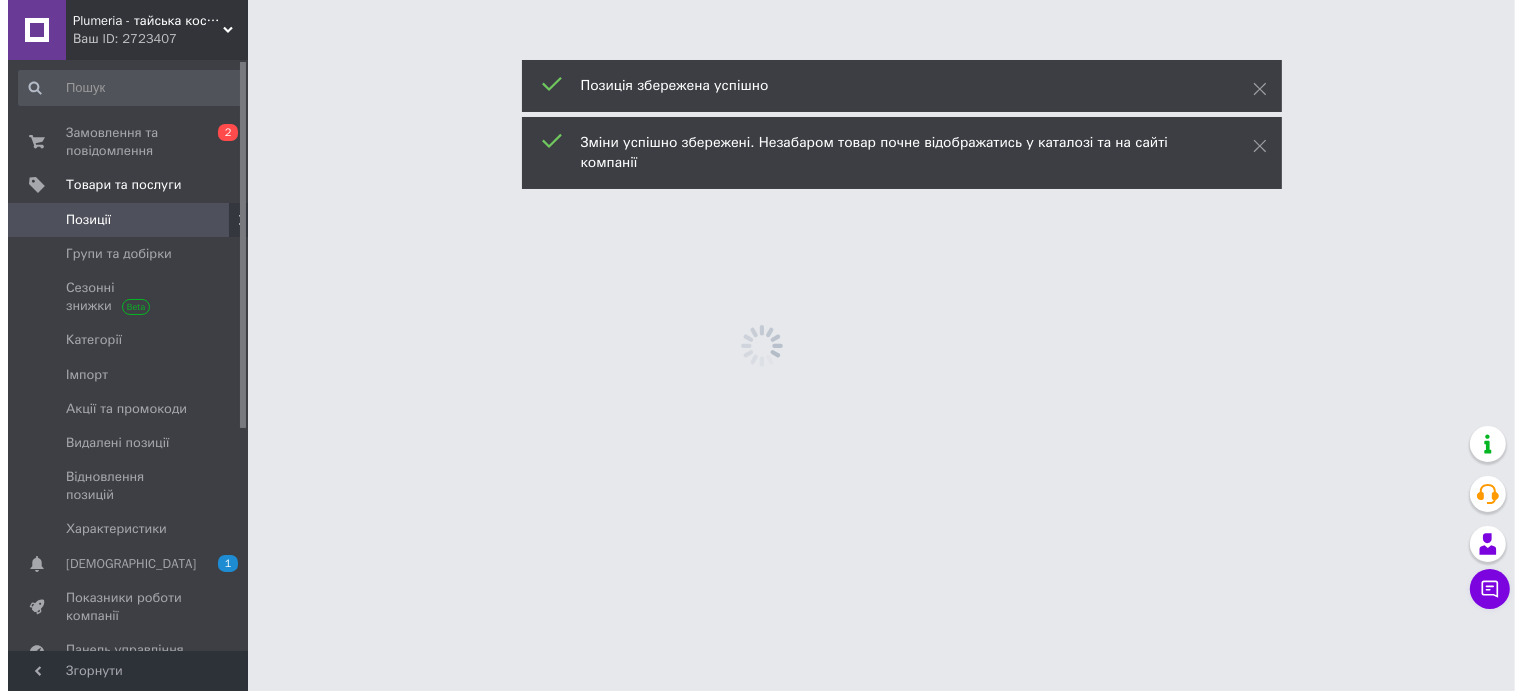 scroll, scrollTop: 0, scrollLeft: 0, axis: both 